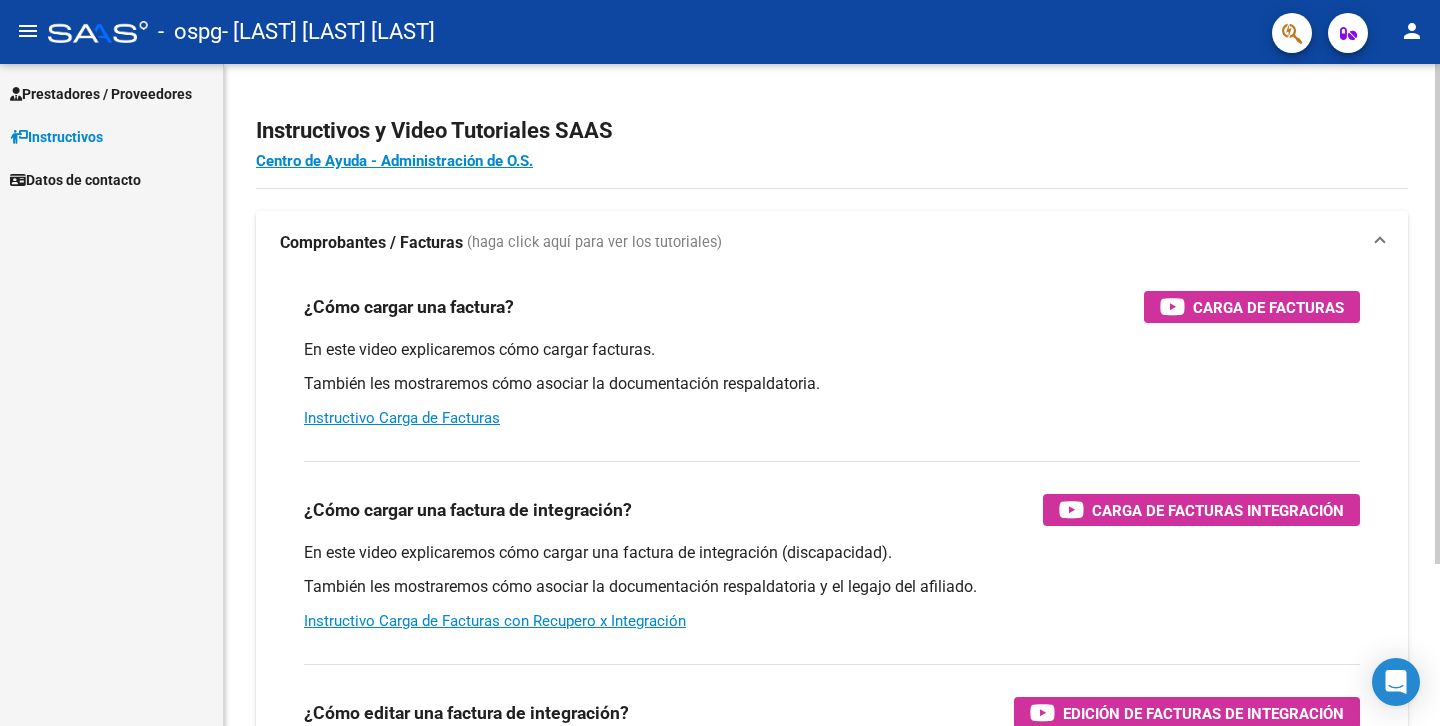 scroll, scrollTop: 0, scrollLeft: 0, axis: both 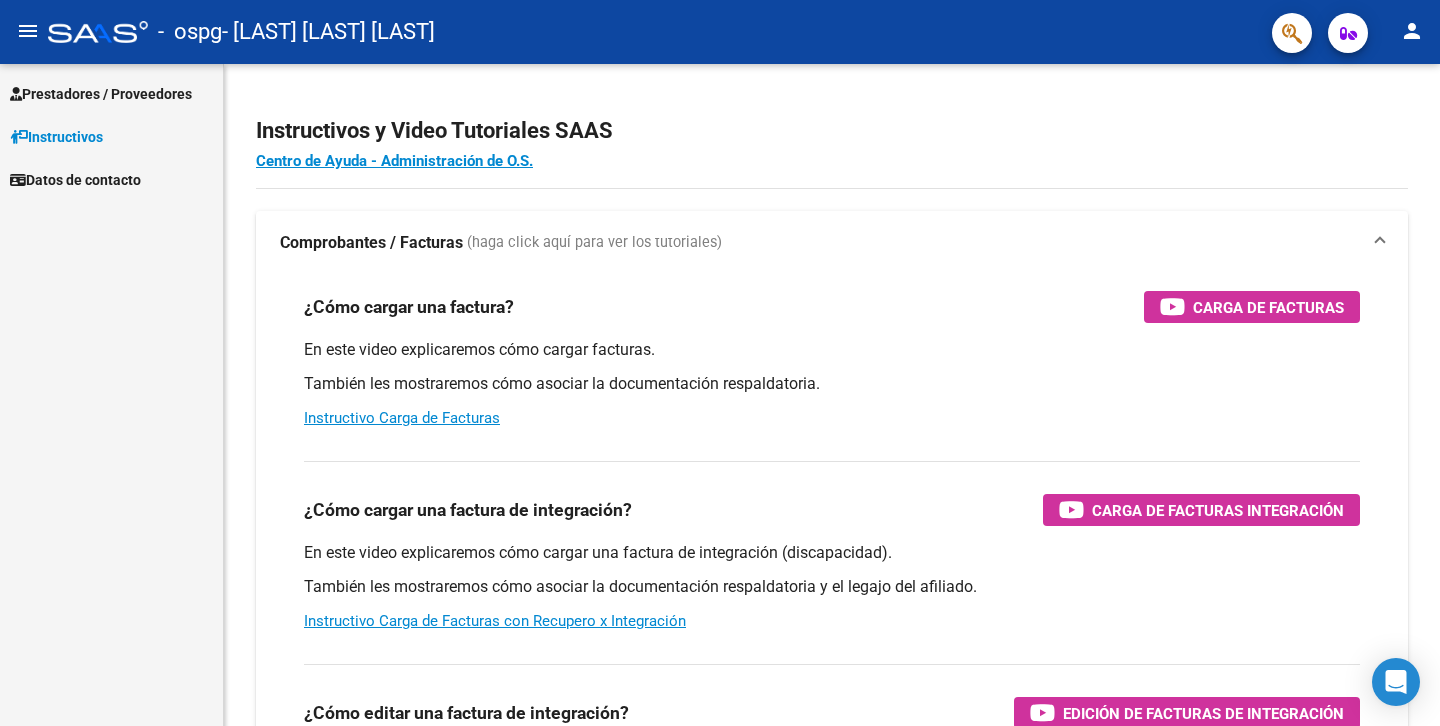click on "Prestadores / Proveedores" at bounding box center [101, 94] 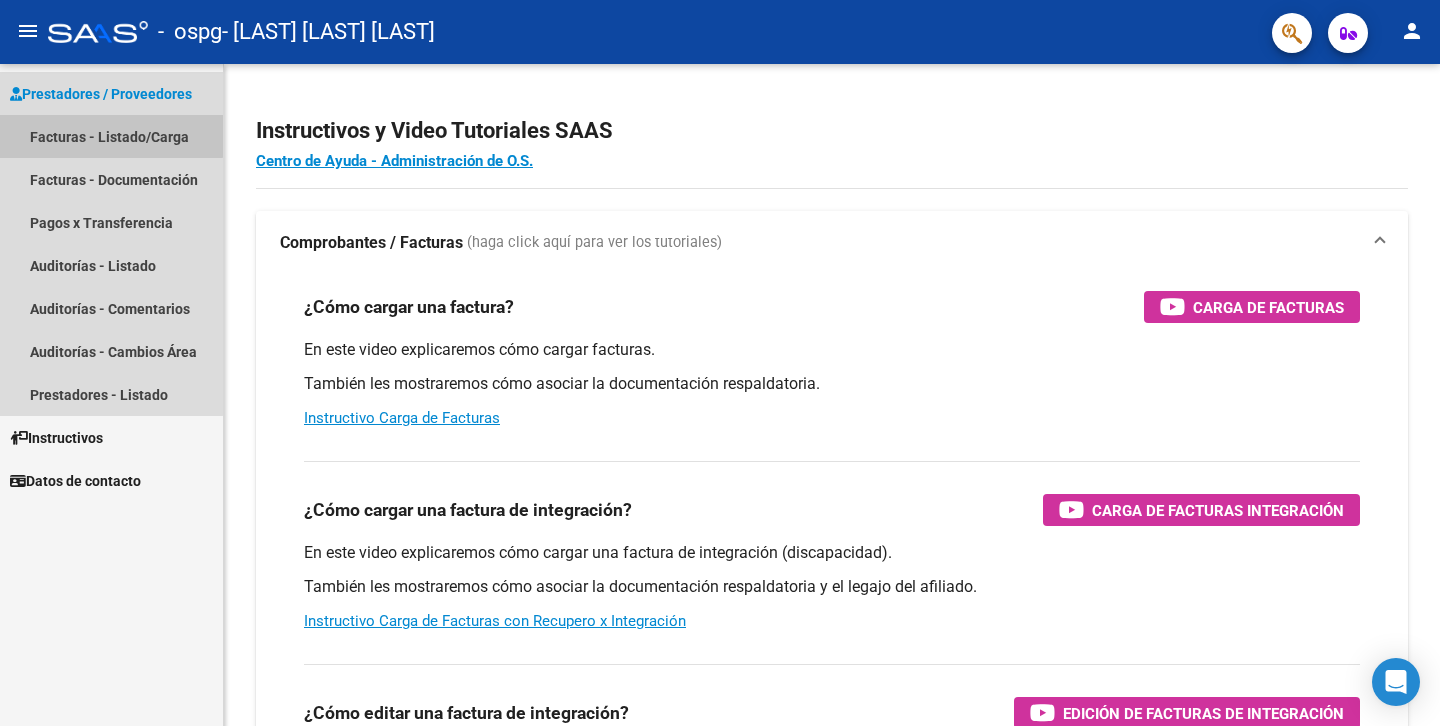 click on "Facturas - Listado/Carga" at bounding box center (111, 136) 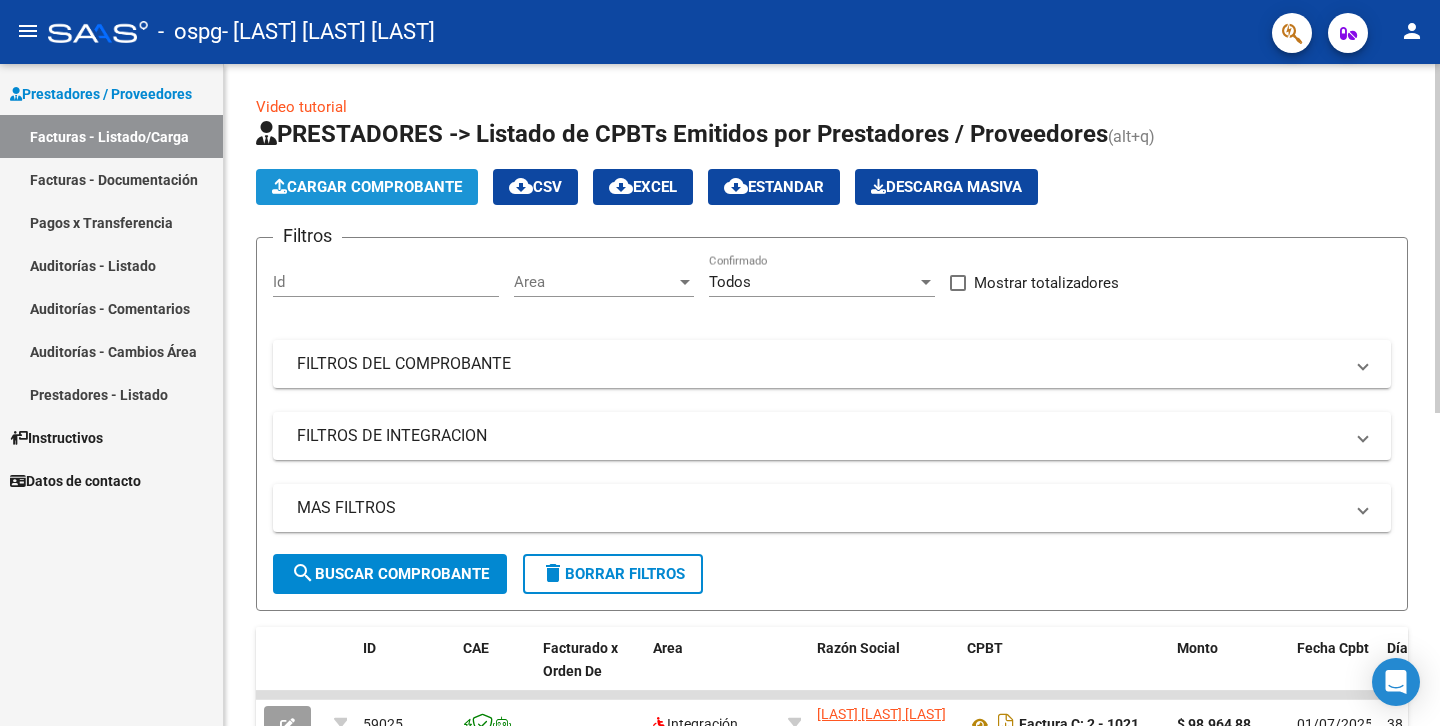click on "Cargar Comprobante" 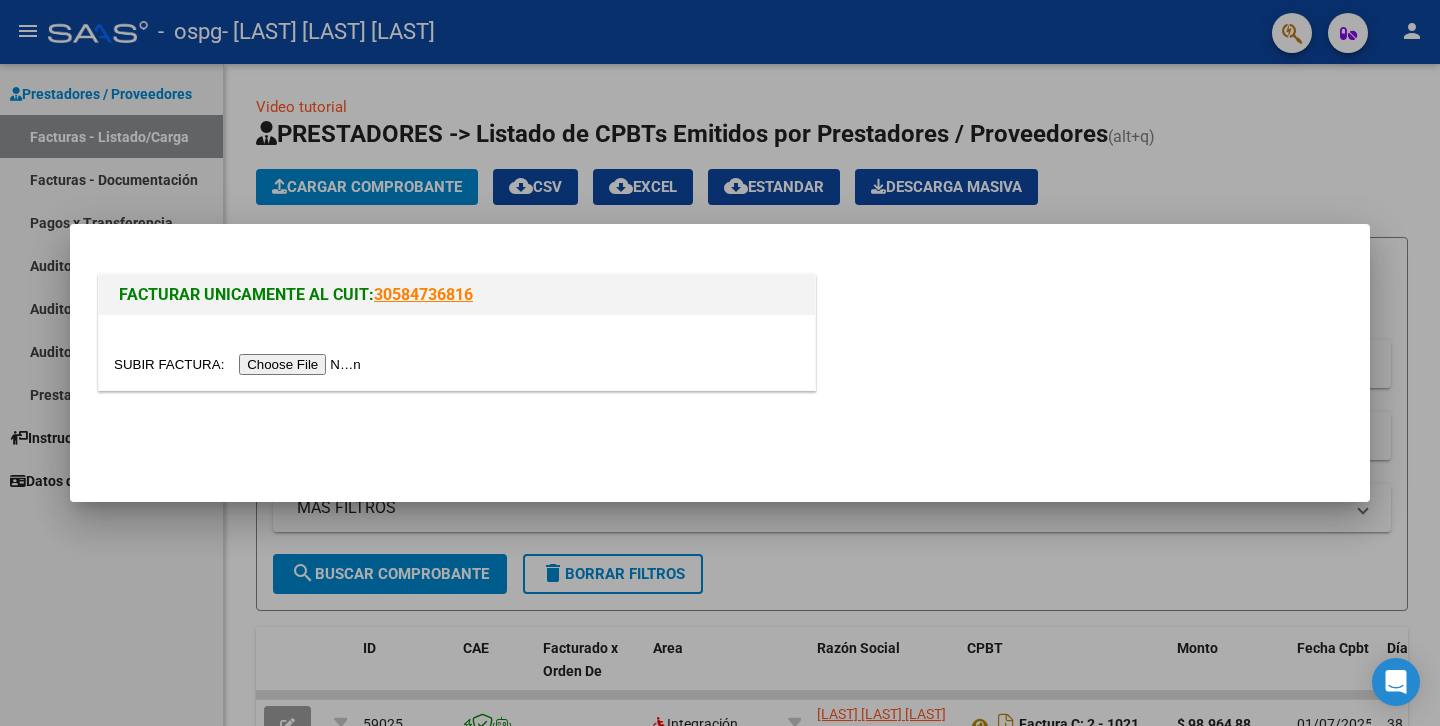 click at bounding box center (240, 364) 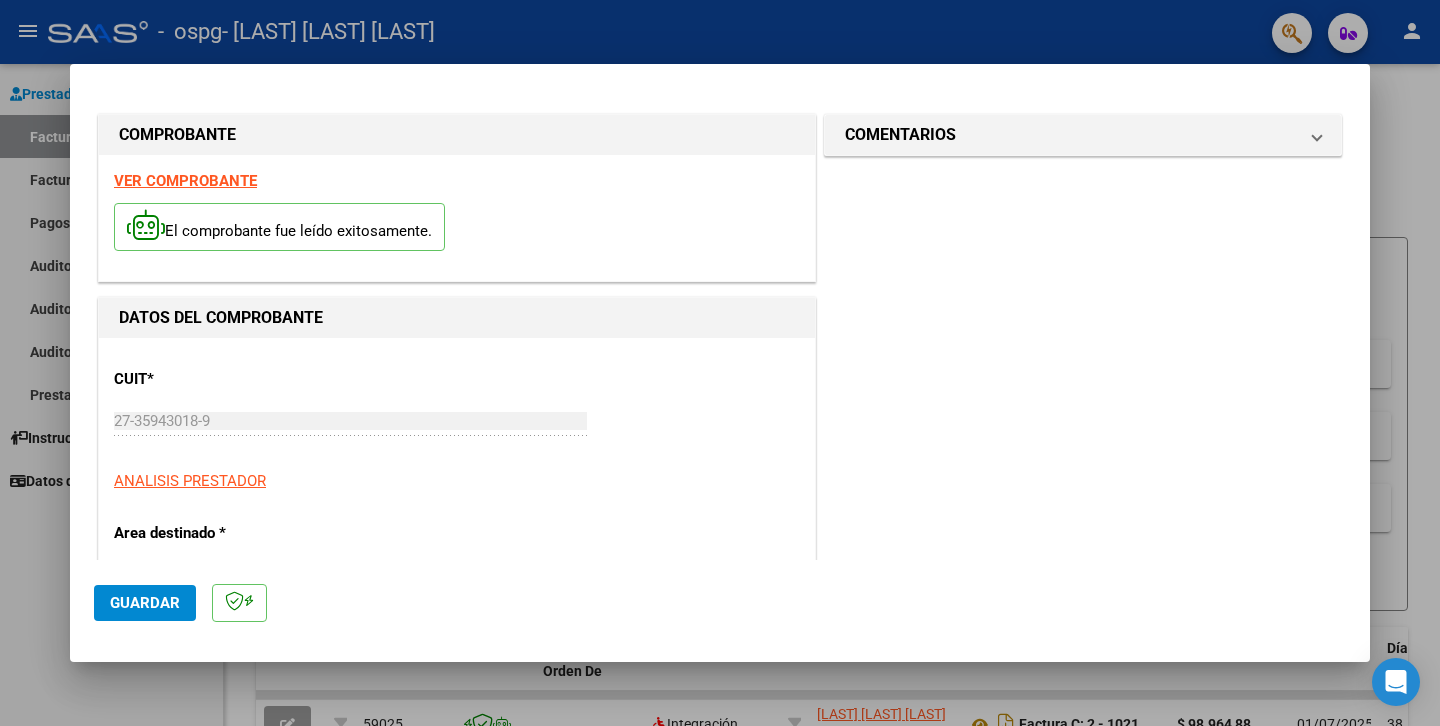 click on "CUIT * 27-35943018-9 Ingresar CUIT ANALISIS PRESTADOR Area destinado * Integración Seleccionar Area Luego de guardar debe preaprobar la factura asociandola a un legajo de integración y subir la documentación respaldatoria (planilla de asistencia o ddjj para período de aislamiento) Período de Prestación (Ej: 202305 para Mayo 2023 Ingrese el Período de Prestación como indica el ejemplo Comprobante Tipo * Factura C Seleccionar Tipo Punto de Venta * 2 Ingresar el Nro. Número * 1036 Ingresar el Nro. Monto * $ 98.964,88 Ingresar el monto Fecha del Cpbt. * 2025-08-01 Ingresar la fecha CAE / CAEA (no ingrese CAI) 75319088717710 Ingresar el CAE o CAEA (no ingrese CAI) Fecha de Vencimiento Ingresar la fecha Ref. Externa Ingresar la ref. N° Liquidación Ingresar el N° Liquidación" at bounding box center [457, 1071] 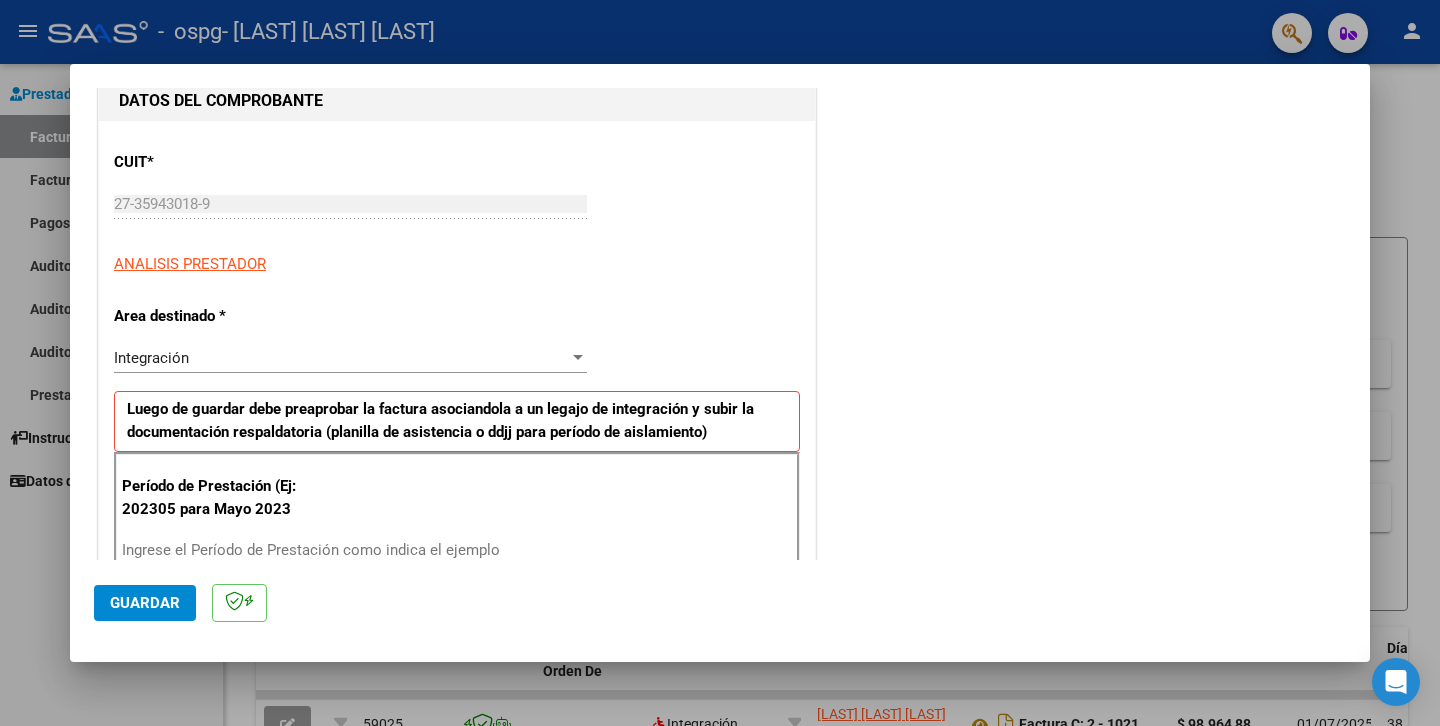 scroll, scrollTop: 323, scrollLeft: 0, axis: vertical 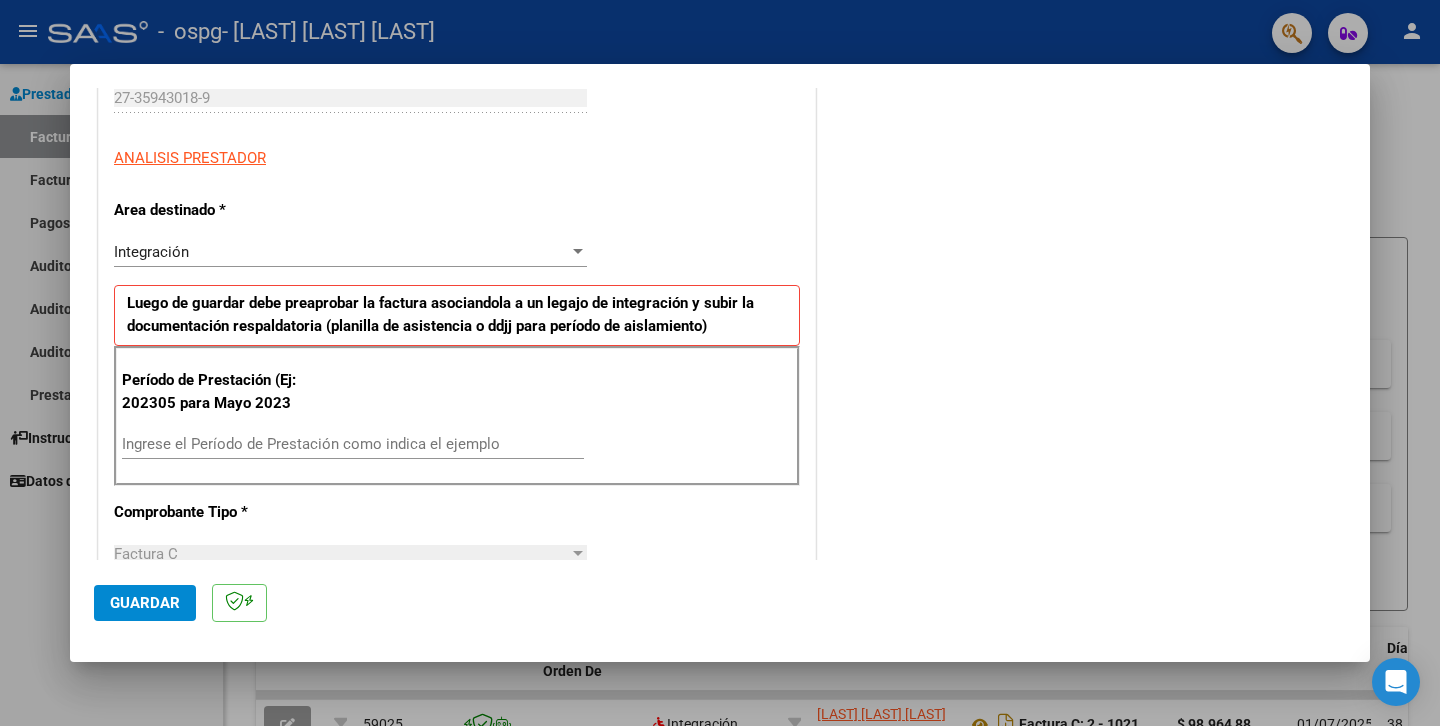 drag, startPoint x: 111, startPoint y: 513, endPoint x: 273, endPoint y: 422, distance: 185.80904 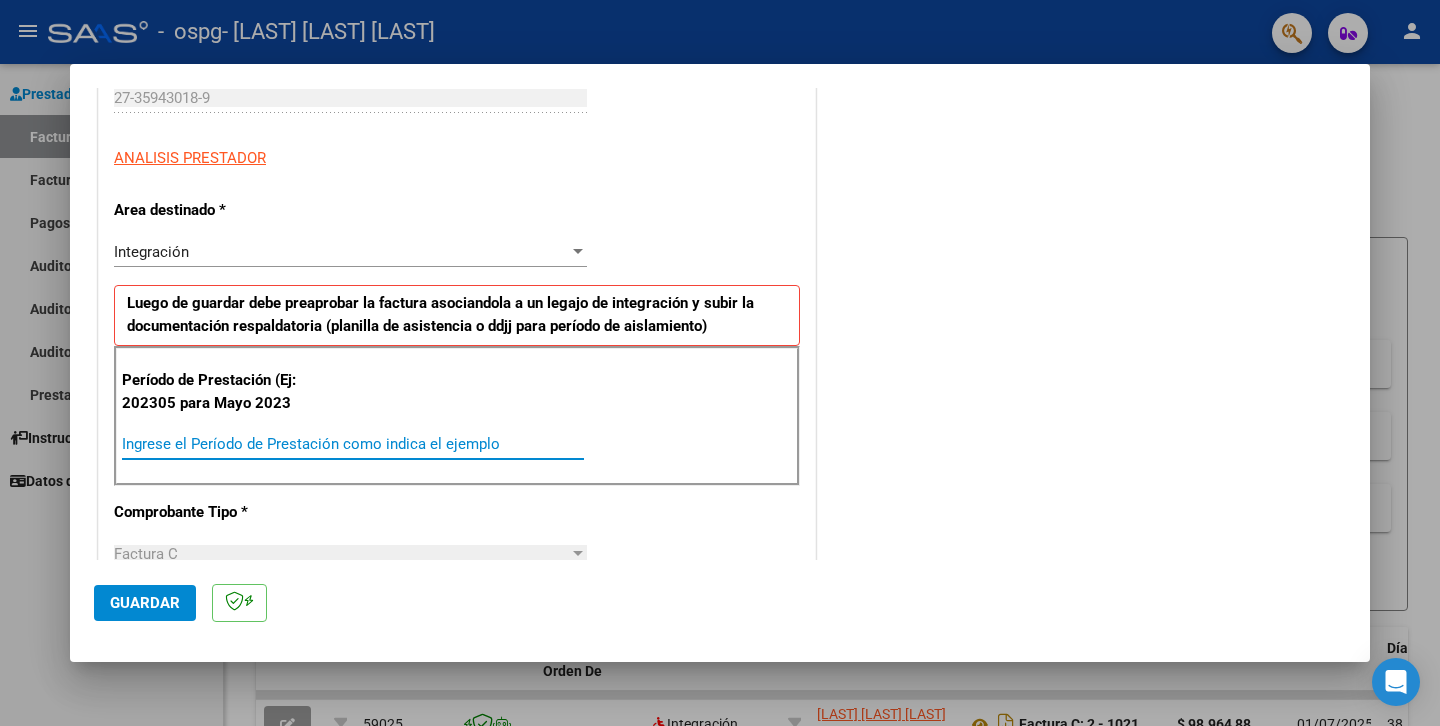 click on "Ingrese el Período de Prestación como indica el ejemplo" at bounding box center [353, 444] 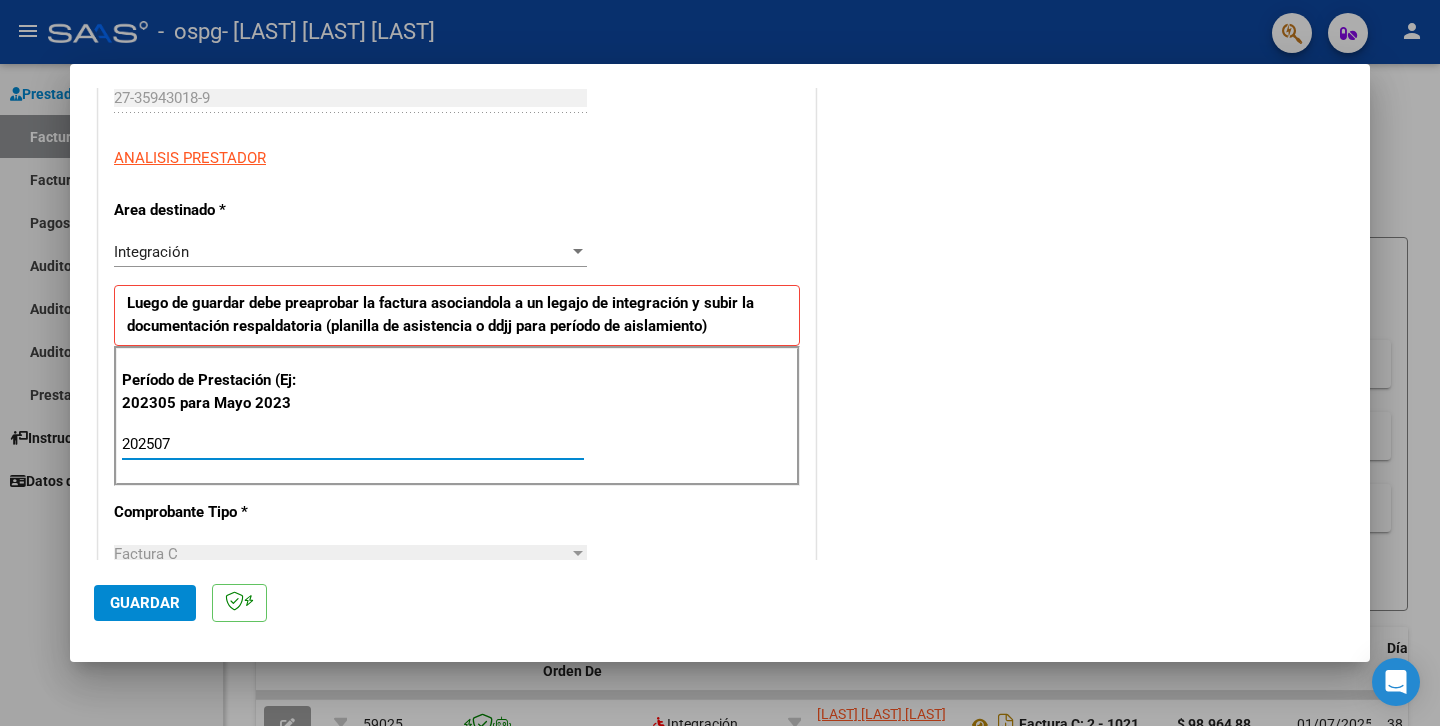 type on "202507" 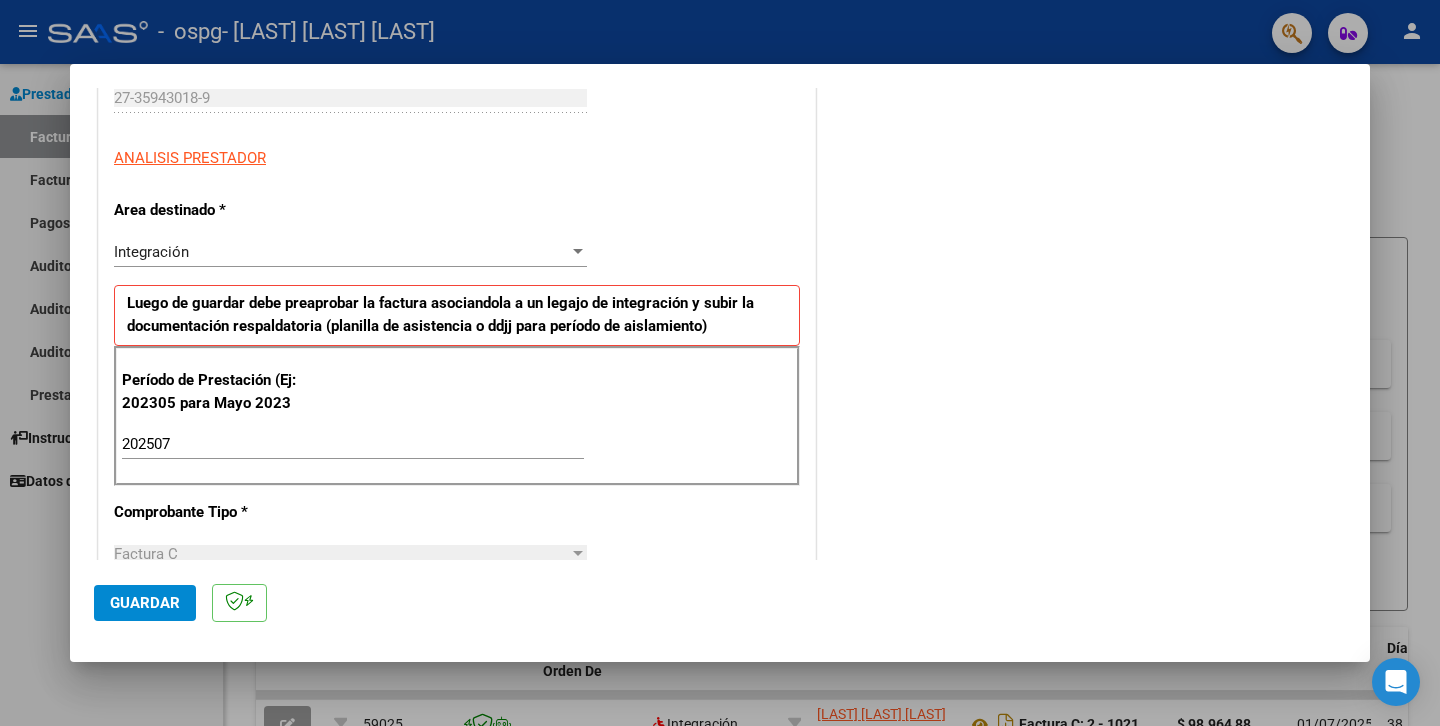 click on "CUIT * 27-35943018-9 Ingresar CUIT ANALISIS PRESTADOR Area destinado * Integración Seleccionar Area Luego de guardar debe preaprobar la factura asociandola a un legajo de integración y subir la documentación respaldatoria (planilla de asistencia o ddjj para período de aislamiento) Período de Prestación (Ej: 202305 para Mayo 2023 202507 Ingrese el Período de Prestación como indica el ejemplo Comprobante Tipo * Factura C Seleccionar Tipo Punto de Venta * 2 Ingresar el Nro. Número * 1036 Ingresar el Nro. Monto * $ 98.964,88 Ingresar el monto Fecha del Cpbt. * 2025-08-01 Ingresar la fecha CAE / CAEA (no ingrese CAI) 75319088717710 Ingresar el CAE o CAEA (no ingrese CAI) Fecha de Vencimiento Ingresar la fecha Ref. Externa Ingresar la ref. N° Liquidación Ingresar el N° Liquidación" at bounding box center [457, 748] 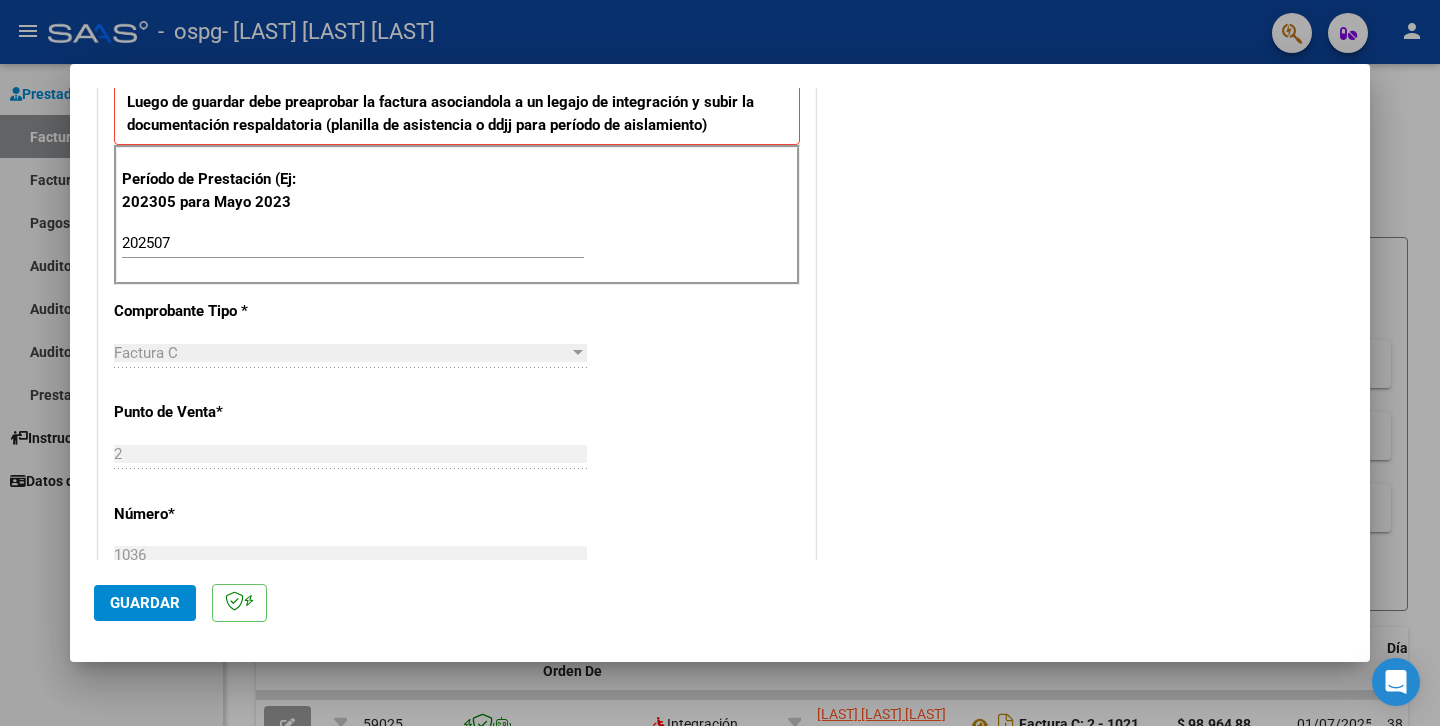 scroll, scrollTop: 548, scrollLeft: 0, axis: vertical 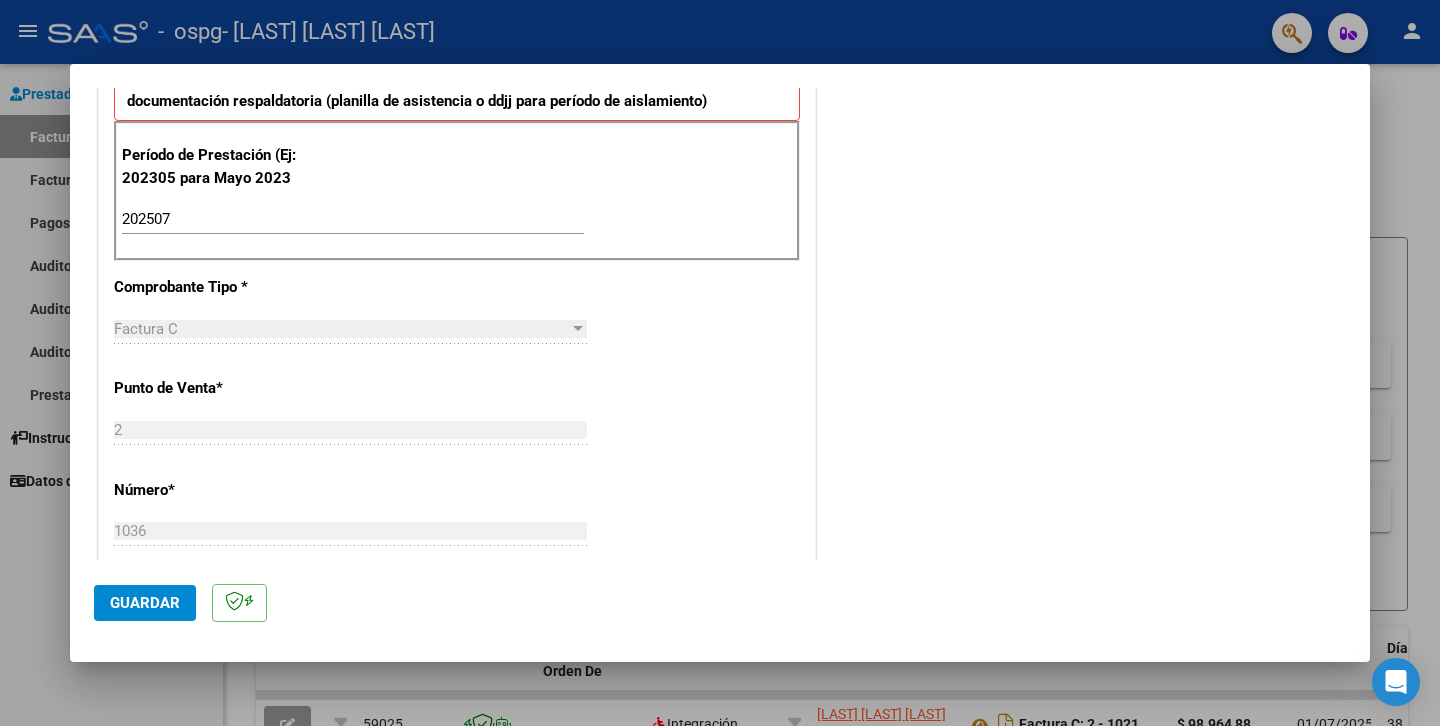 drag, startPoint x: 136, startPoint y: 516, endPoint x: 254, endPoint y: 485, distance: 122.0041 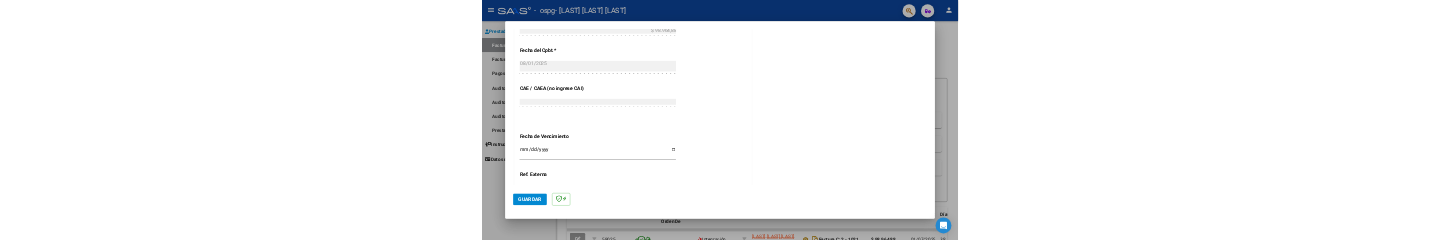 scroll, scrollTop: 1251, scrollLeft: 0, axis: vertical 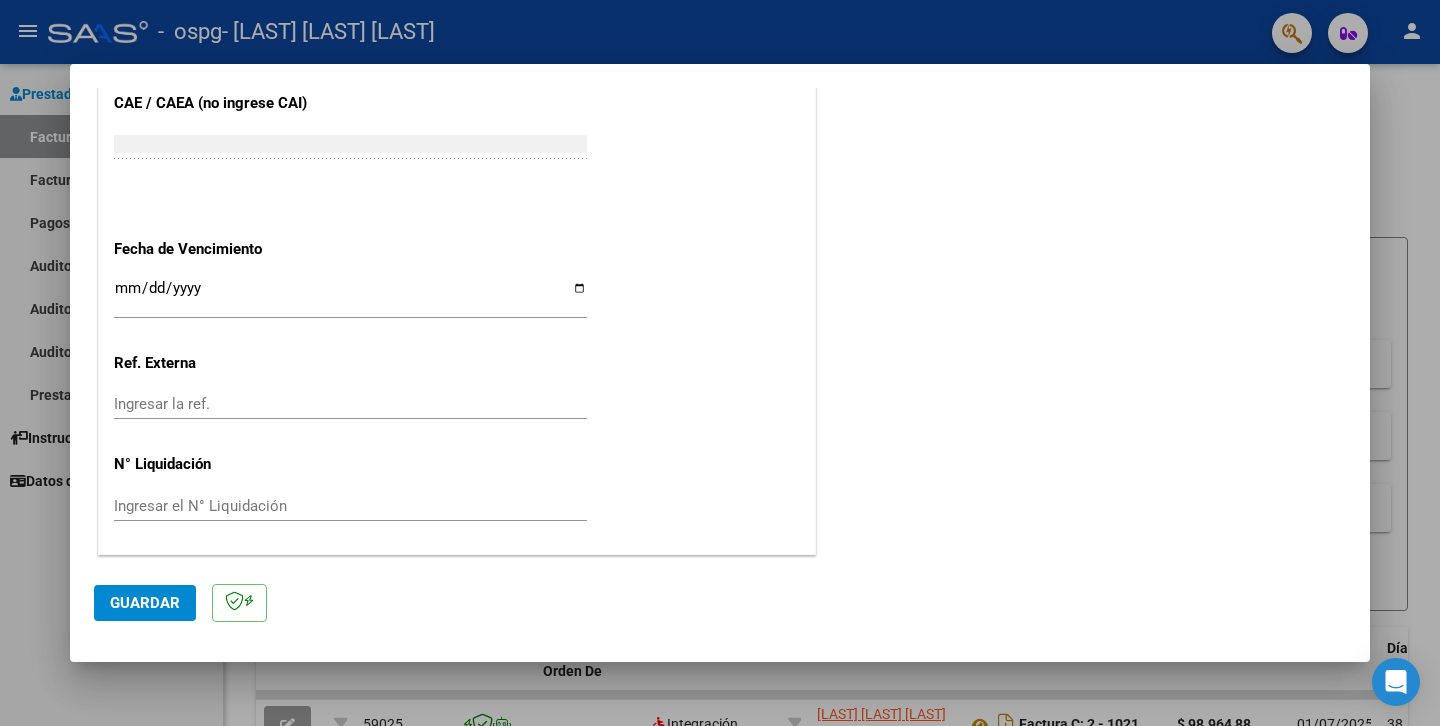 drag, startPoint x: 224, startPoint y: 483, endPoint x: 260, endPoint y: 480, distance: 36.124783 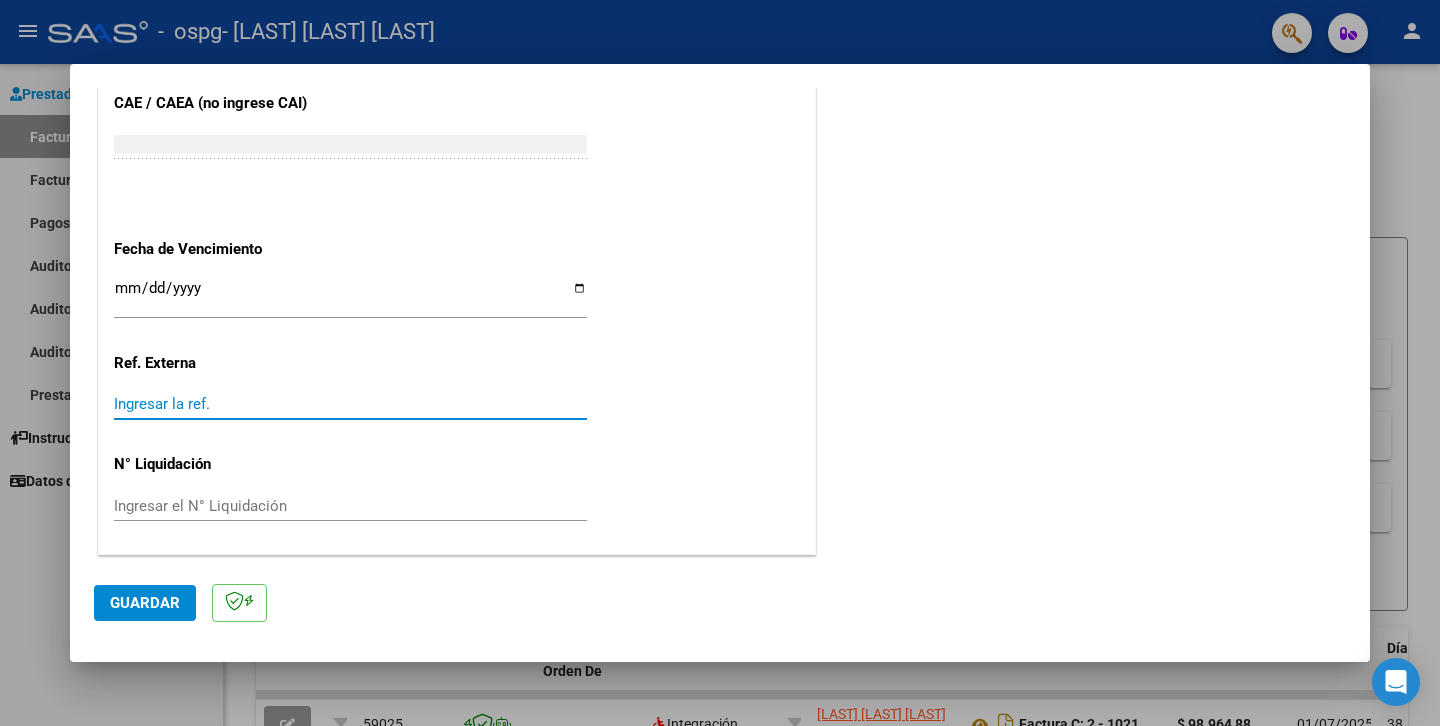 click on "Ingresar la ref." at bounding box center [350, 404] 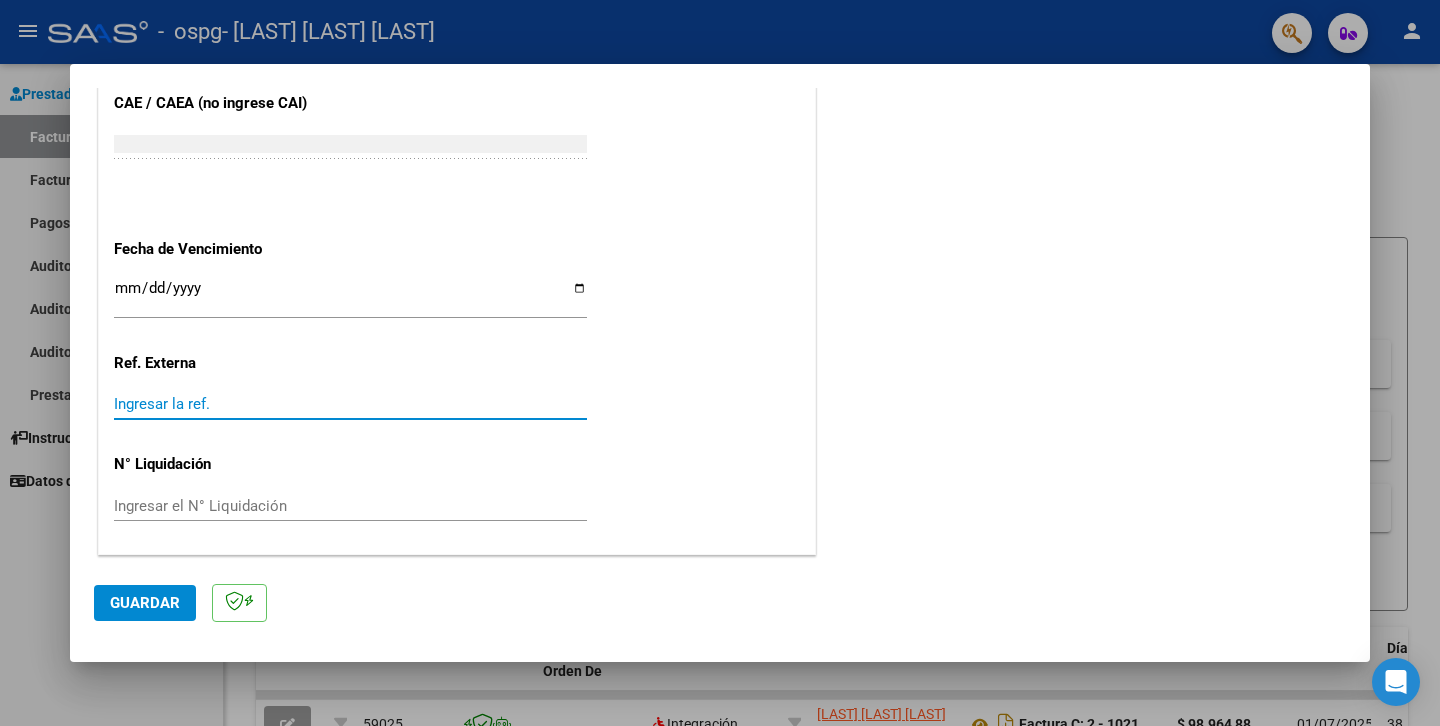 click on "Ingresar la ref." at bounding box center [350, 404] 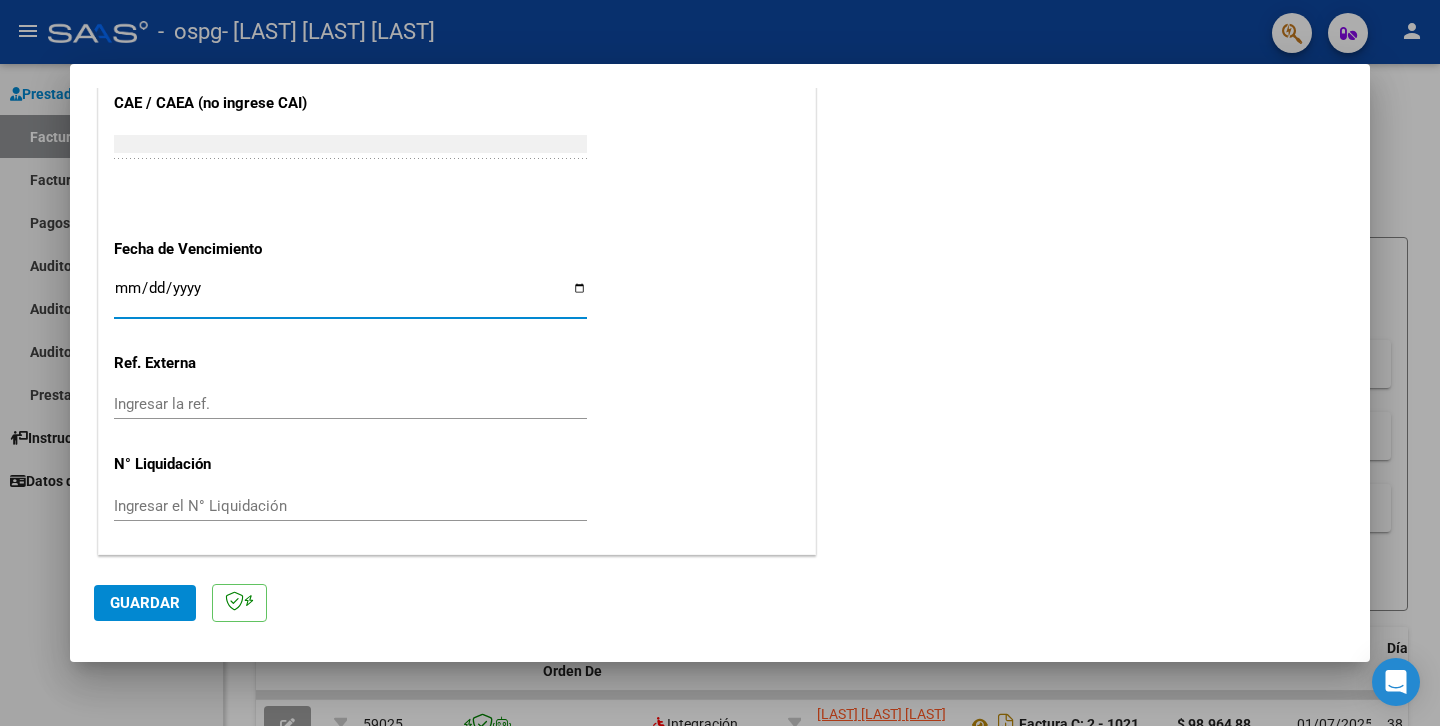 click on "Ingresar la fecha" at bounding box center (350, 296) 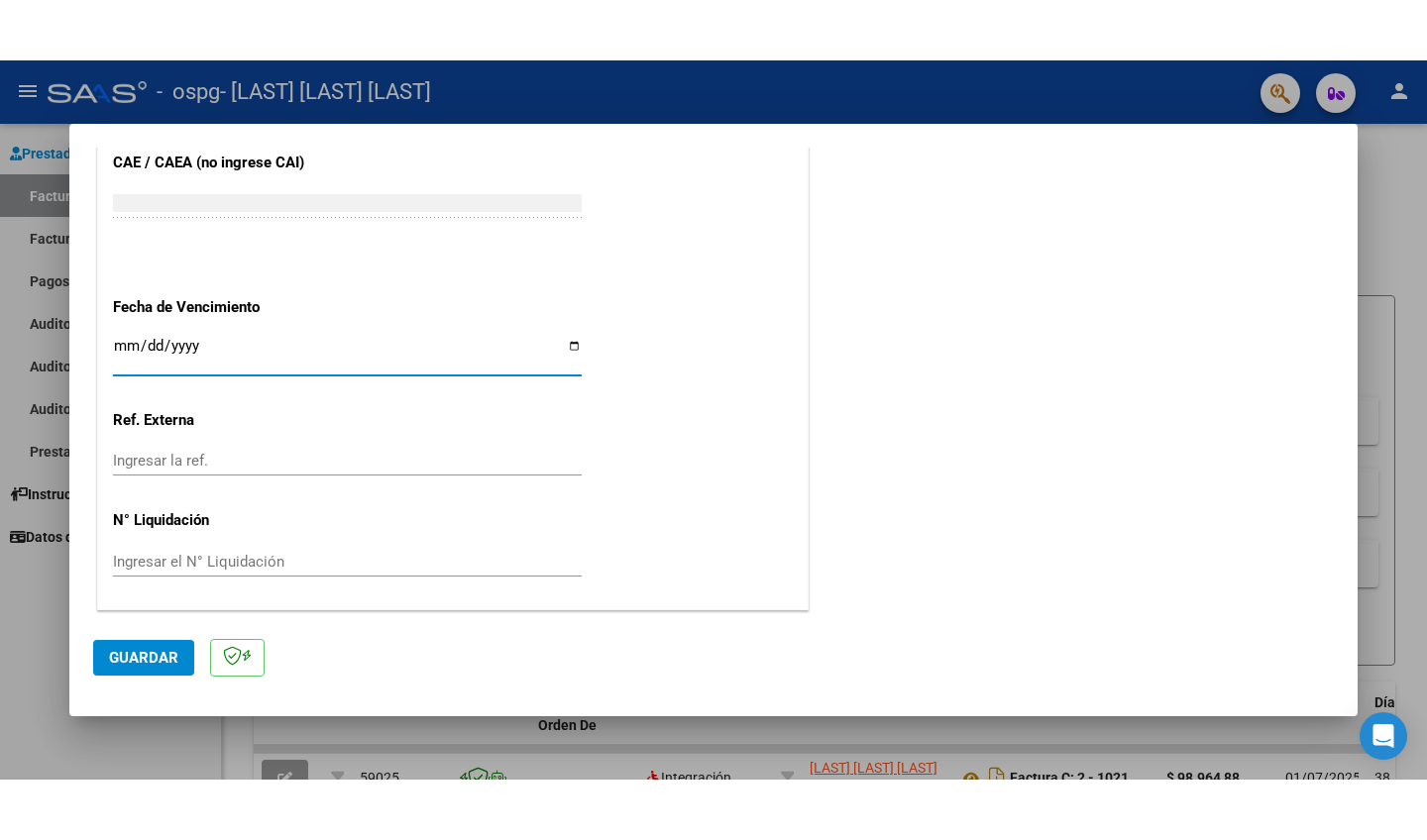 scroll, scrollTop: 1238, scrollLeft: 0, axis: vertical 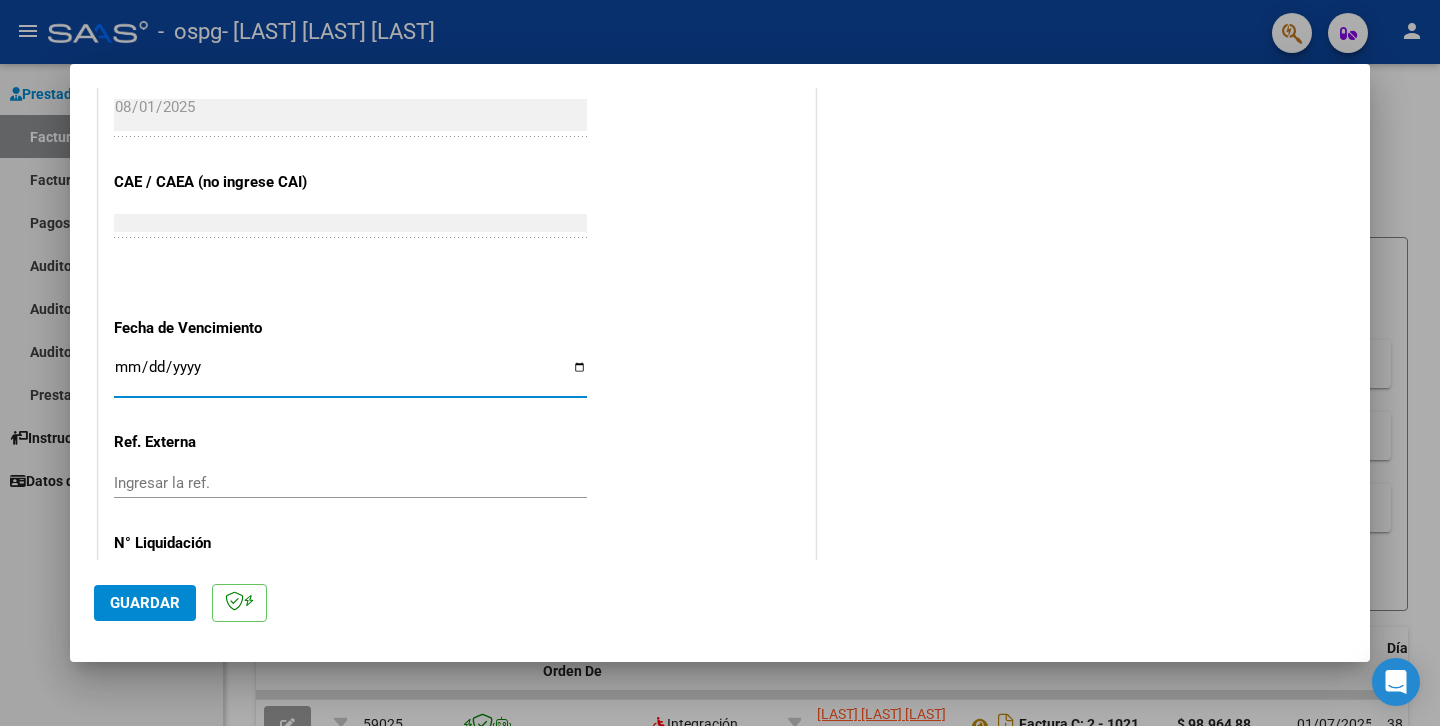 click on "Ingresar la fecha" at bounding box center (350, 375) 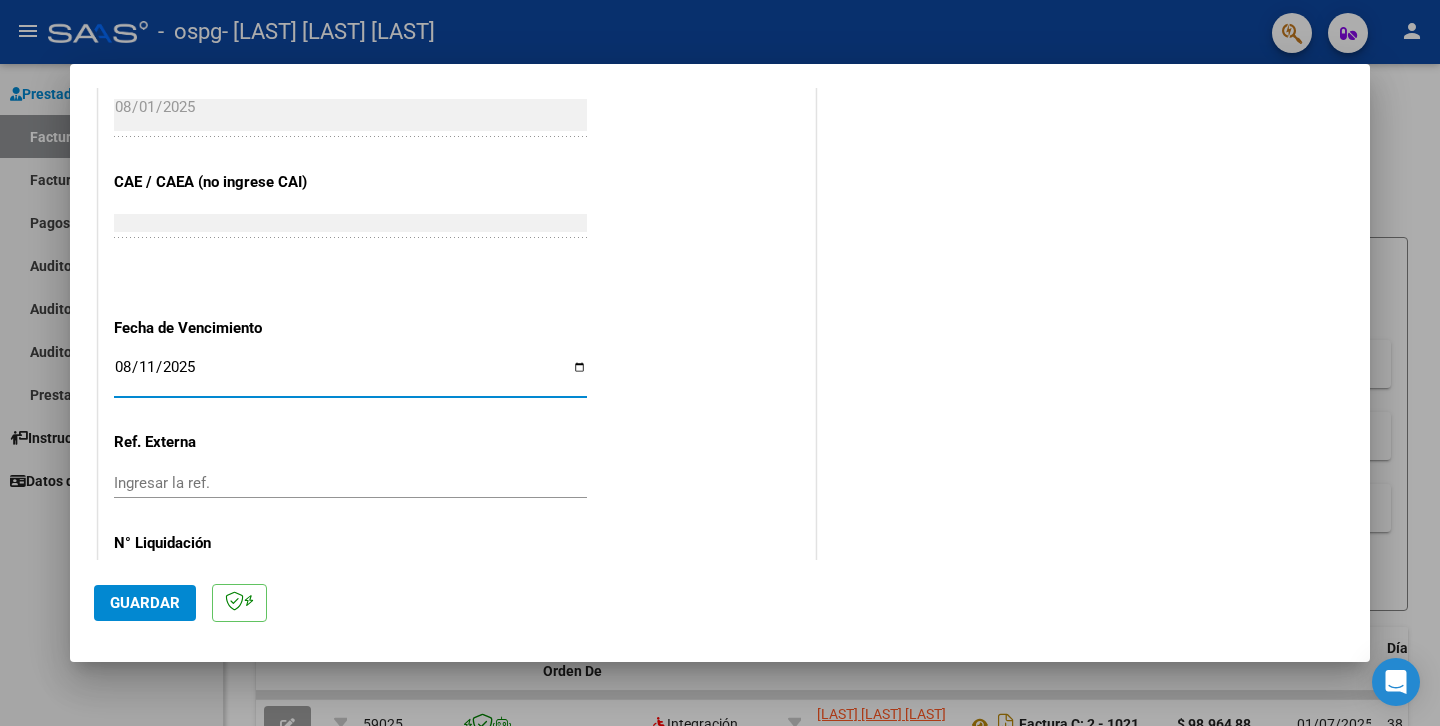 type on "2025-08-11" 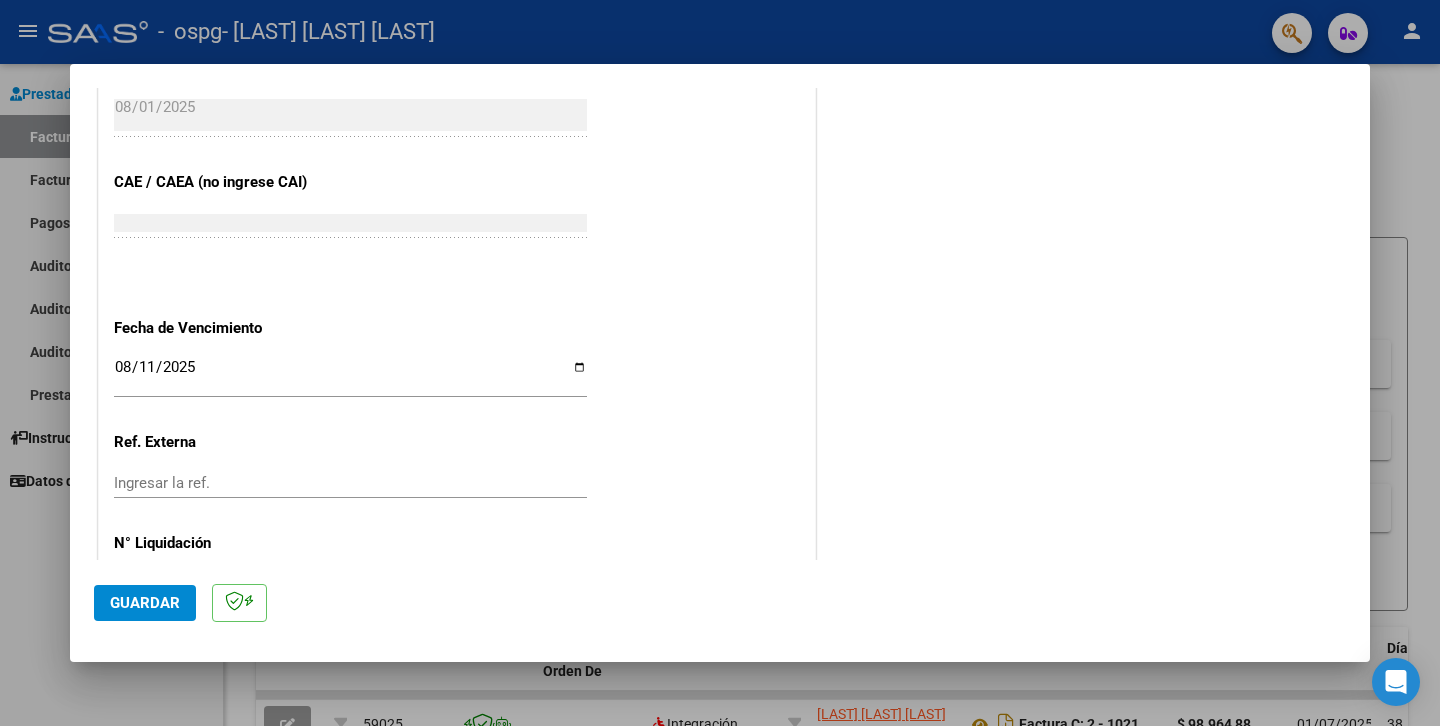 scroll, scrollTop: 1251, scrollLeft: 0, axis: vertical 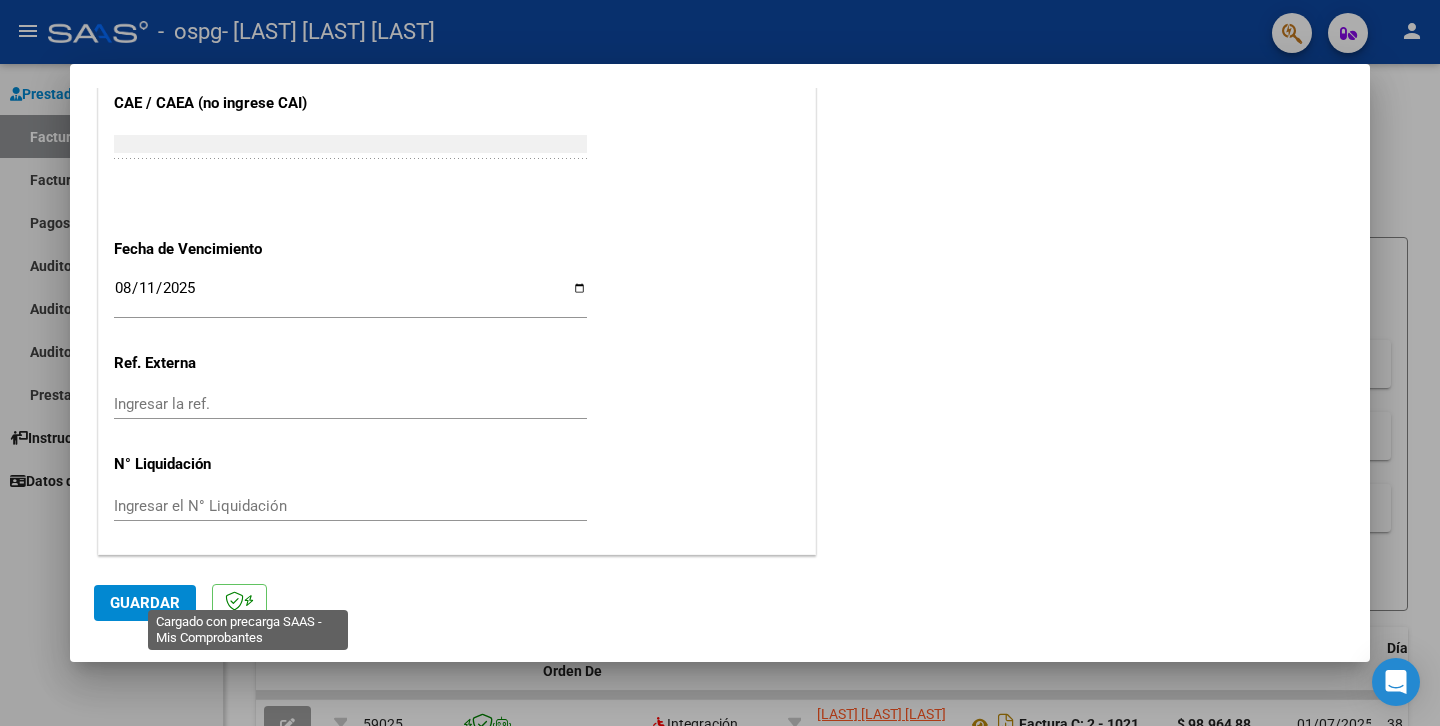 drag, startPoint x: 267, startPoint y: 521, endPoint x: 281, endPoint y: 518, distance: 14.3178215 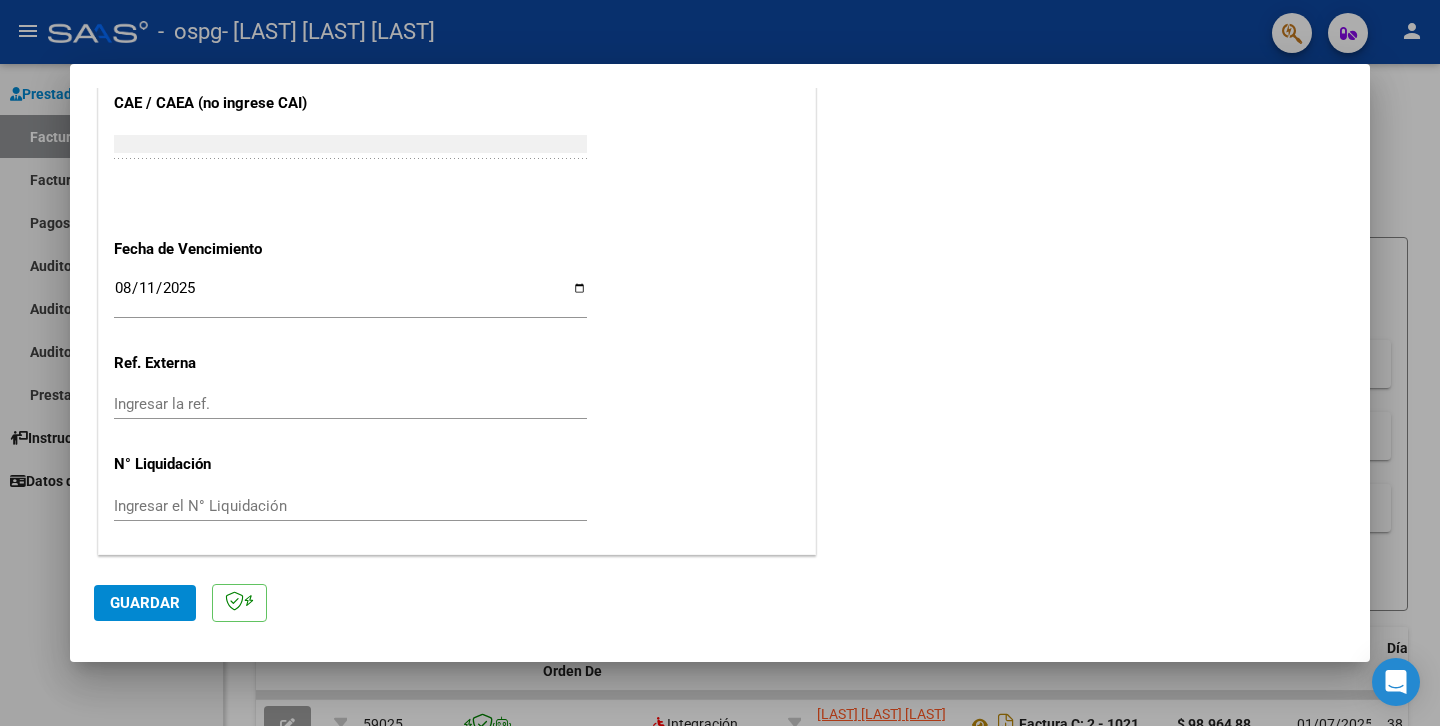 click on "CUIT * 27-35943018-9 Ingresar CUIT ANALISIS PRESTADOR Area destinado * Integración Seleccionar Area Luego de guardar debe preaprobar la factura asociandola a un legajo de integración y subir la documentación respaldatoria (planilla de asistencia o ddjj para período de aislamiento) Período de Prestación (Ej: 202305 para Mayo 2023 202507 Ingrese el Período de Prestación como indica el ejemplo Comprobante Tipo * Factura C Seleccionar Tipo Punto de Venta * 2 Ingresar el Nro. Número * 1036 Ingresar el Nro. Monto * $ 98.964,88 Ingresar el monto Fecha del Cpbt. * 2025-08-01 Ingresar la fecha CAE / CAEA (no ingrese CAI) 75319088717710 Ingresar el CAE o CAEA (no ingrese CAI) Fecha de Vencimiento 2025-08-11 Ingresar la fecha Ref. Externa Ingresar la ref. N° Liquidación Ingresar el N° Liquidación" at bounding box center (457, -180) 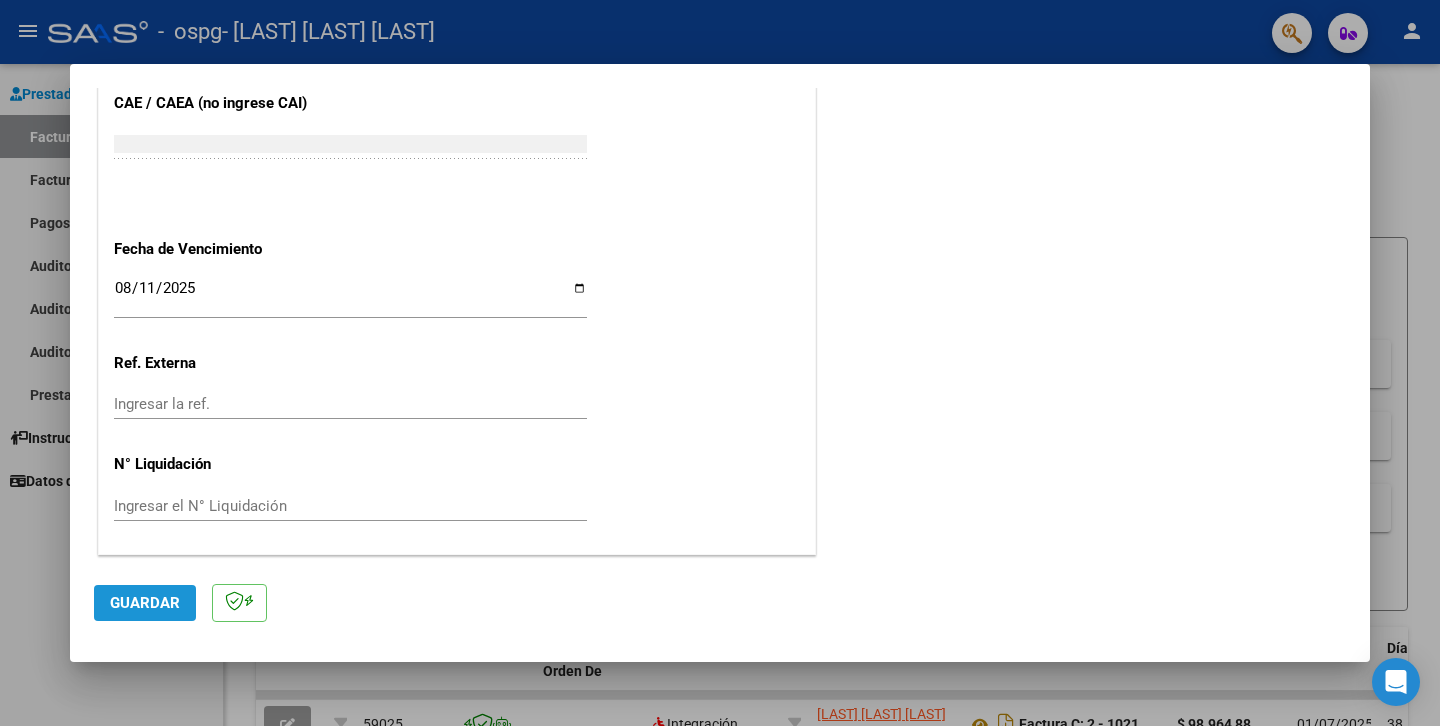 click on "Guardar" 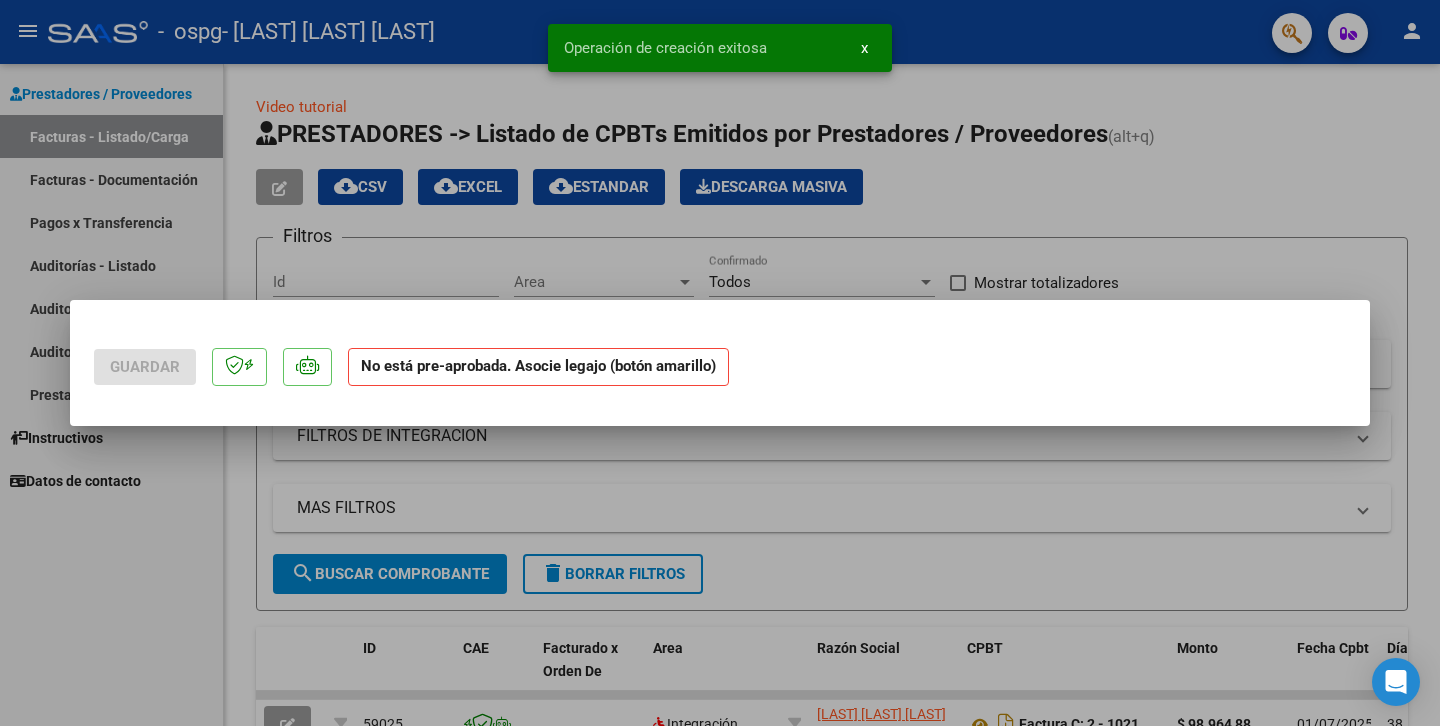 scroll, scrollTop: 0, scrollLeft: 0, axis: both 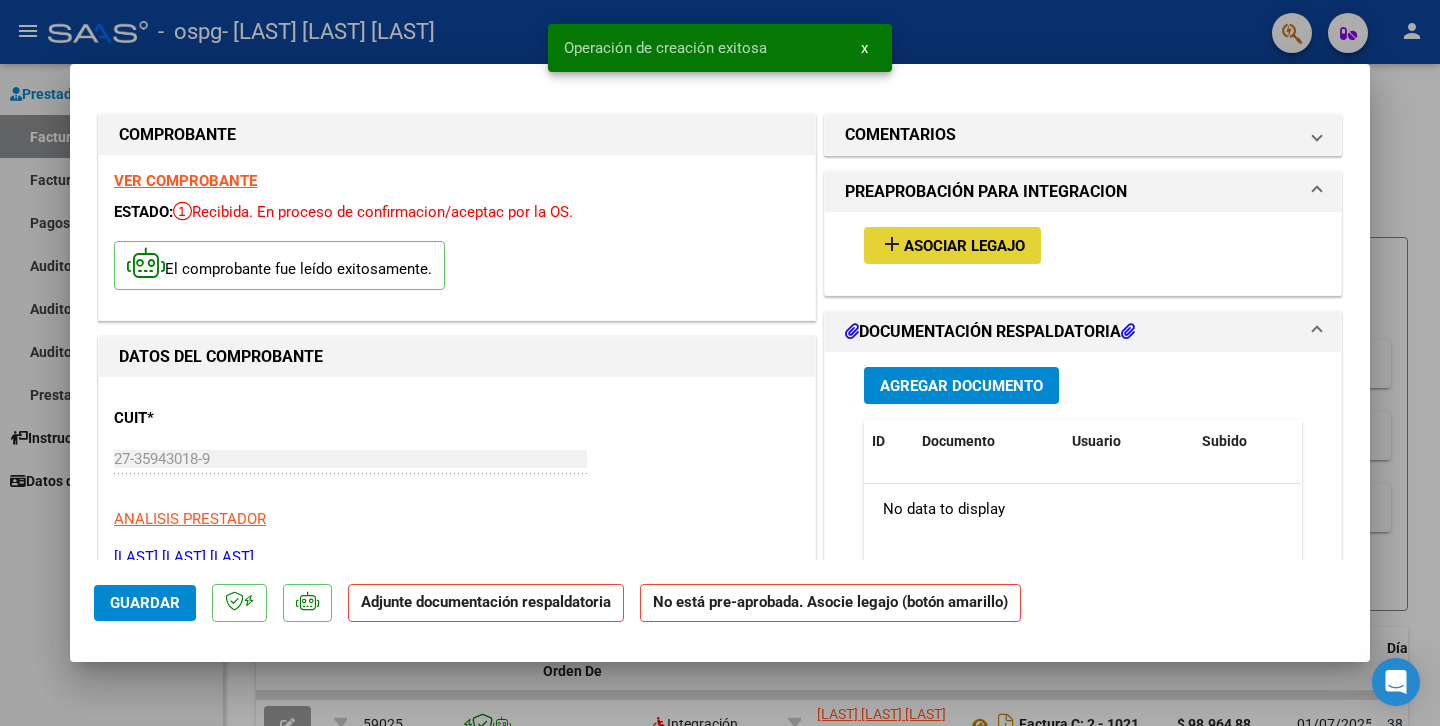 click on "Asociar Legajo" at bounding box center [964, 246] 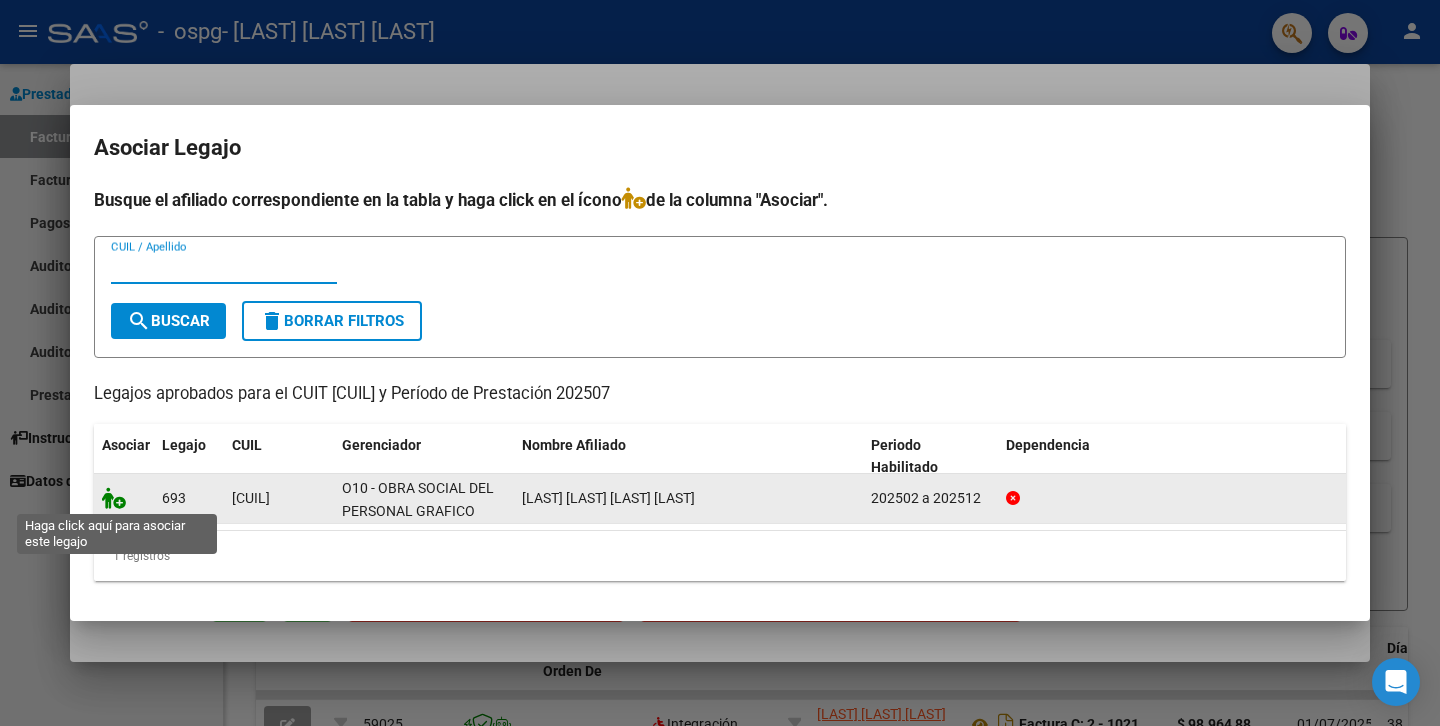 click 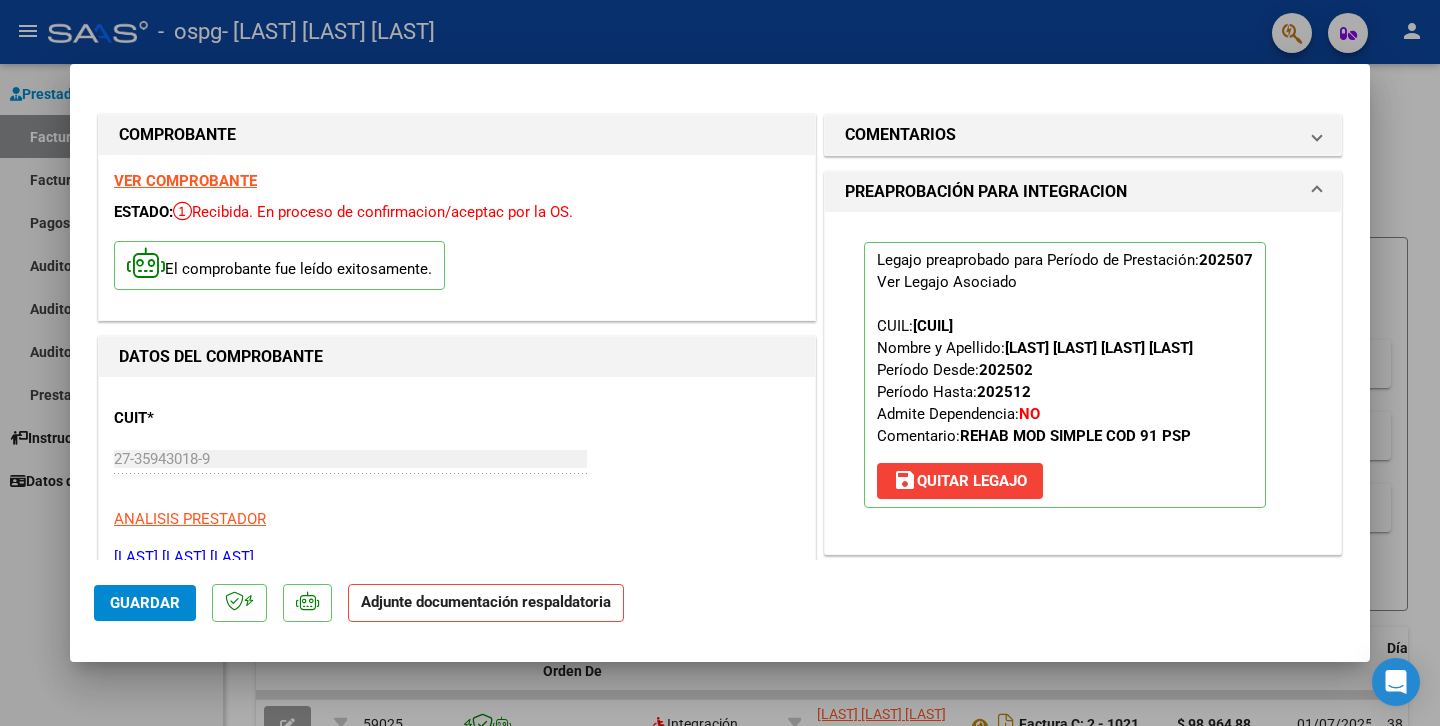 click on "Guardar Adjunte documentación respaldatoria" 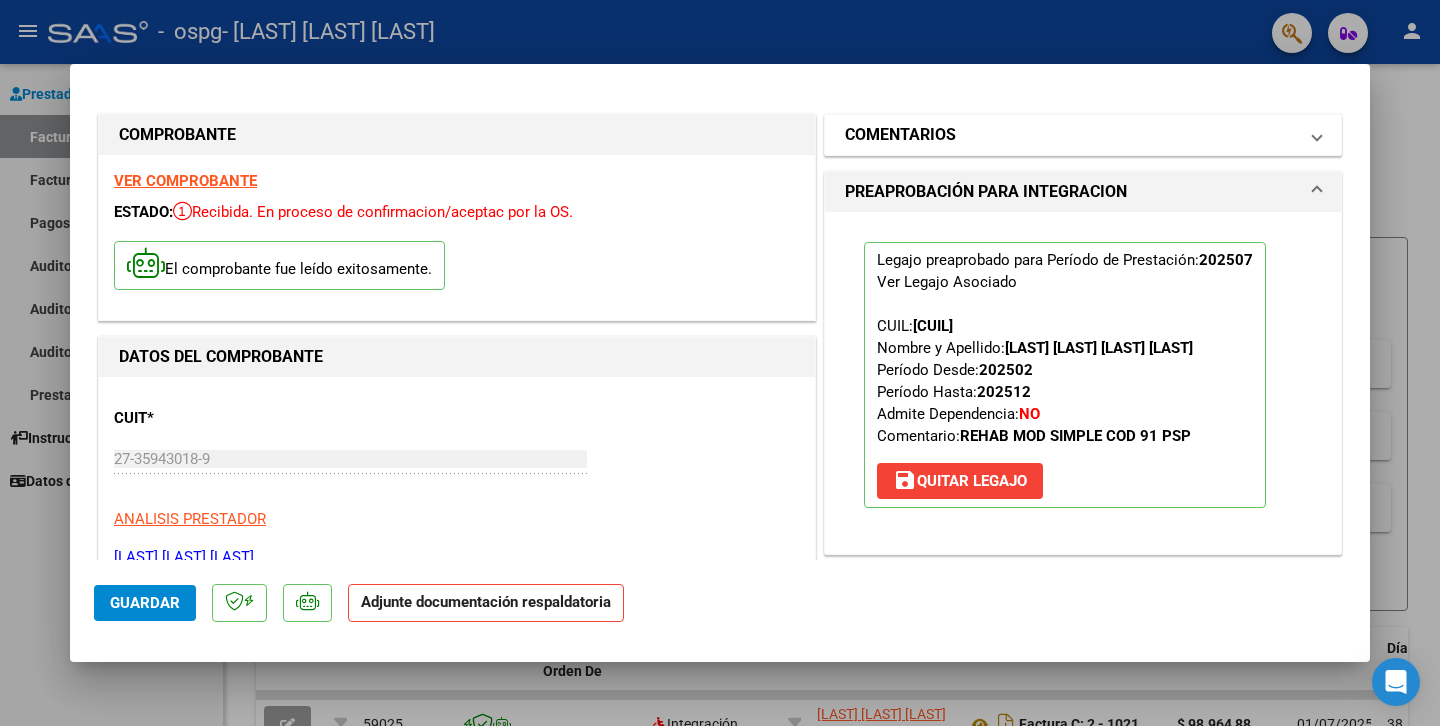 click on "COMENTARIOS" at bounding box center (1071, 135) 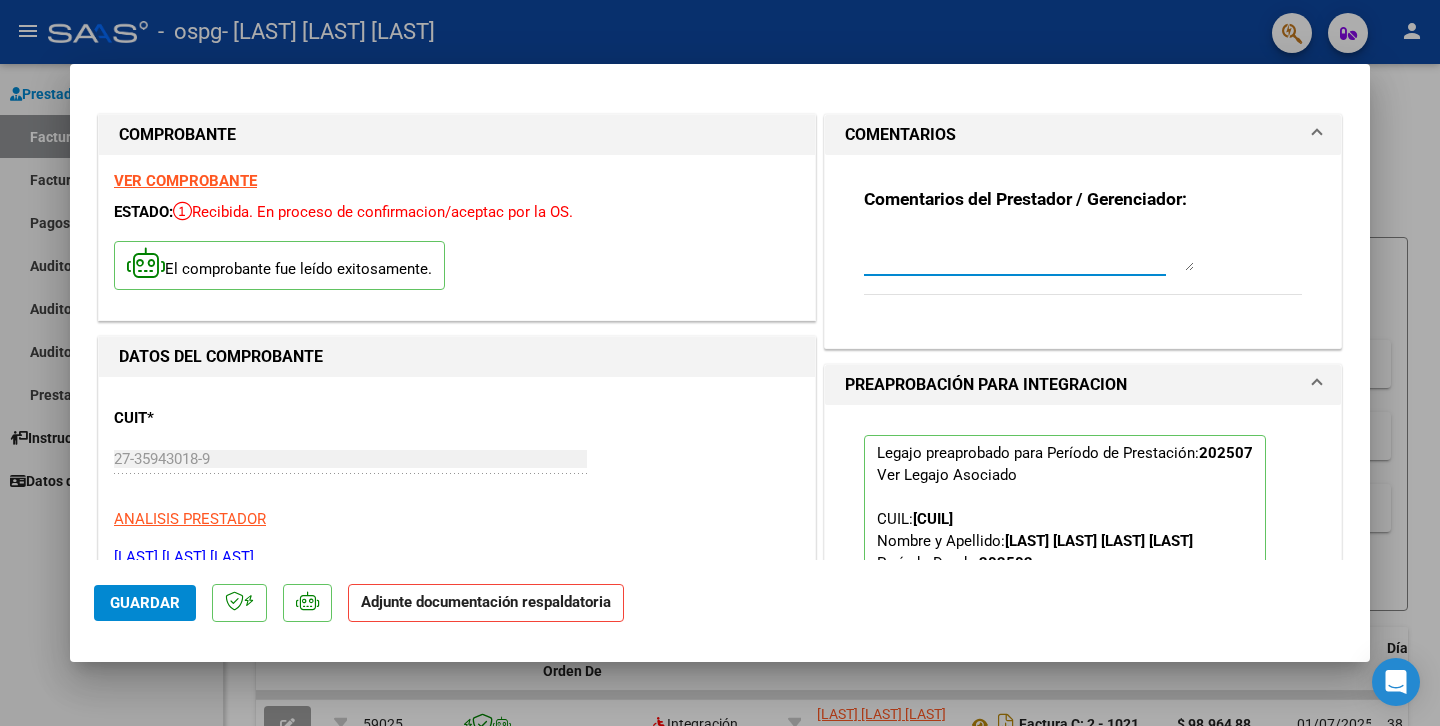 click at bounding box center [1029, 251] 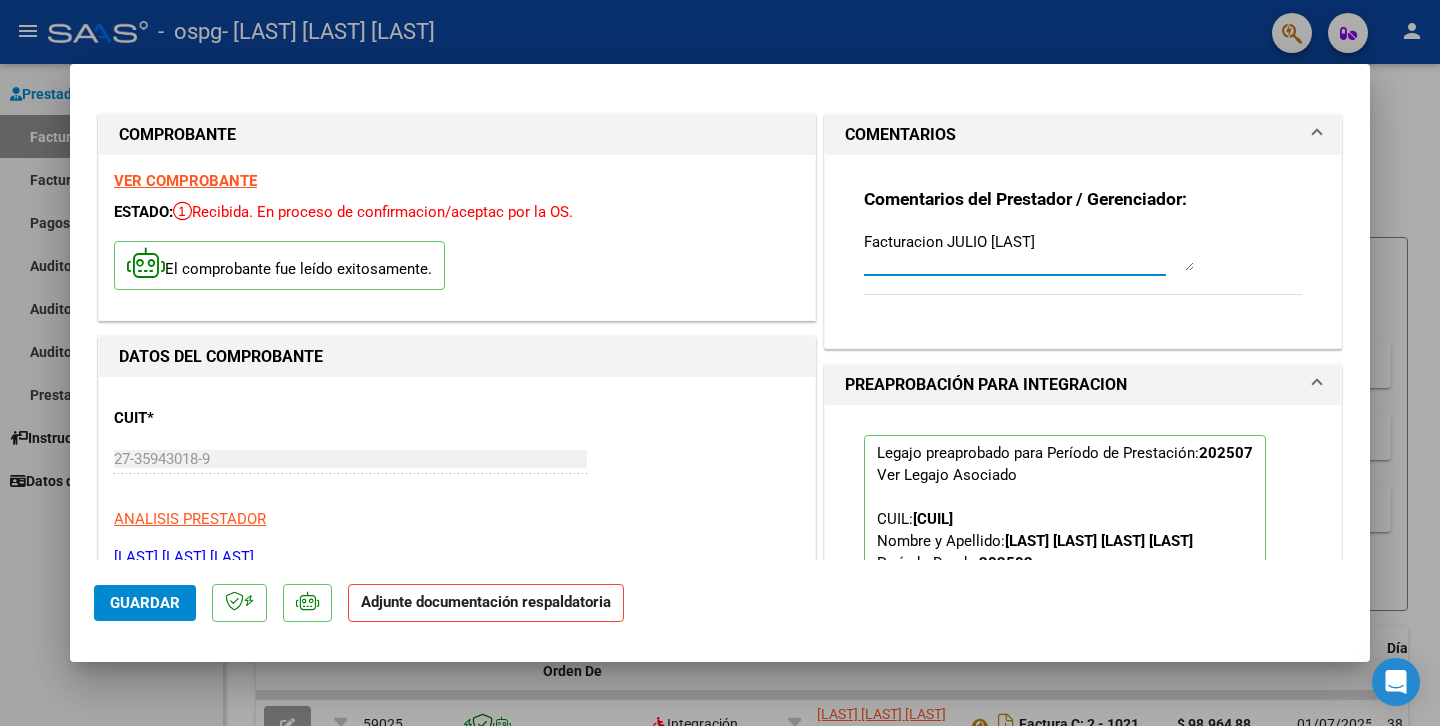 type on "Facturacion JULIO [LAST]" 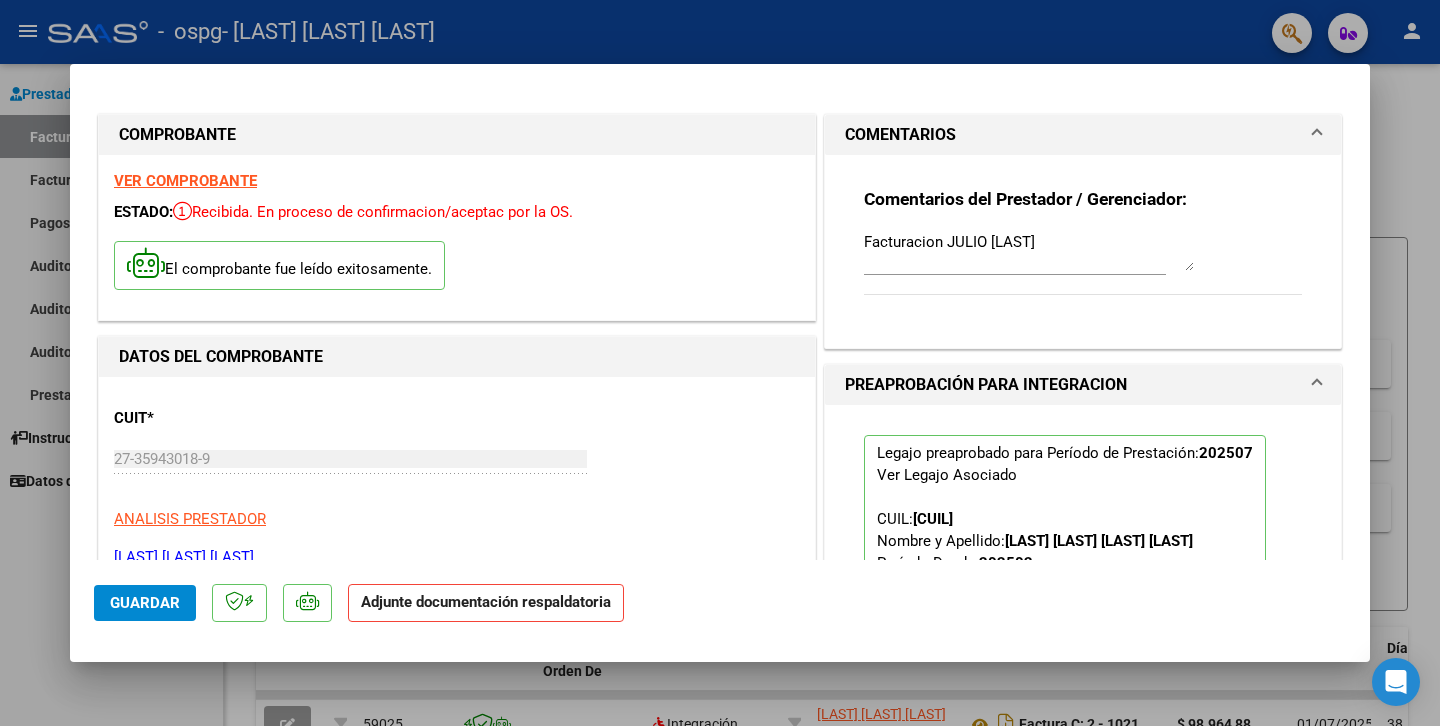 click on "COMPROBANTE VER COMPROBANTE     ESTADO: Recibida. En proceso de confirmacion/aceptac por la OS.   El comprobante fue leído exitosamente. DATOS DEL COMPROBANTE CUIT * 27-35943018-9 Ingresar CUIT ANALISIS PRESTADOR [LAST] [LAST] [LAST] ARCA Padrón Area destinado * Integración Seleccionar Area Período de Prestación (Ej: 202305 para Mayo 2023 202507 Ingrese el Período de Prestación como indica el ejemplo Una vez que se asoció a un legajo aprobado no se puede cambiar el período de prestación. Comprobante Tipo * Factura C Seleccionar Tipo Punto de Venta * 2 Ingresar el Nro. Número * 1036 Ingresar el Nro. Monto * $ 98.964,88 Ingresar el monto Fecha del Cpbt. * 2025-08-01 Ingresar la fecha CAE / CAEA (no ingrese CAI) 75319088717710 Ingresar el CAE o CAEA (no ingrese CAI) Fecha de Vencimiento 2025-08-11 Ingresar la fecha Ref. Externa Ingresar la ref. N° Liquidación Ingresar el N° Liquidación COMENTARIOS Comentarios del Prestador / Gerenciador: NO" at bounding box center (720, 363) 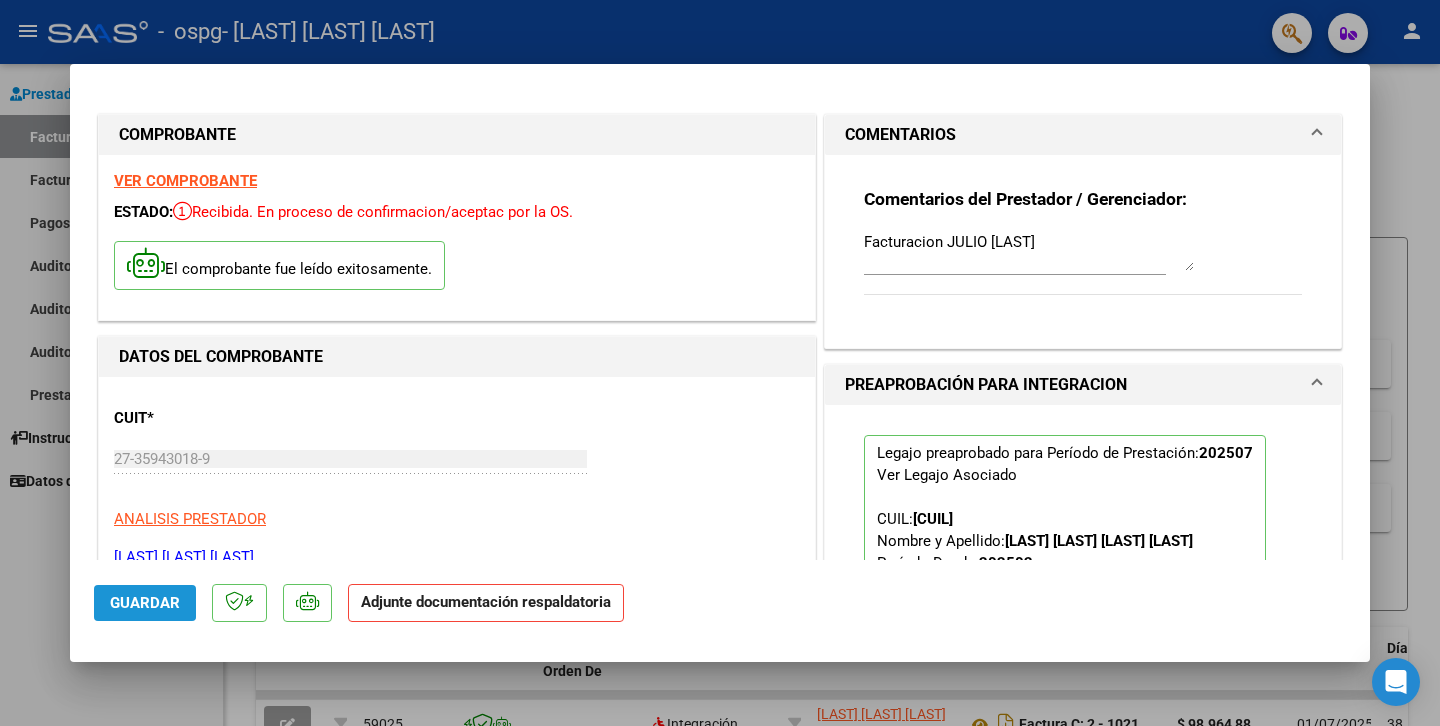 click on "Guardar" 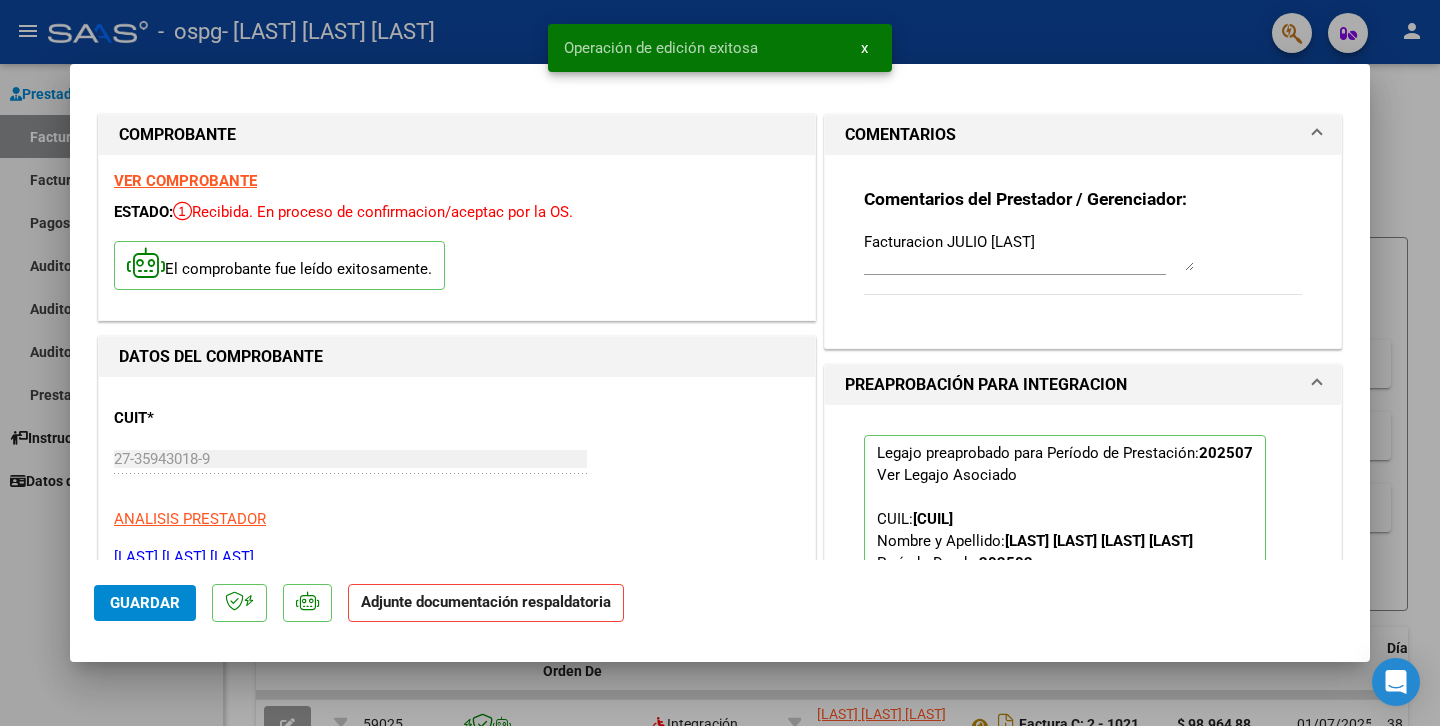 click on "Adjunte documentación respaldatoria" 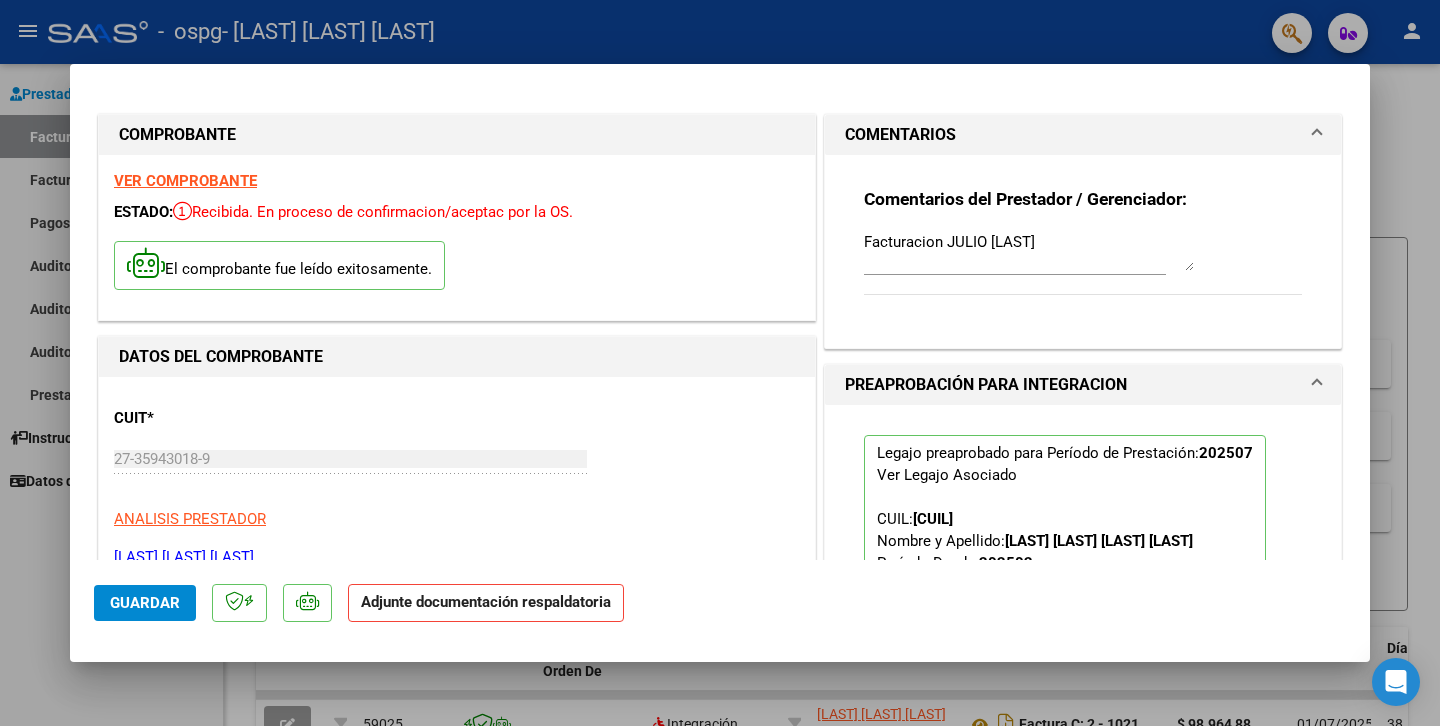 click on "Guardar" 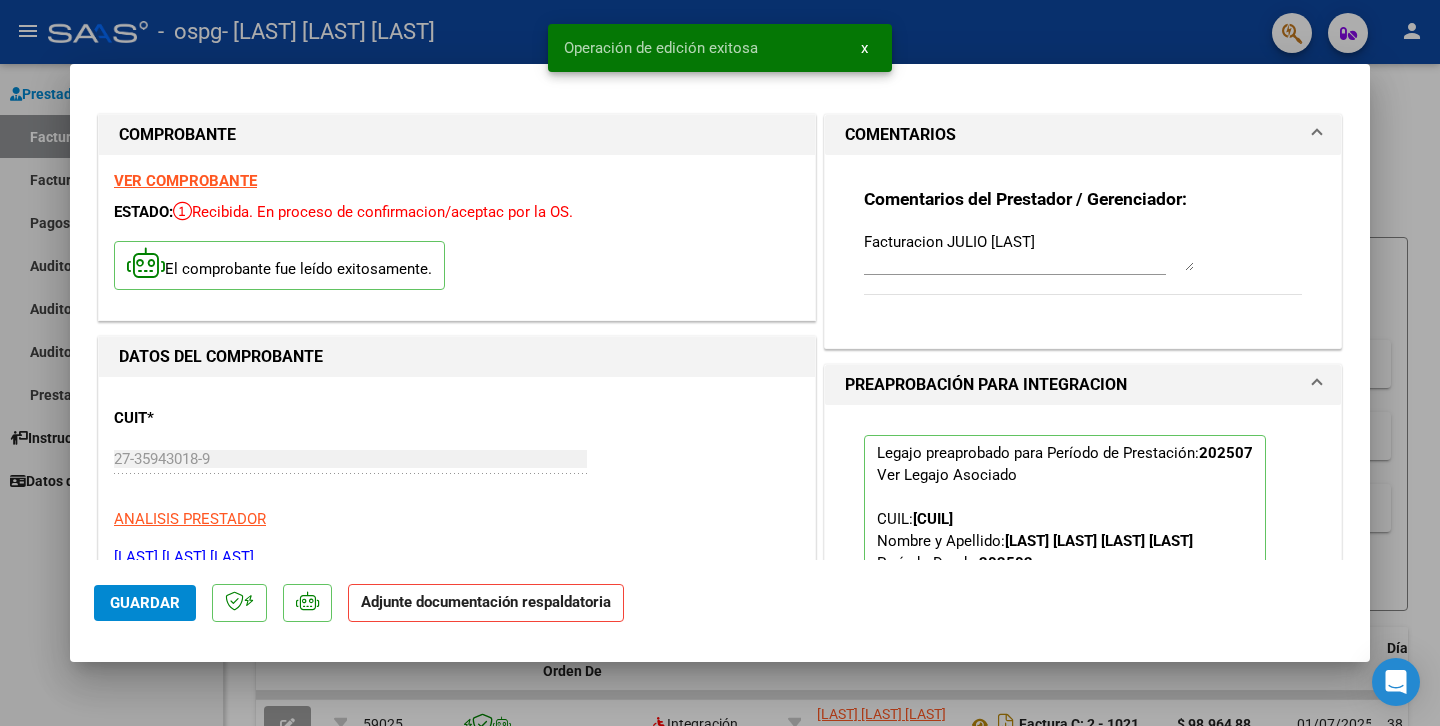 drag, startPoint x: 1009, startPoint y: 85, endPoint x: 983, endPoint y: 252, distance: 169.01184 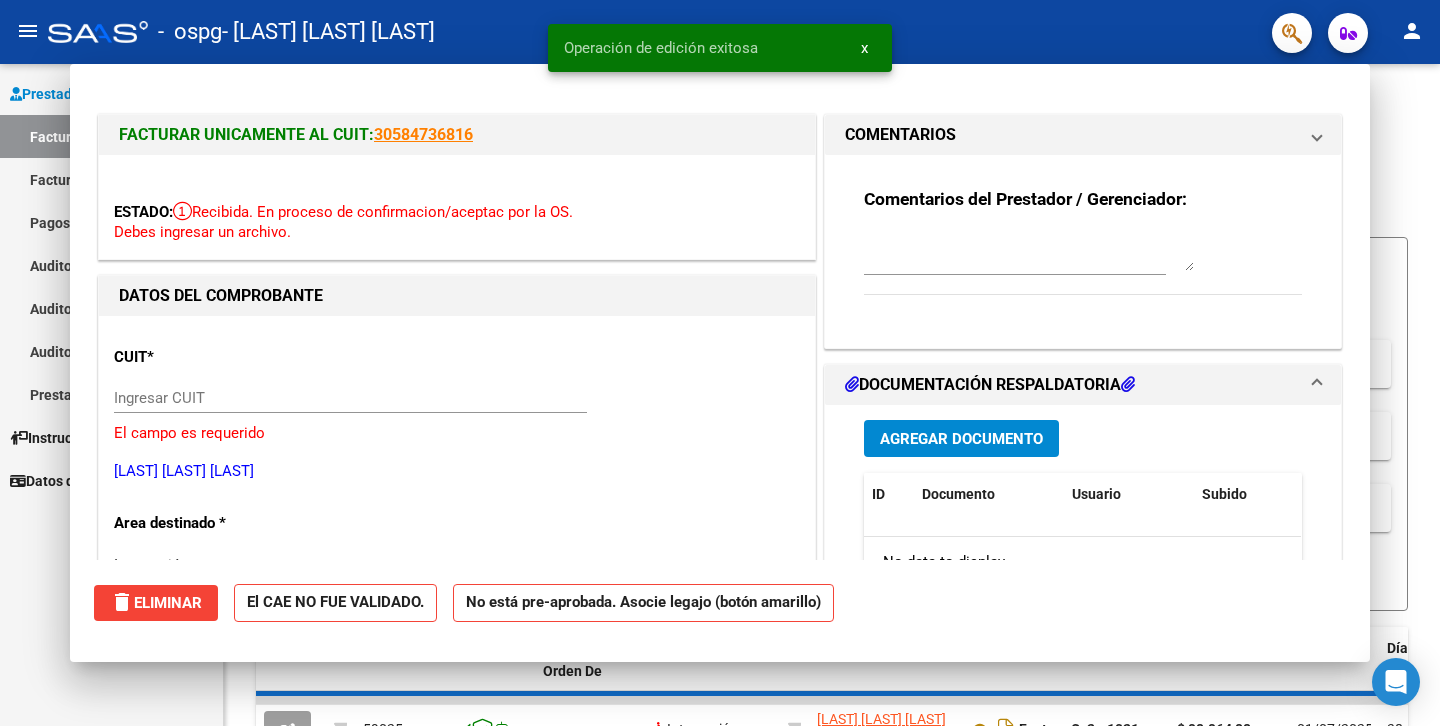click on "- ospg - [LAST] [LAST] [LAST]" 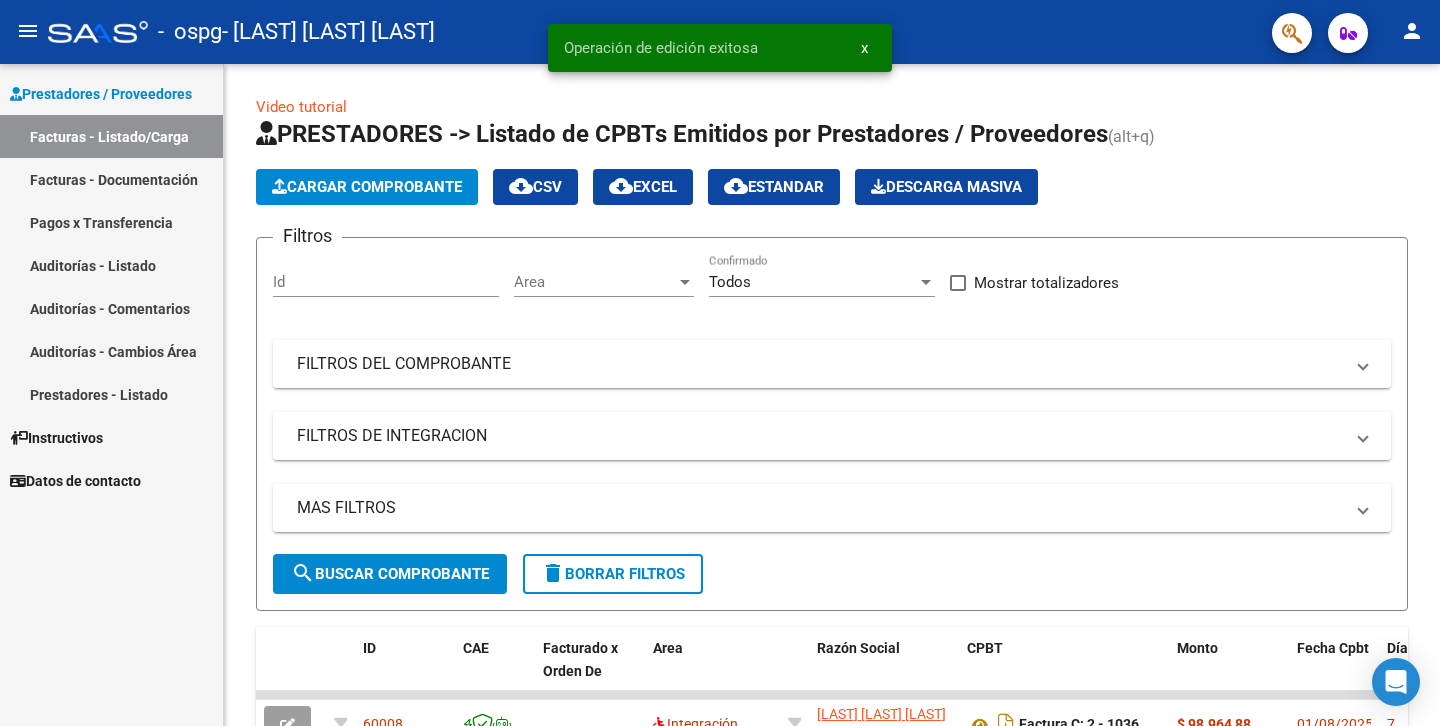 click on "Facturas - Listado/Carga" at bounding box center (111, 136) 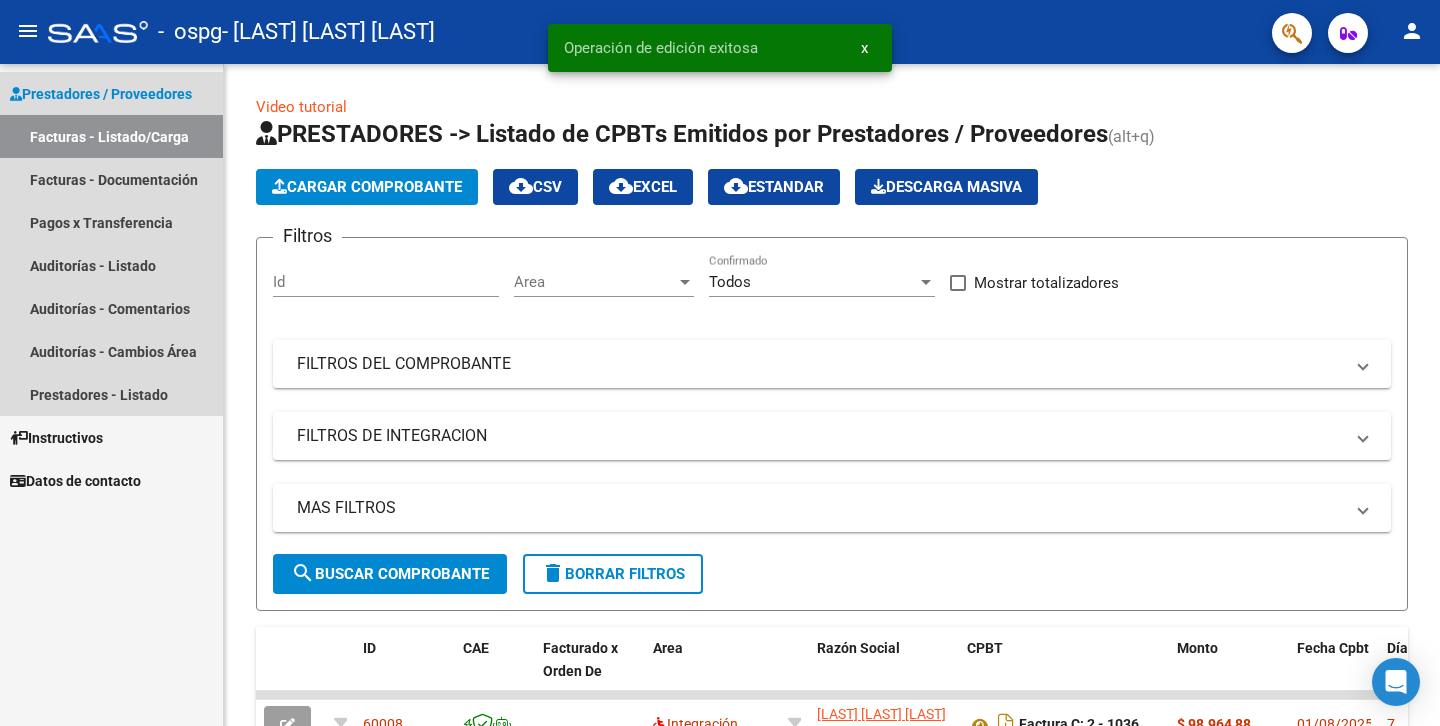 click on "Facturas - Listado/Carga" at bounding box center (111, 136) 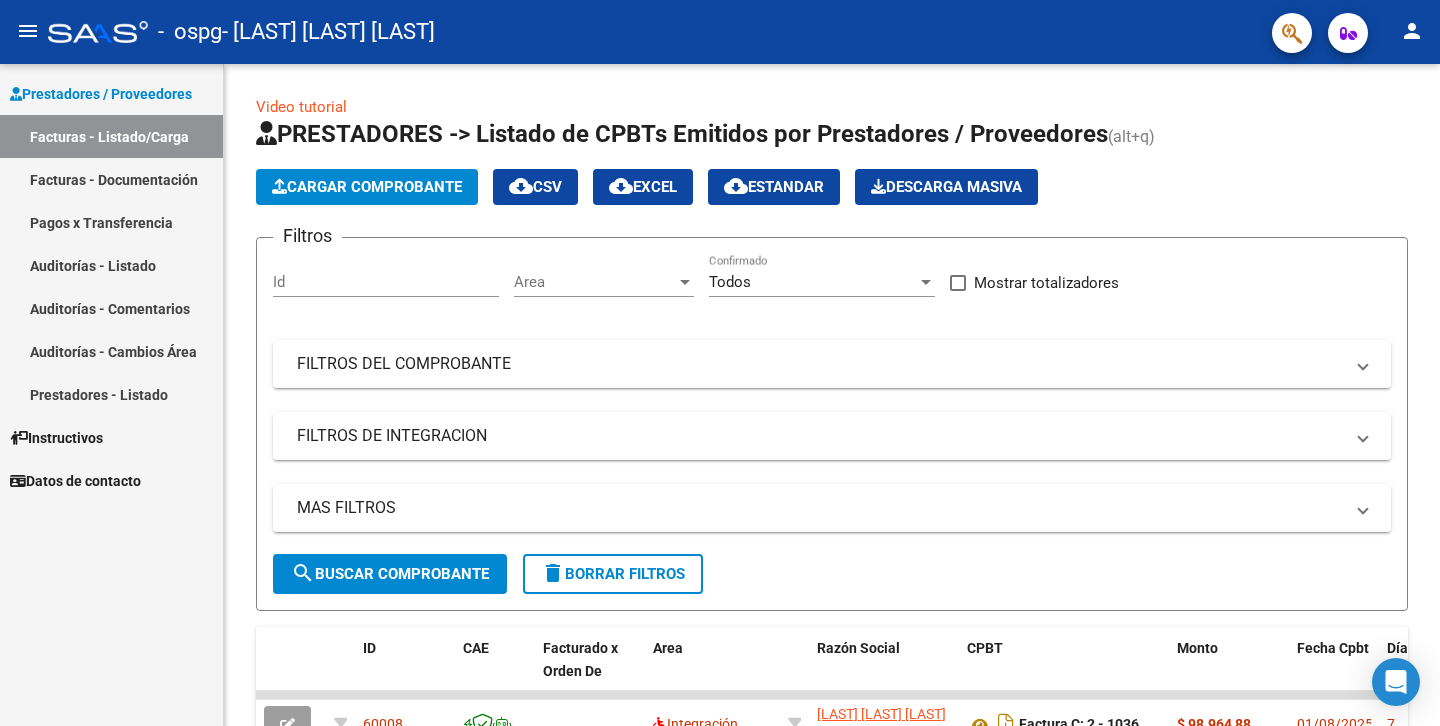 click on "Prestadores / Proveedores Facturas - Listado/Carga Facturas - Documentación Pagos x Transferencia Auditorías - Listado Auditorías - Comentarios Auditorías - Cambios Área Prestadores - Listado    Instructivos    Datos de contacto" at bounding box center [111, 395] 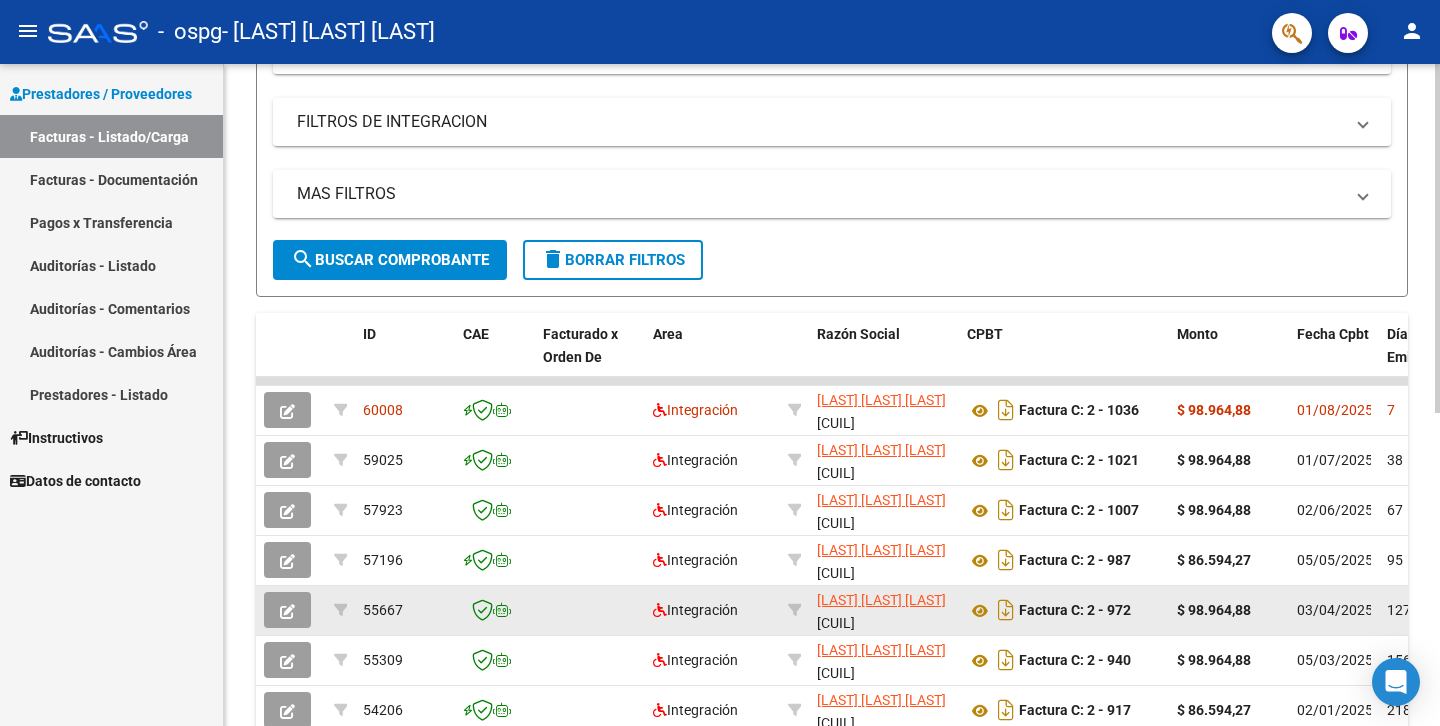 scroll, scrollTop: 397, scrollLeft: 0, axis: vertical 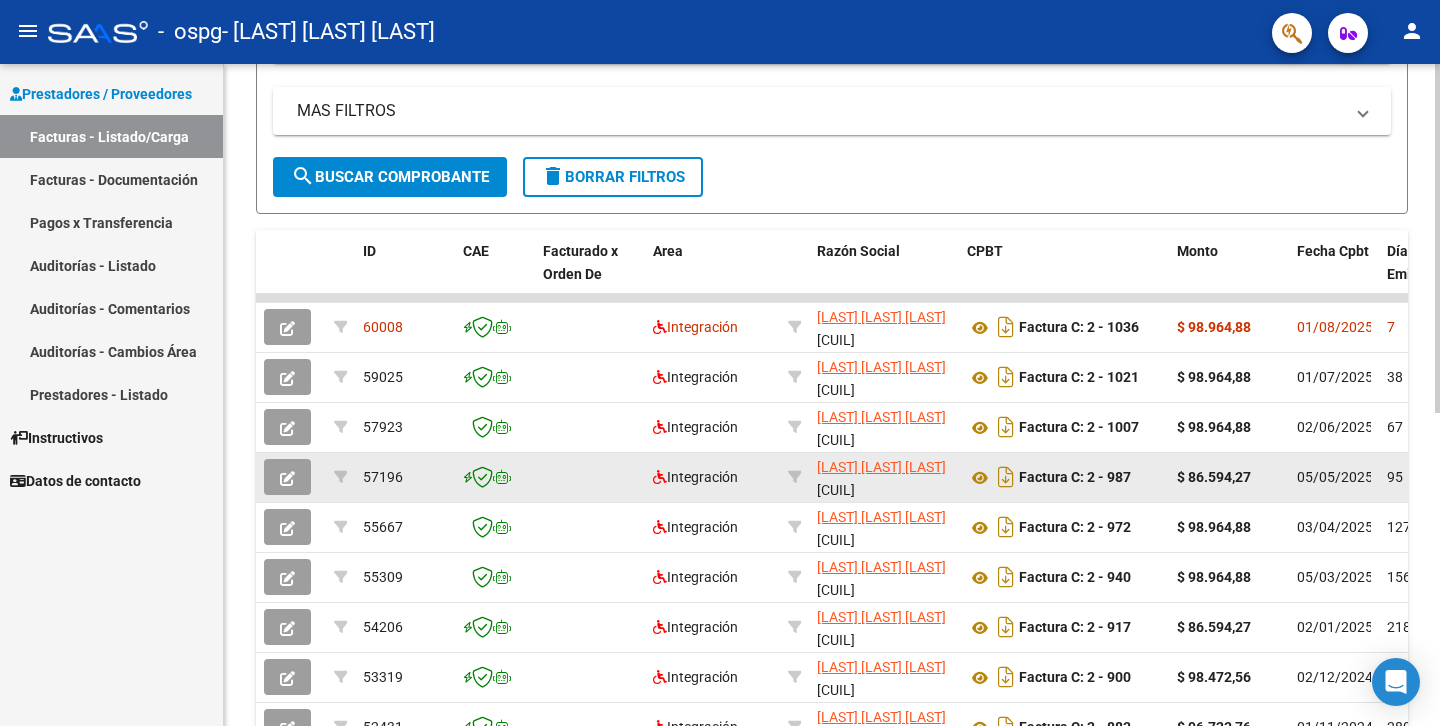 drag, startPoint x: 271, startPoint y: 453, endPoint x: 366, endPoint y: 479, distance: 98.49365 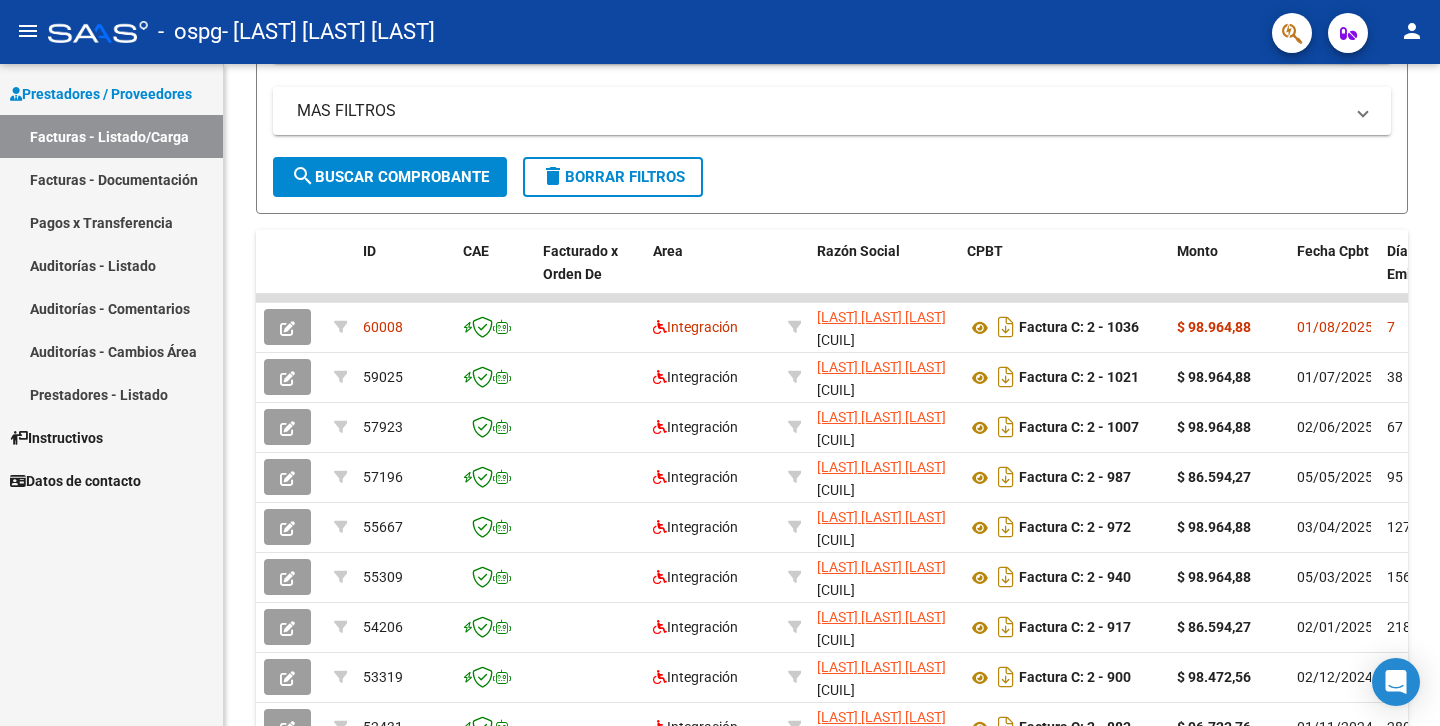 click on "Prestadores / Proveedores Facturas - Listado/Carga Facturas - Documentación Pagos x Transferencia Auditorías - Listado Auditorías - Comentarios Auditorías - Cambios Área Prestadores - Listado    Instructivos    Datos de contacto" at bounding box center (111, 395) 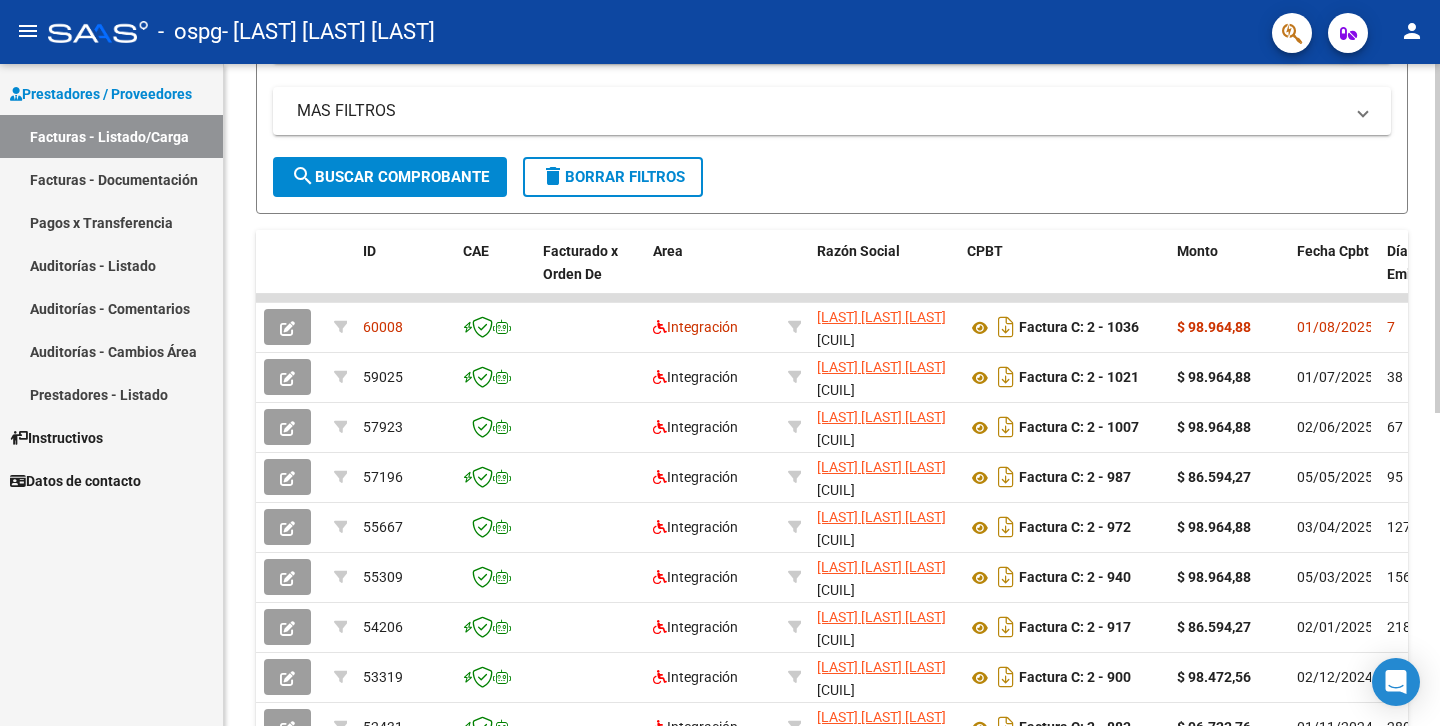 drag, startPoint x: 1380, startPoint y: 302, endPoint x: 1439, endPoint y: 305, distance: 59.07622 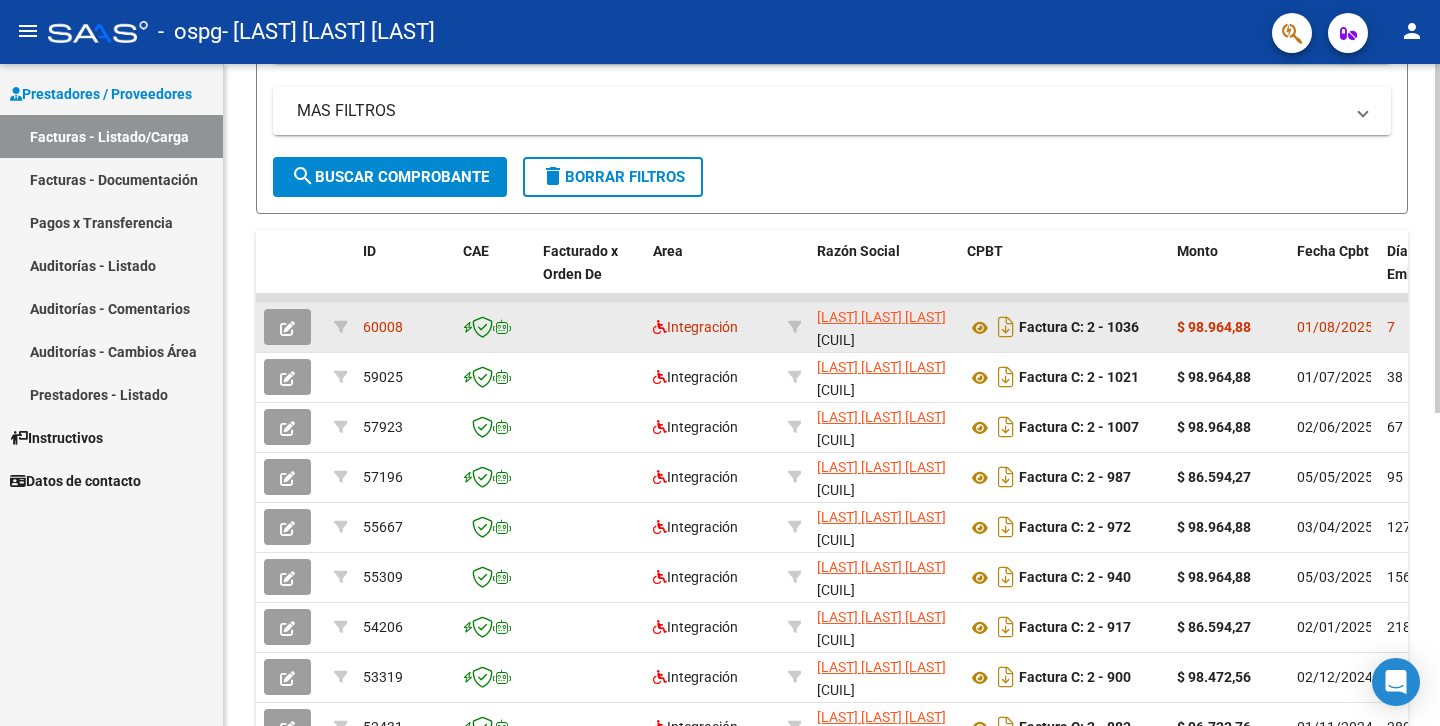click on "Factura C: 2 - 1036" 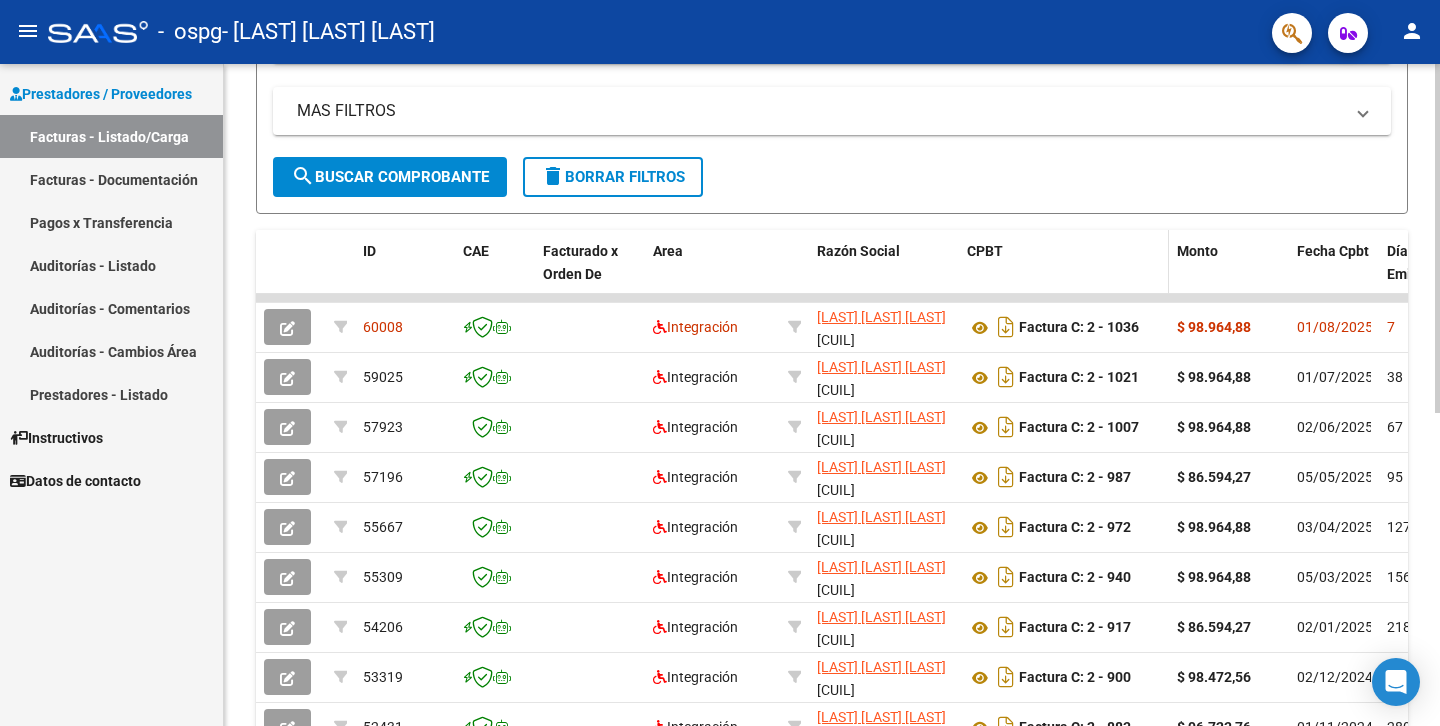 click on "CPBT" 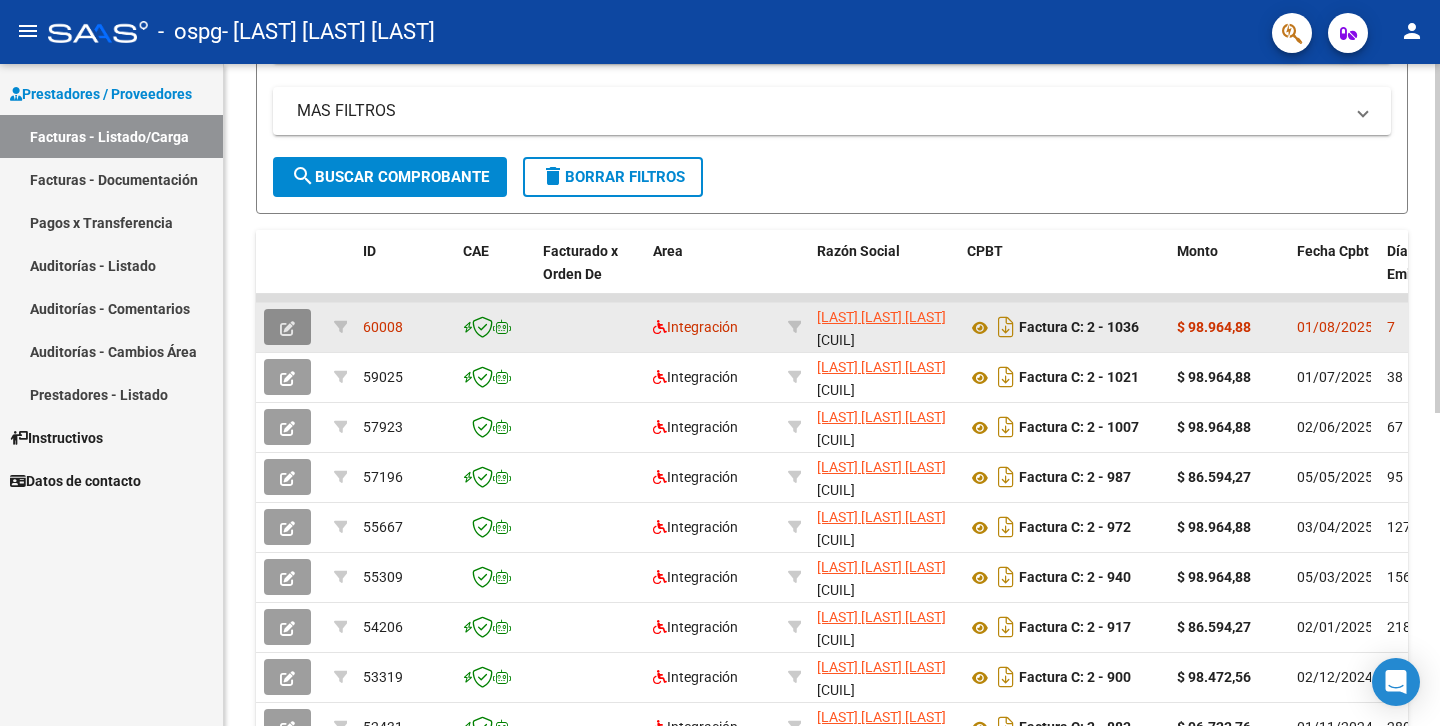click 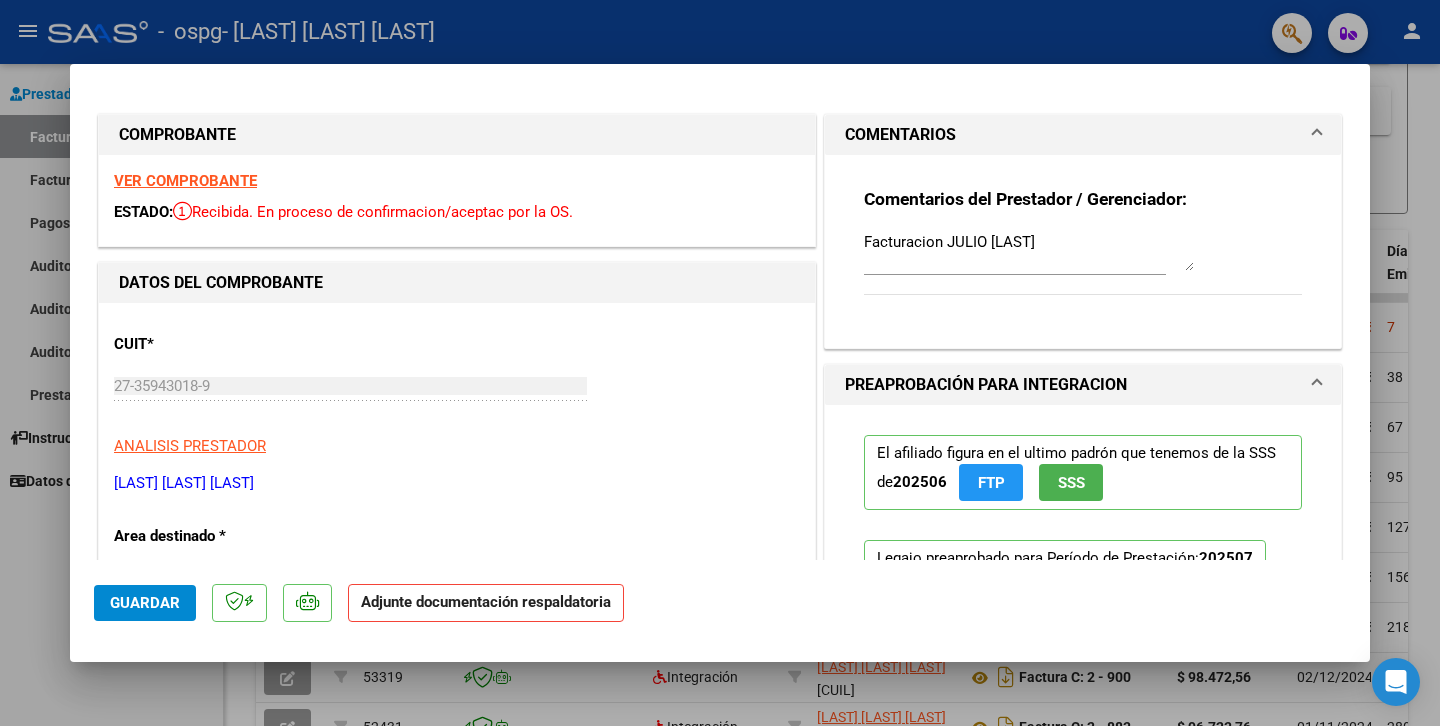 click on "Area destinado *" at bounding box center [217, 536] 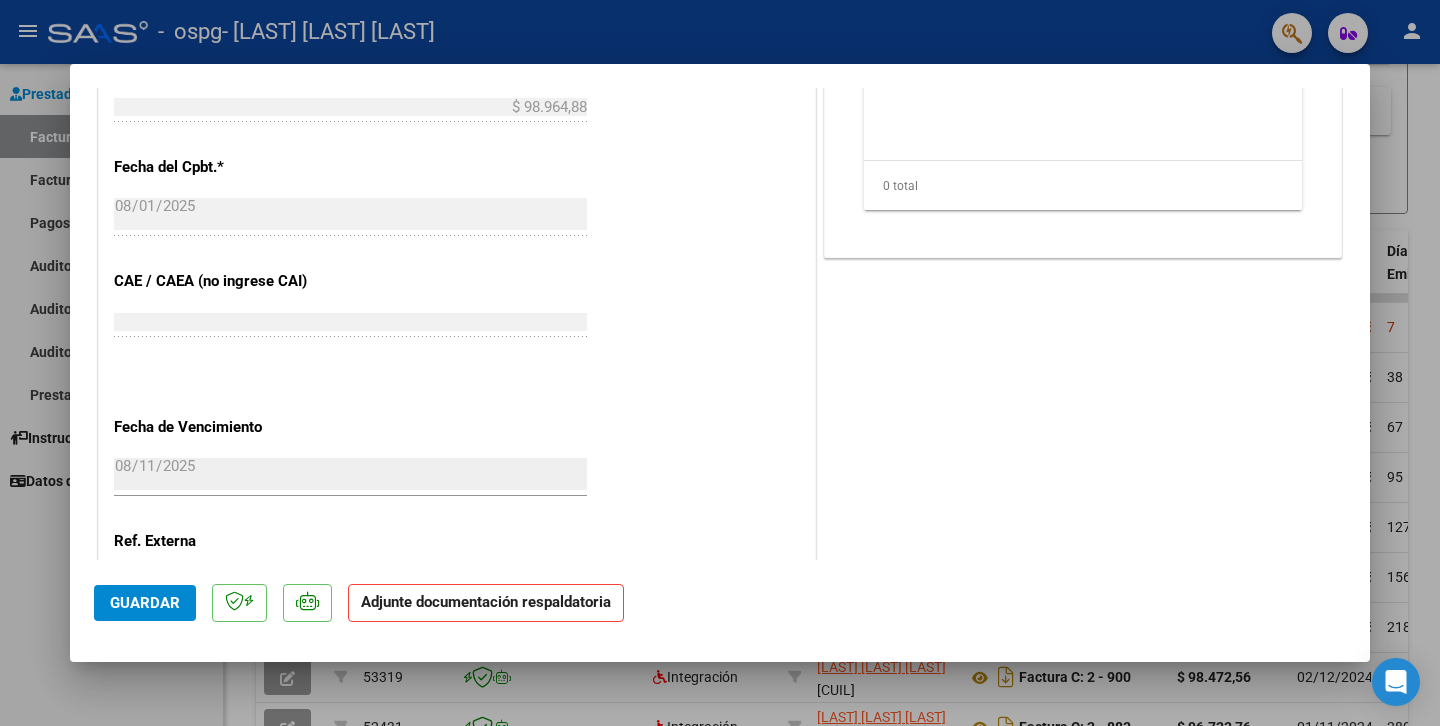 scroll, scrollTop: 1245, scrollLeft: 0, axis: vertical 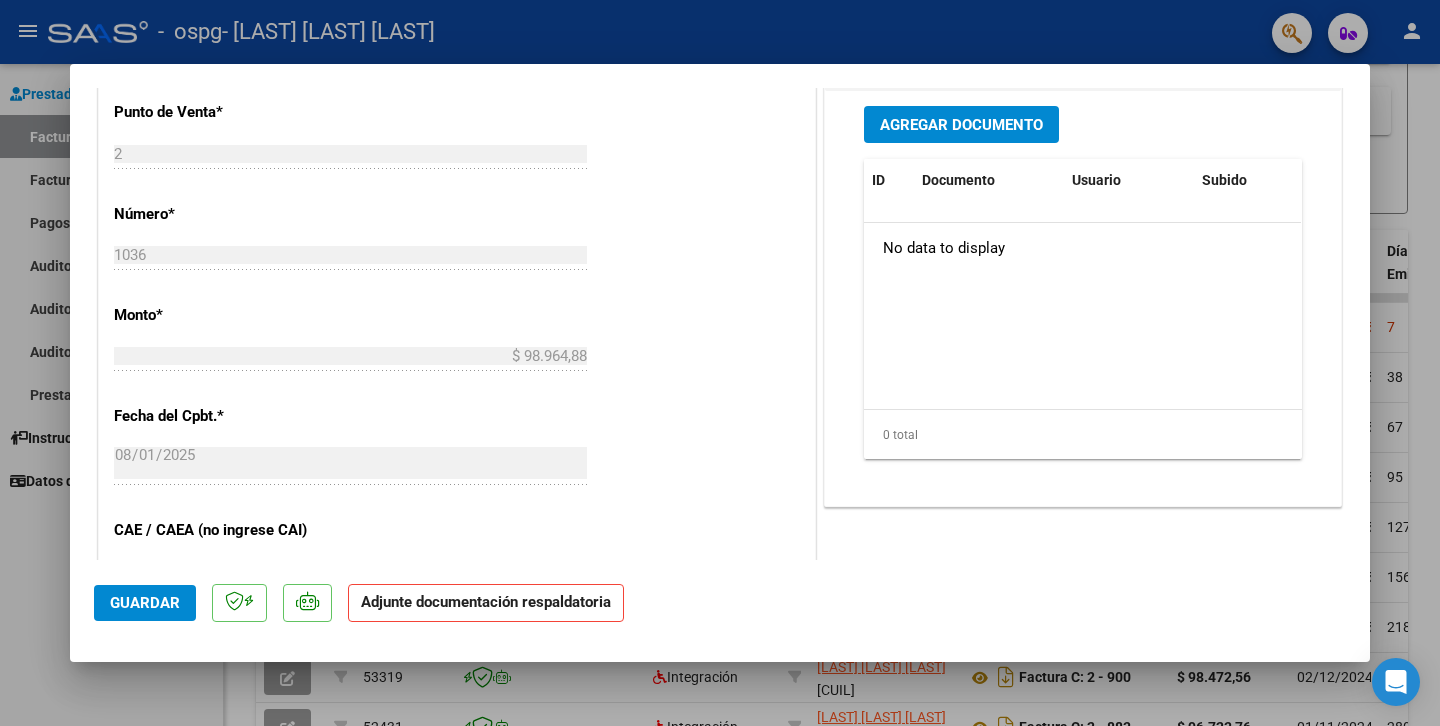 drag, startPoint x: 153, startPoint y: 410, endPoint x: 294, endPoint y: 68, distance: 369.92566 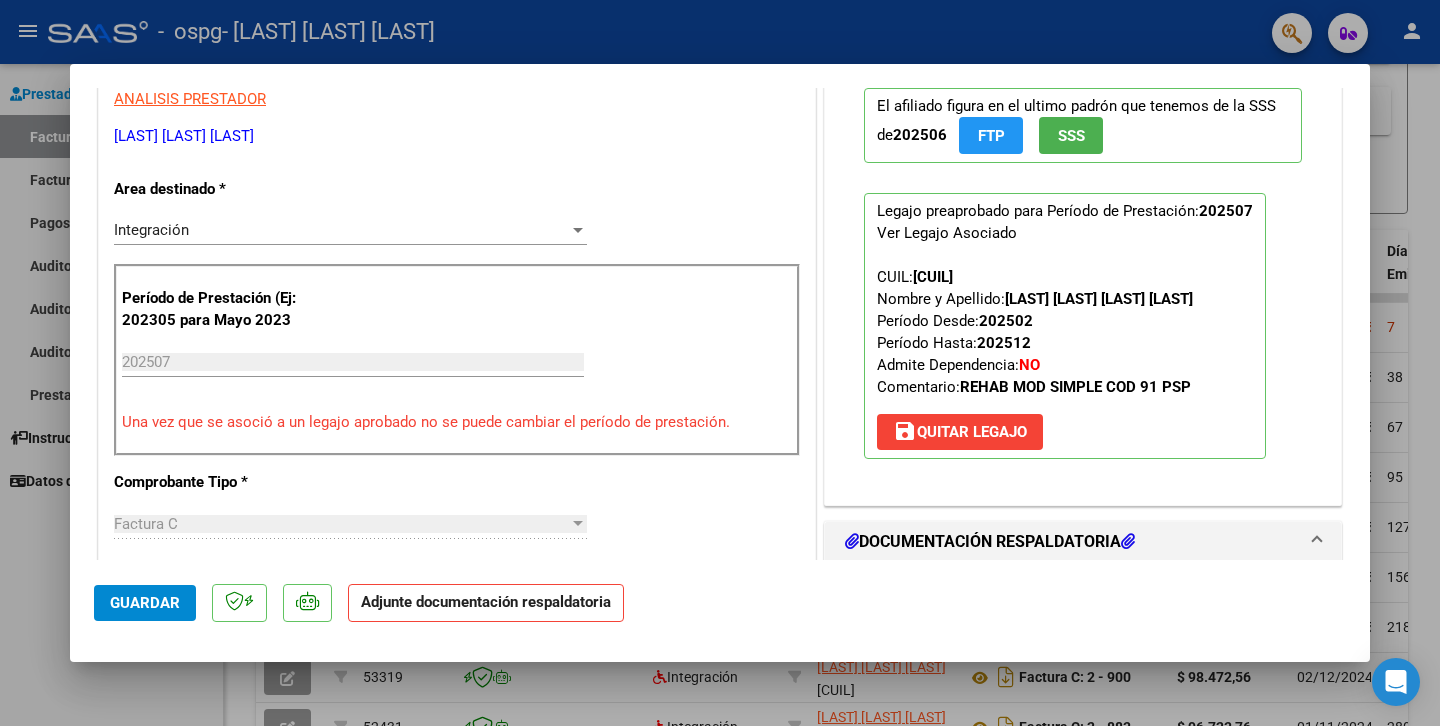 click on "El afiliado figura en el ultimo padrón que tenemos de la SSS de 202506   FTP SSS Legajo preaprobado para Período de Prestación: 202507 Ver Legajo Asociado CUIL: [CUIL] Nombre y Apellido: [LAST] [LAST] [LAST] [LAST] Período Desde: 202502 Período Hasta: 202512 Admite Dependencia: NO Comentario: REHAB MOD SIMPLE COD 91 PSP save Quitar Legajo" at bounding box center (1083, 273) 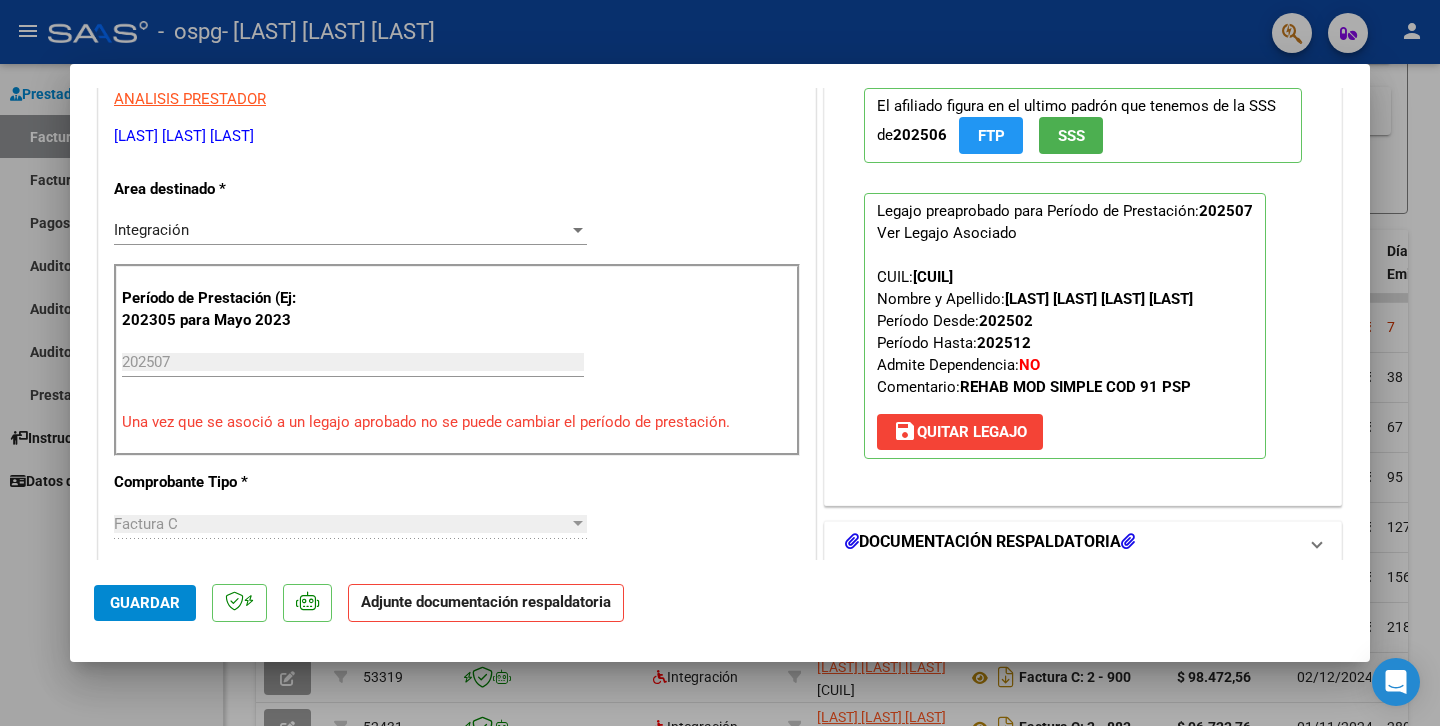 click at bounding box center (1317, 542) 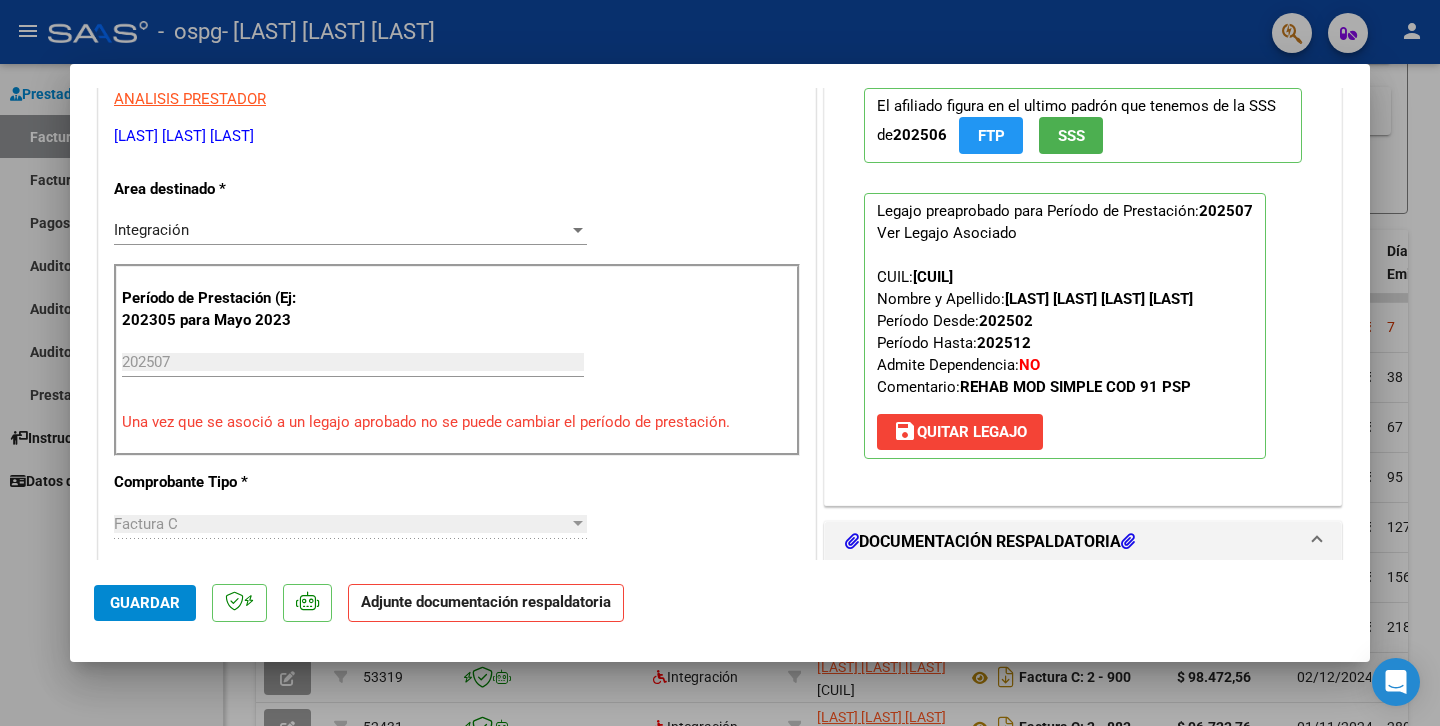 click on "DOCUMENTACIÓN RESPALDATORIA" at bounding box center [990, 542] 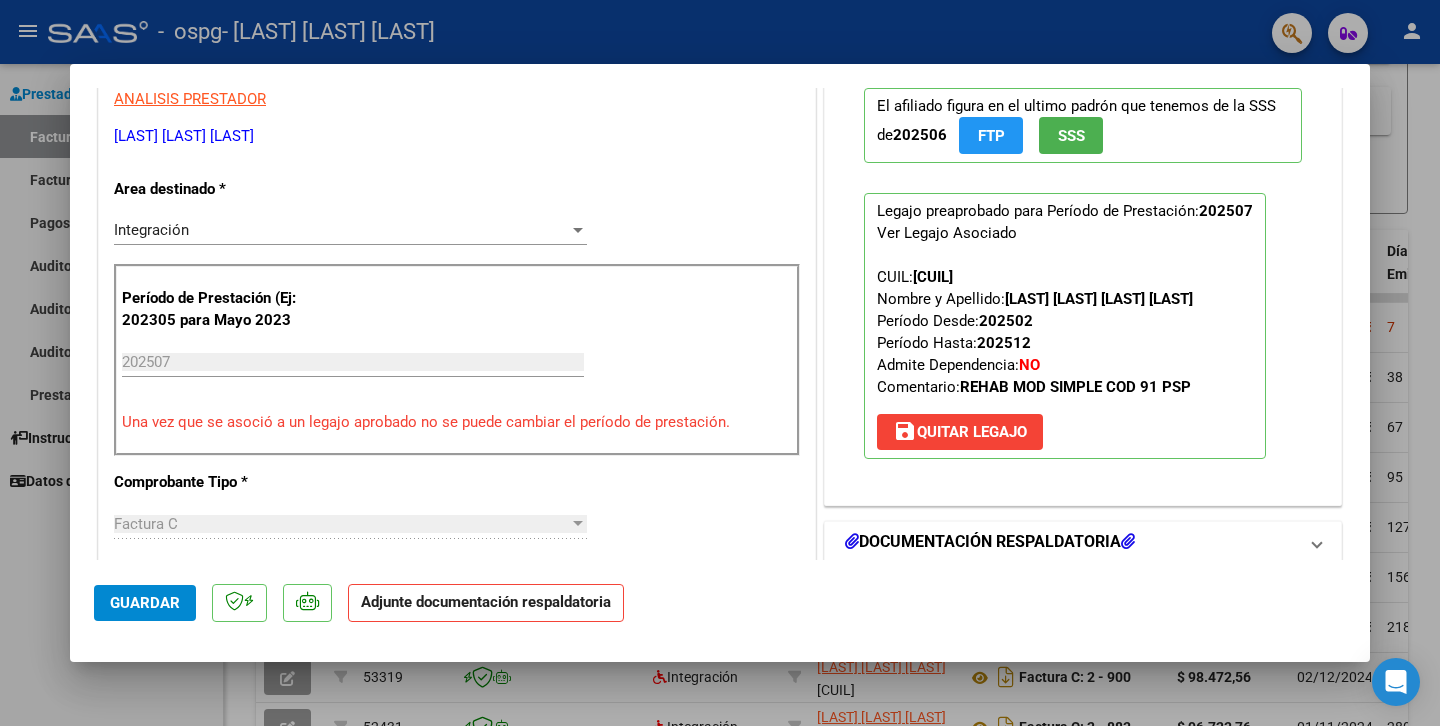 click on "DOCUMENTACIÓN RESPALDATORIA" at bounding box center [990, 542] 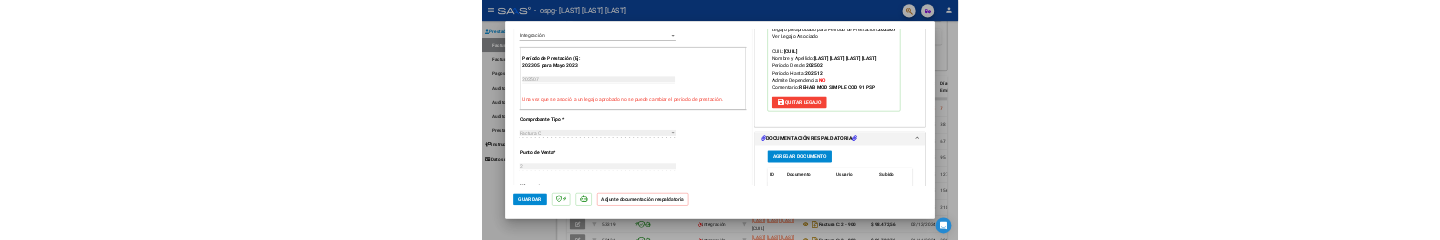 scroll, scrollTop: 441, scrollLeft: 0, axis: vertical 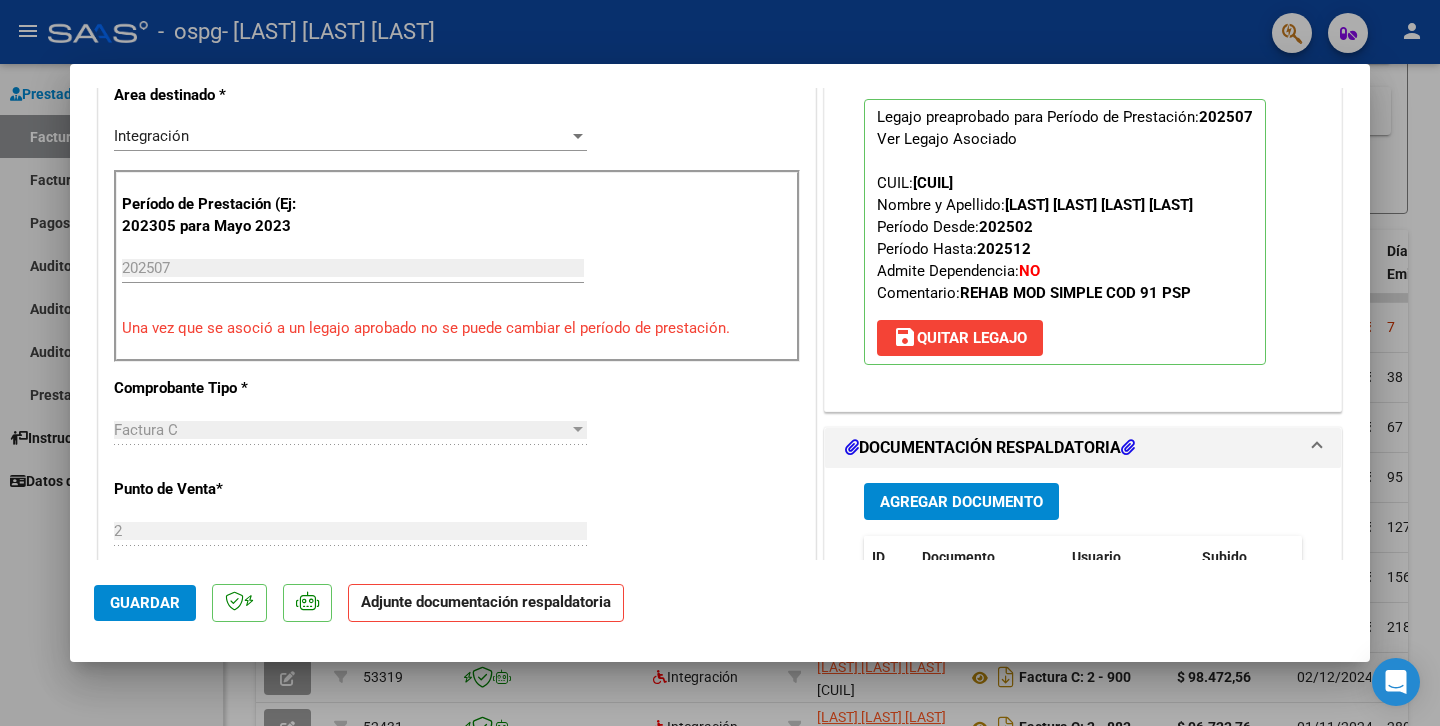 drag, startPoint x: 912, startPoint y: 545, endPoint x: 904, endPoint y: 178, distance: 367.0872 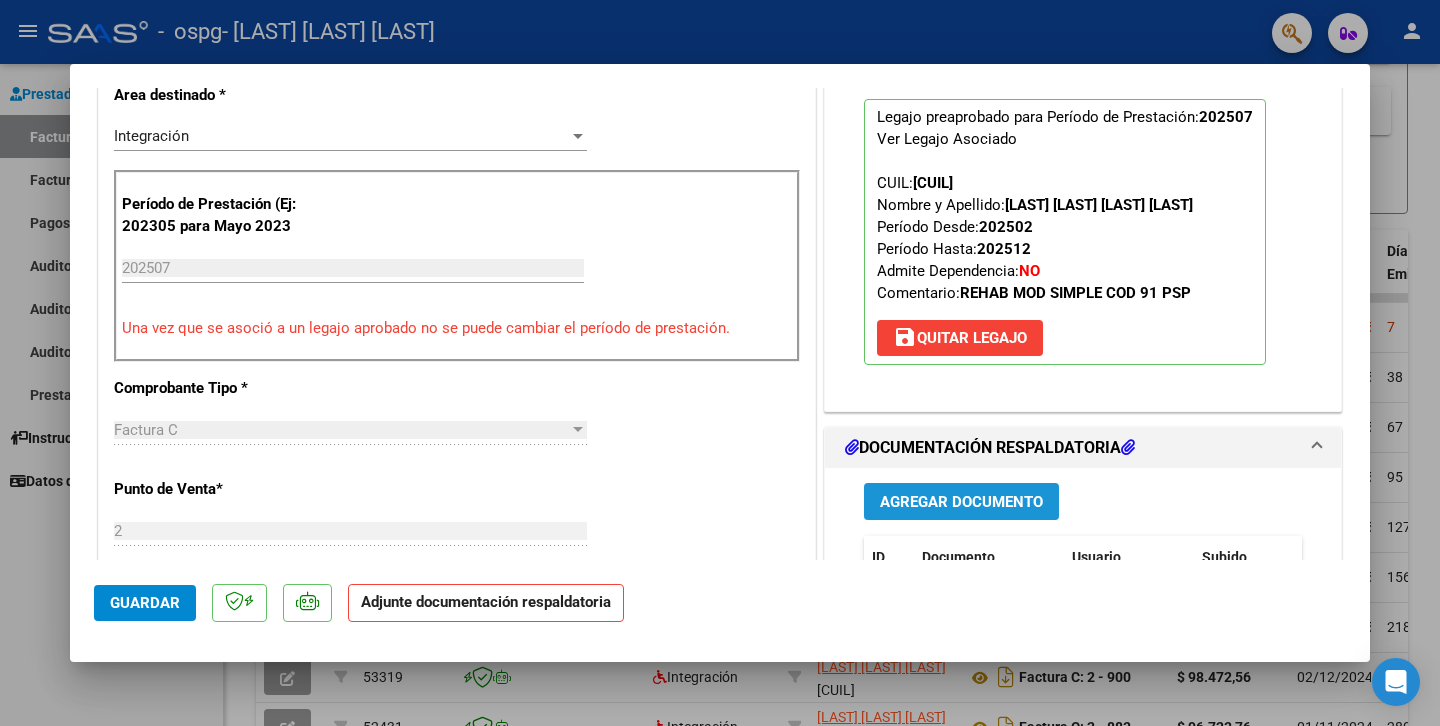 click on "Agregar Documento" at bounding box center (961, 501) 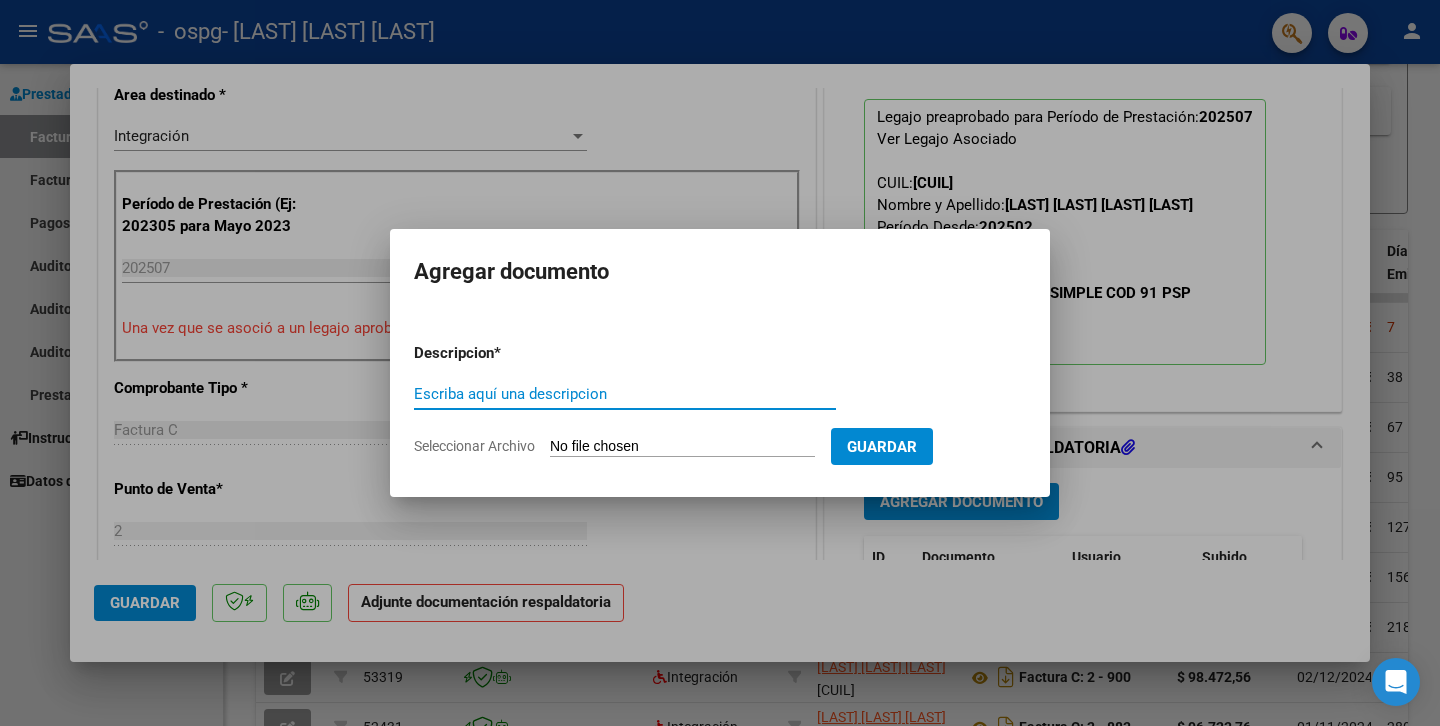 click on "Escriba aquí una descripcion" at bounding box center [625, 394] 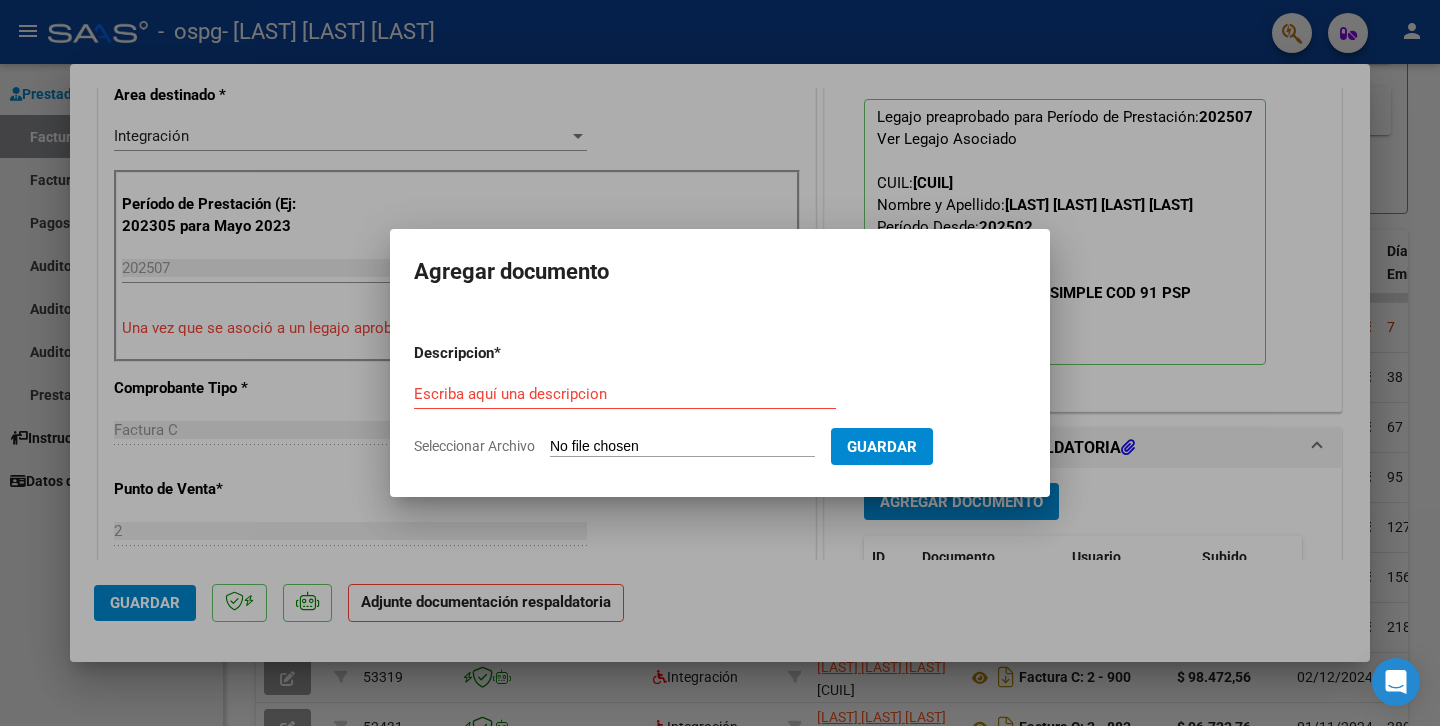 click on "Seleccionar Archivo" 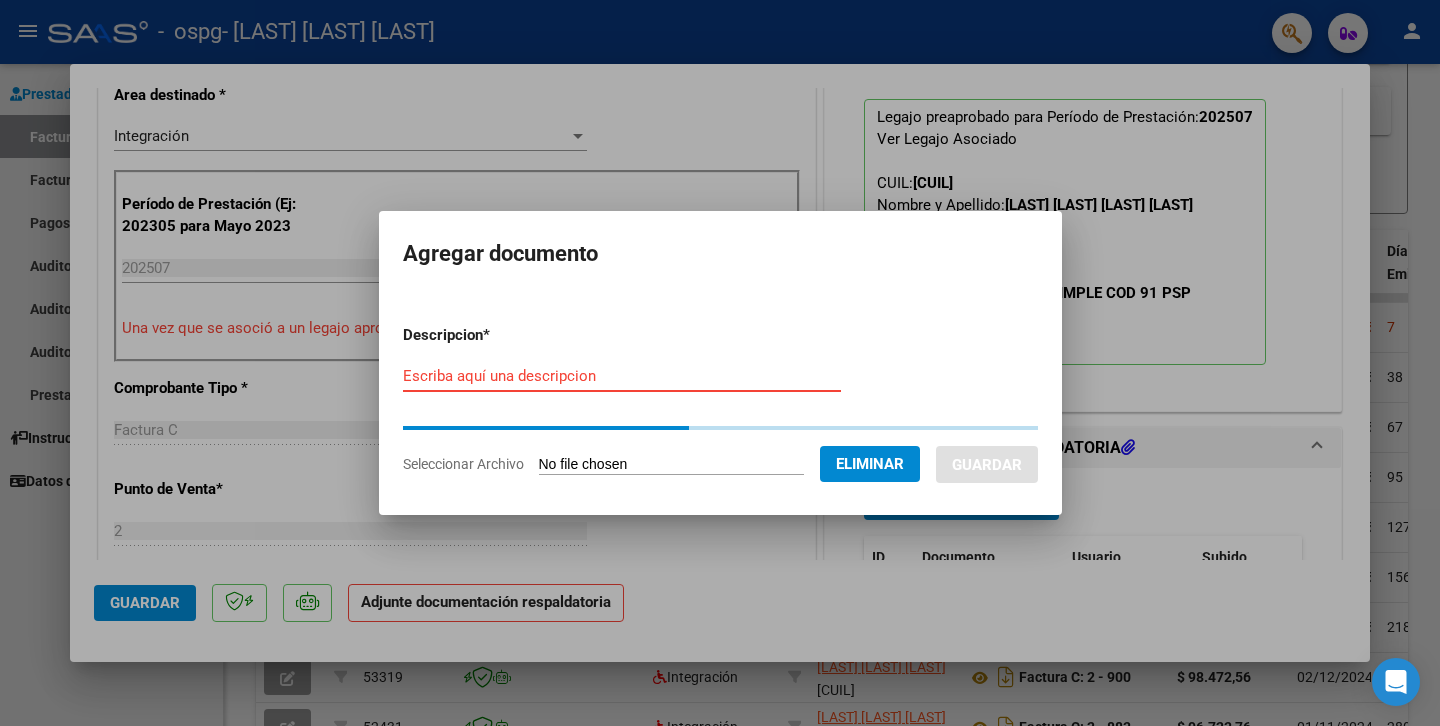 click on "Escriba aquí una descripcion" at bounding box center (622, 376) 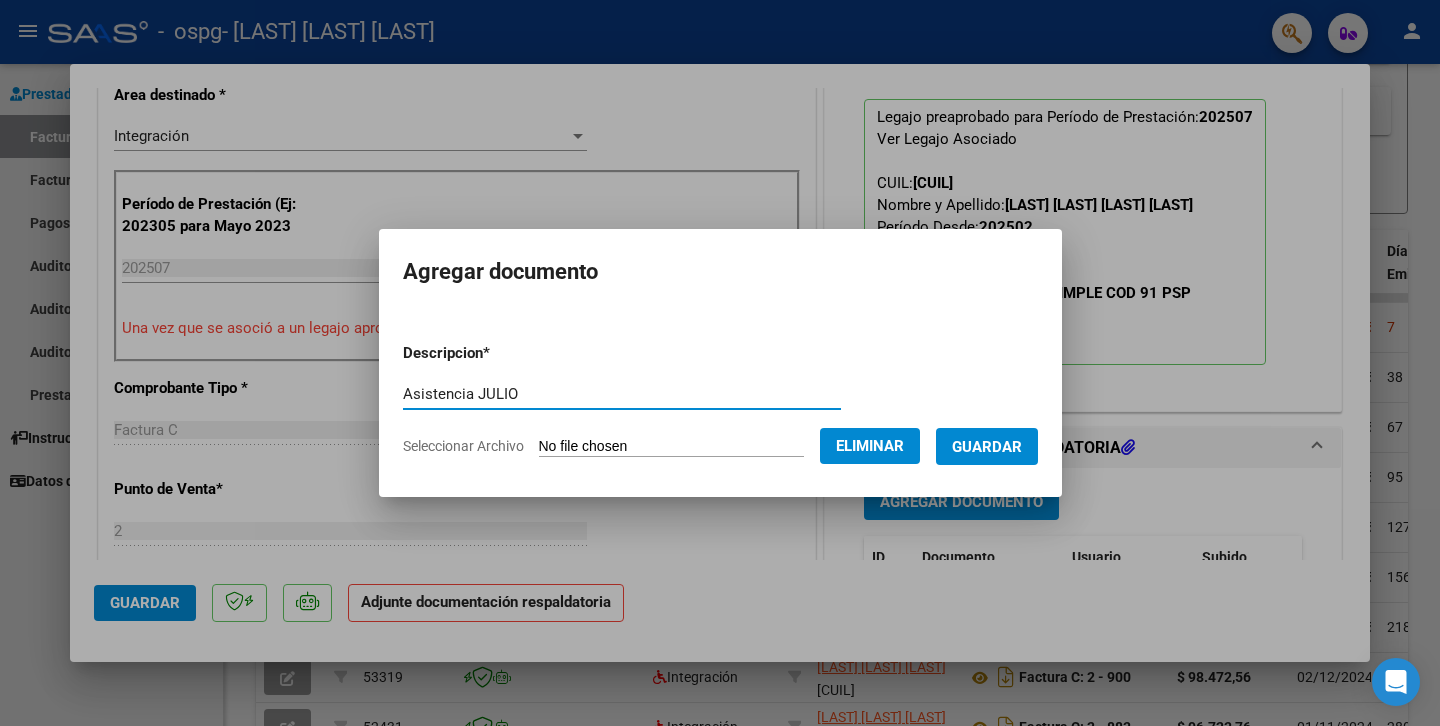 type on "Asistencia JULIO" 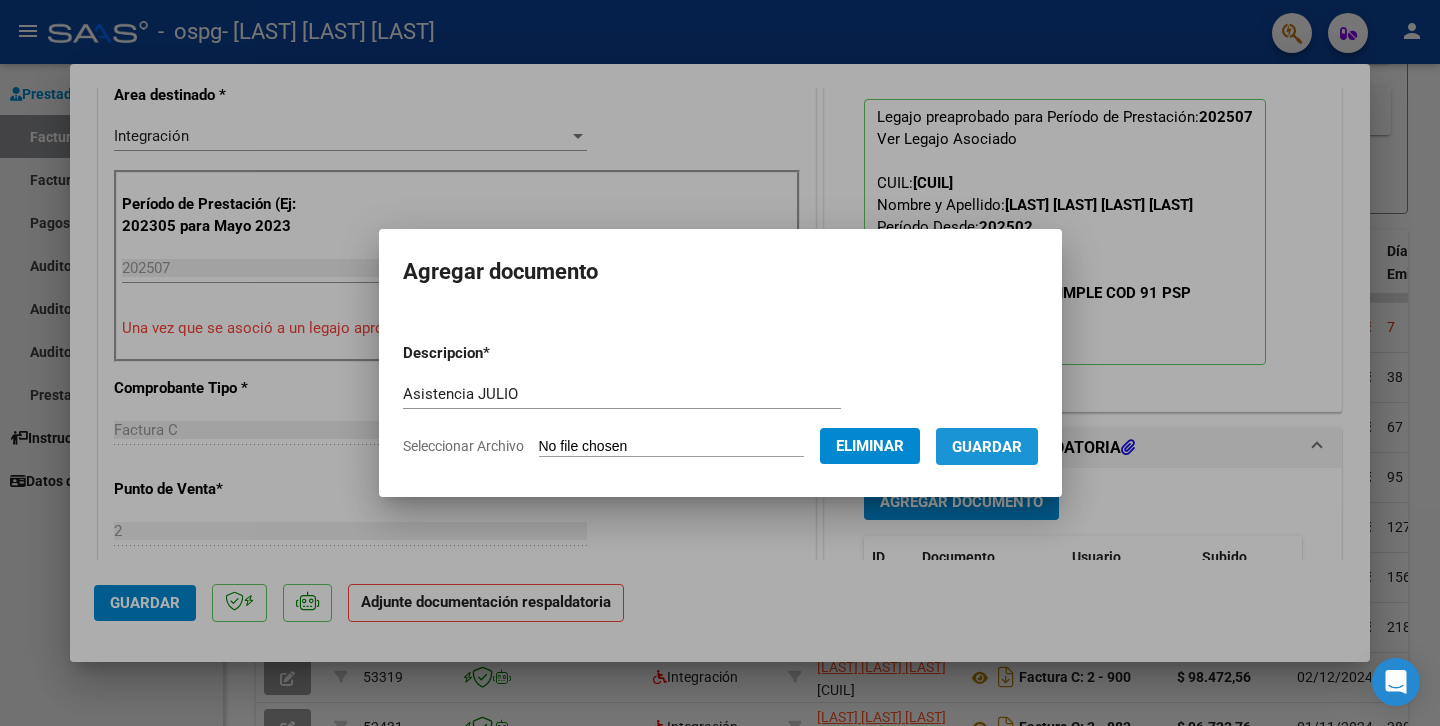 click on "Guardar" at bounding box center [987, 446] 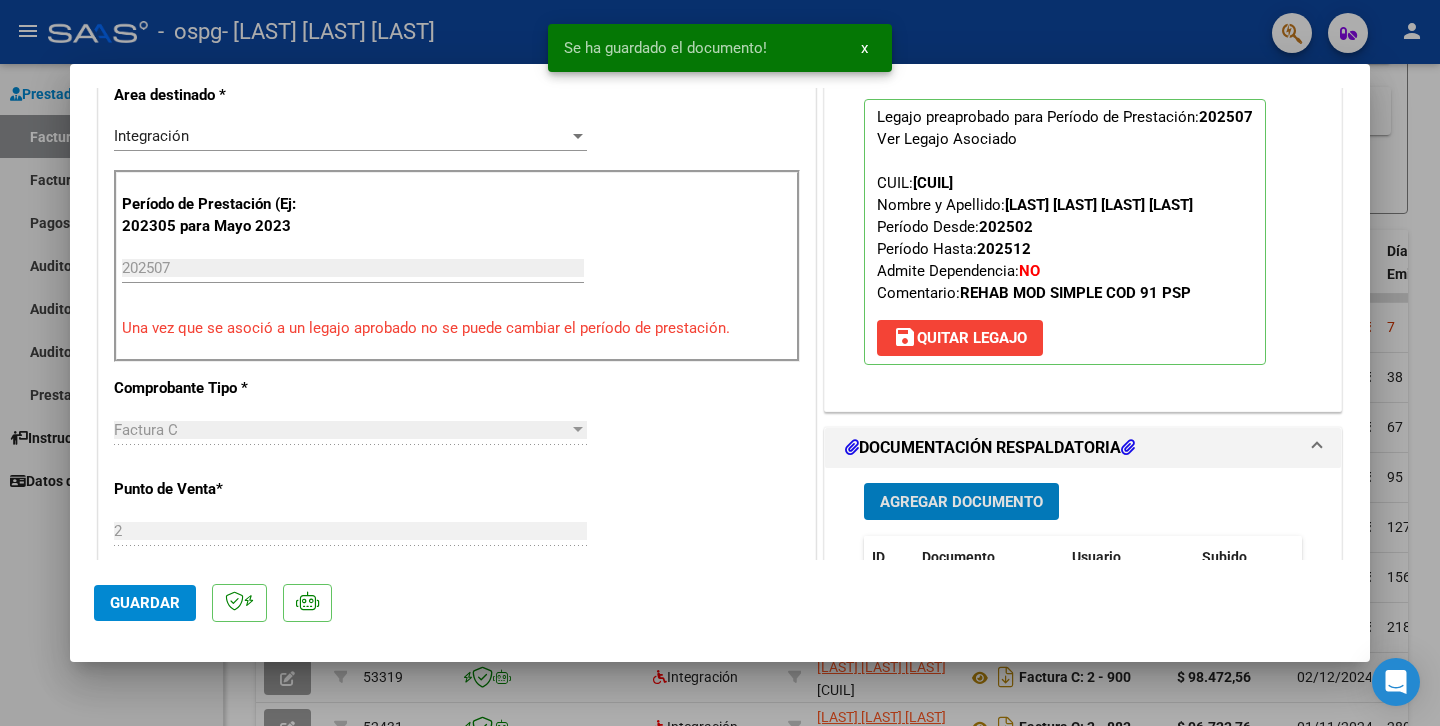 click on "x" at bounding box center (864, 48) 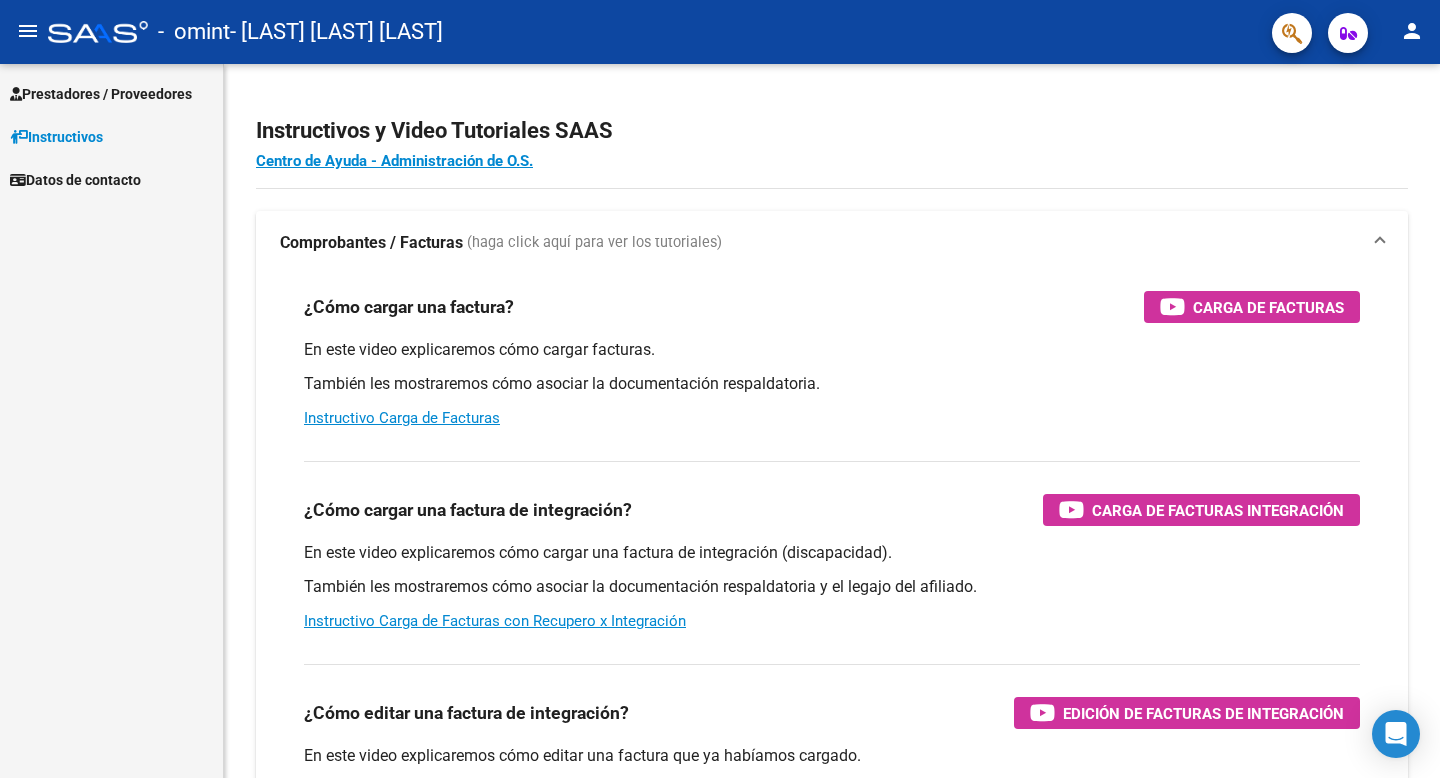 scroll, scrollTop: 0, scrollLeft: 0, axis: both 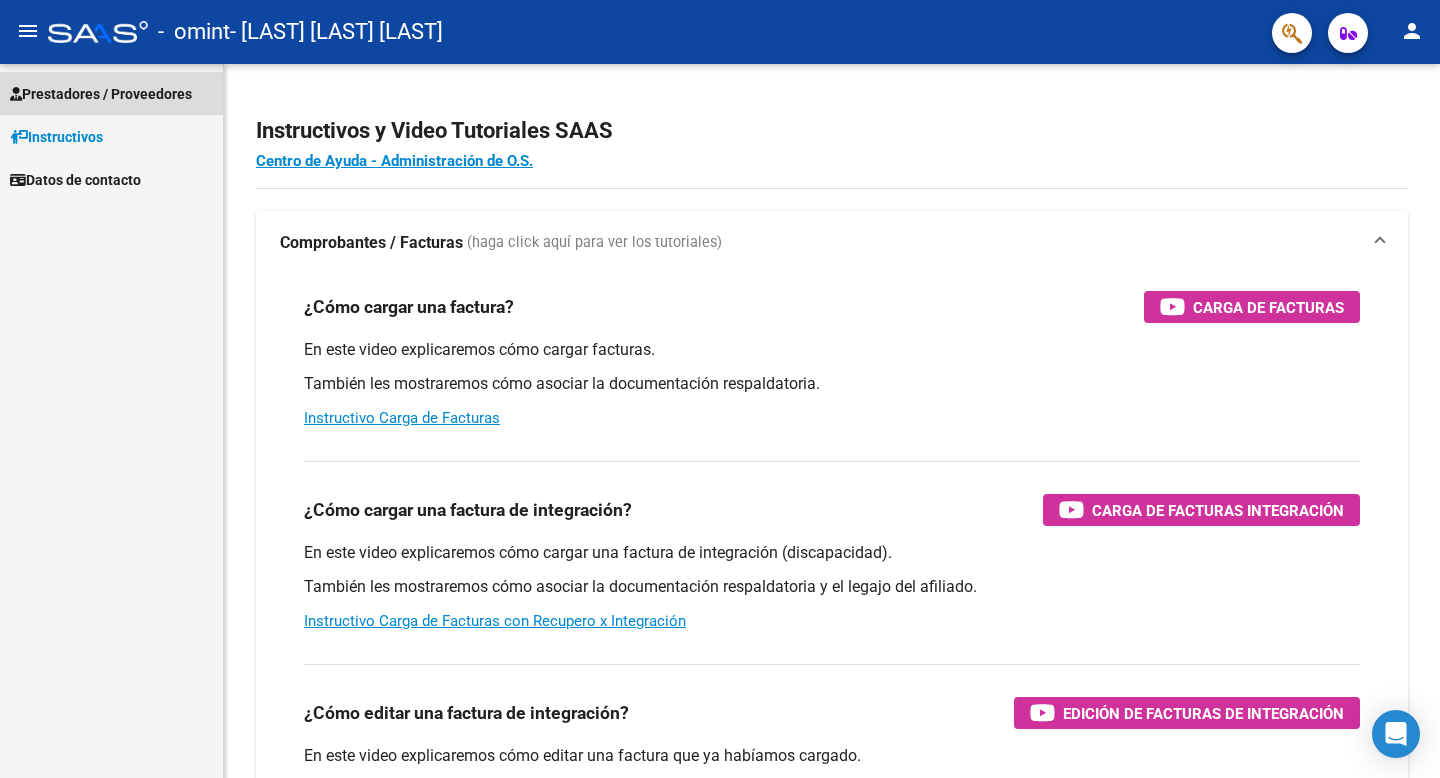 click on "Prestadores / Proveedores" at bounding box center (101, 94) 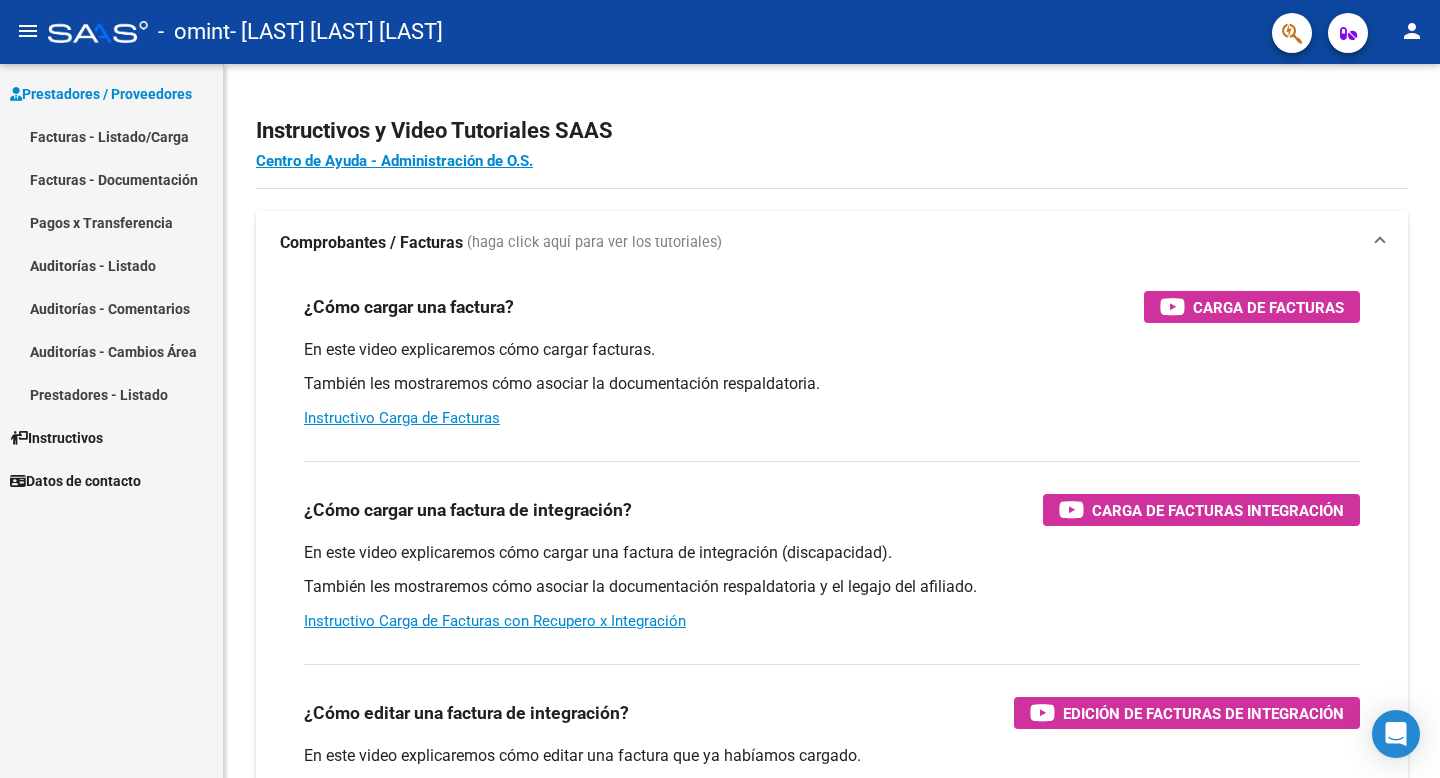 click on "Facturas - Listado/Carga" at bounding box center (111, 136) 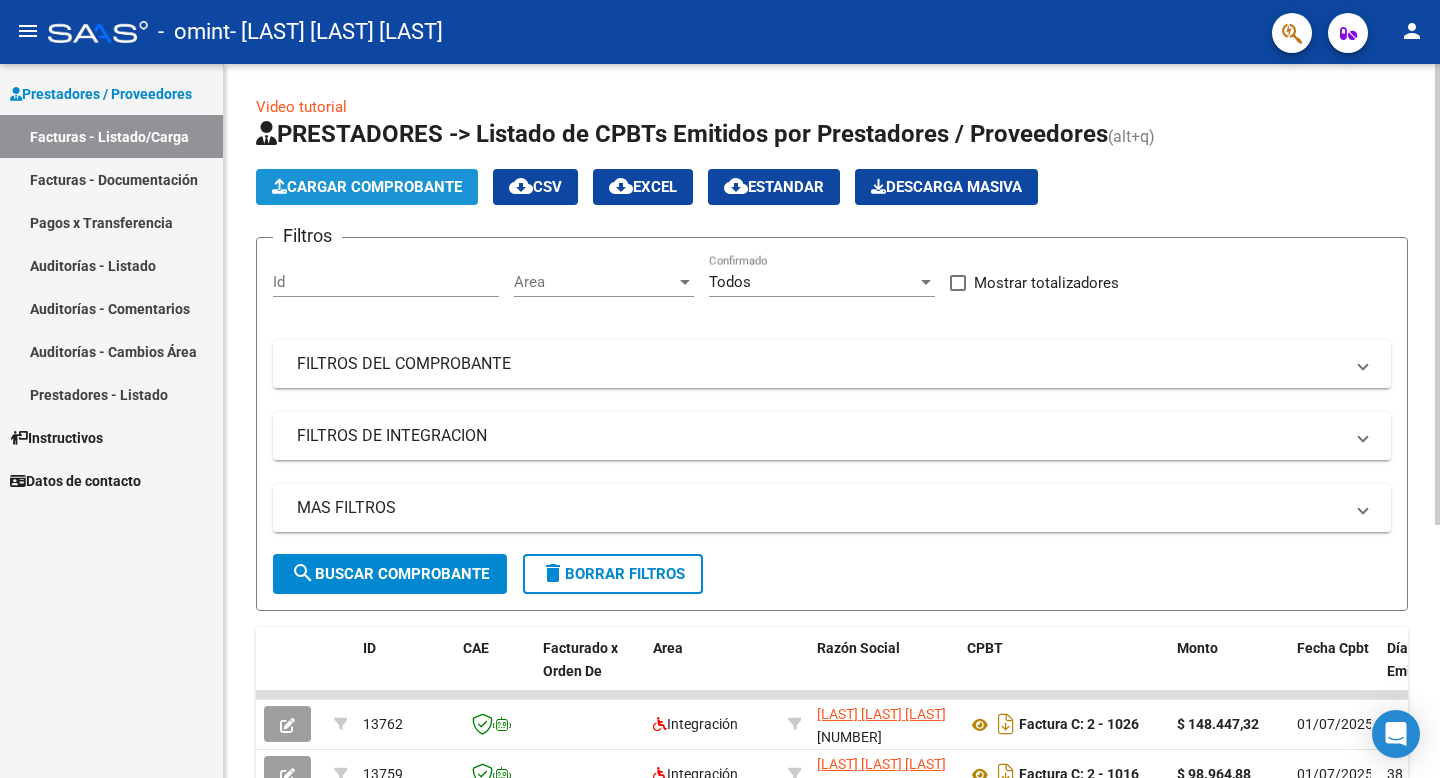 click on "Cargar Comprobante" 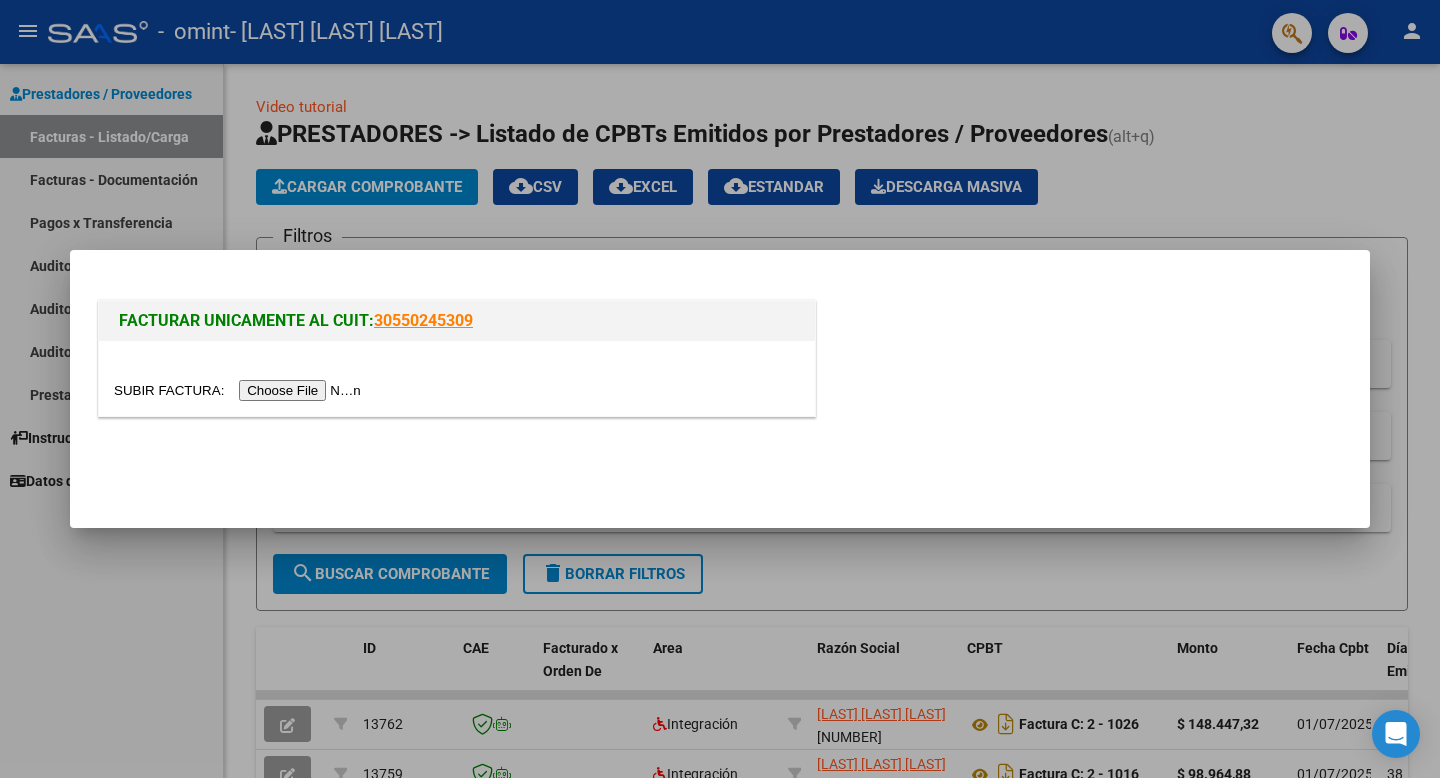 click at bounding box center (240, 390) 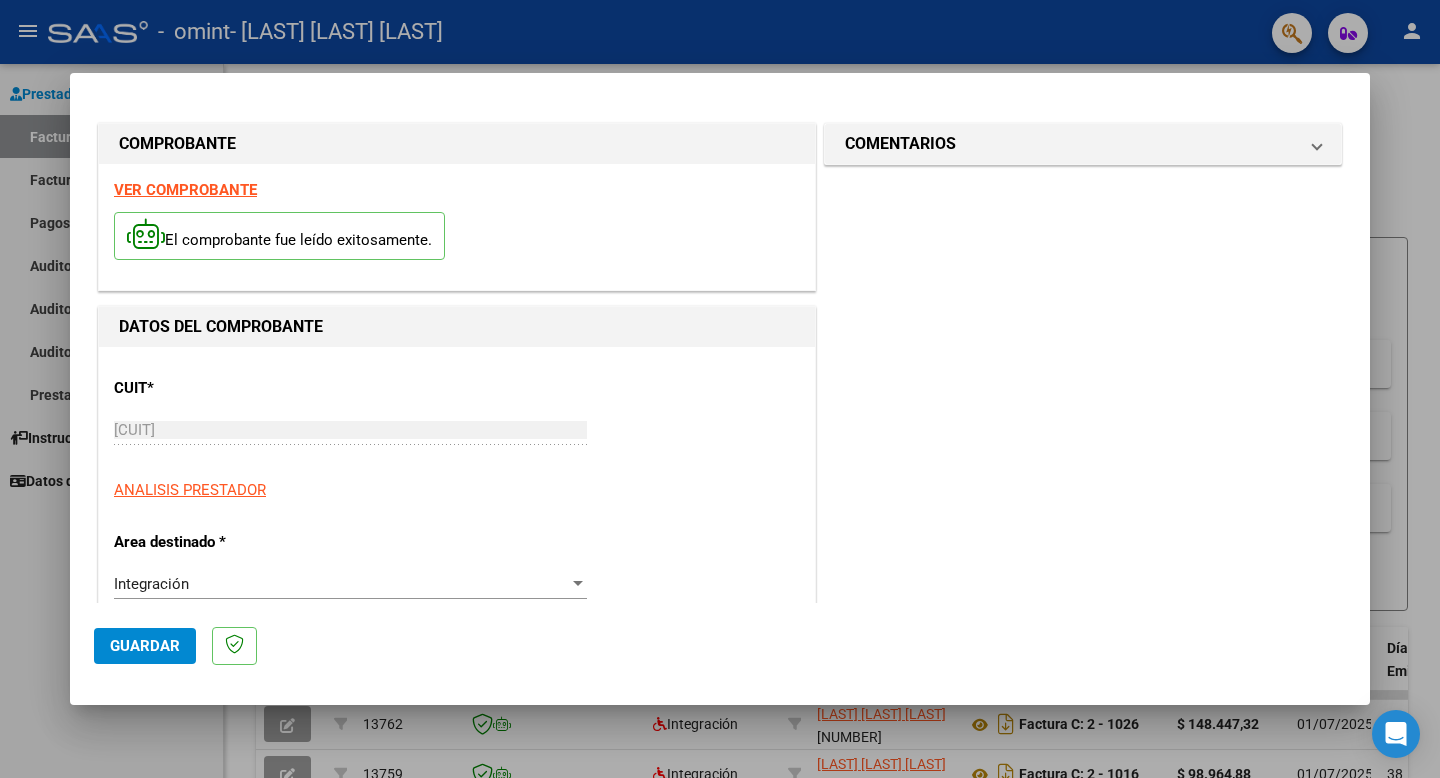 click on "CUIT  *   27-35943018-9 Ingresar CUIT  ANALISIS PRESTADOR  Area destinado * Integración Seleccionar Area Luego de guardar debe preaprobar la factura asociandola a un legajo de integración y subir la documentación respaldatoria (planilla de asistencia o ddjj para período de aislamiento)  Período de Prestación (Ej: 202305 para Mayo 2023    Ingrese el Período de Prestación como indica el ejemplo   Comprobante Tipo * Factura C Seleccionar Tipo Punto de Venta  *   2 Ingresar el Nro.  Número  *   1032 Ingresar el Nro.  Monto  *   $ 98.964,88 Ingresar el monto  Fecha del Cpbt.  *   2025-08-01 Ingresar la fecha  CAE / CAEA (no ingrese CAI)    75319086343574 Ingresar el CAE o CAEA (no ingrese CAI)  Fecha de Vencimiento    Ingresar la fecha  Ref. Externa    Ingresar la ref.  N° Liquidación    Ingresar el N° Liquidación" at bounding box center (457, 1080) 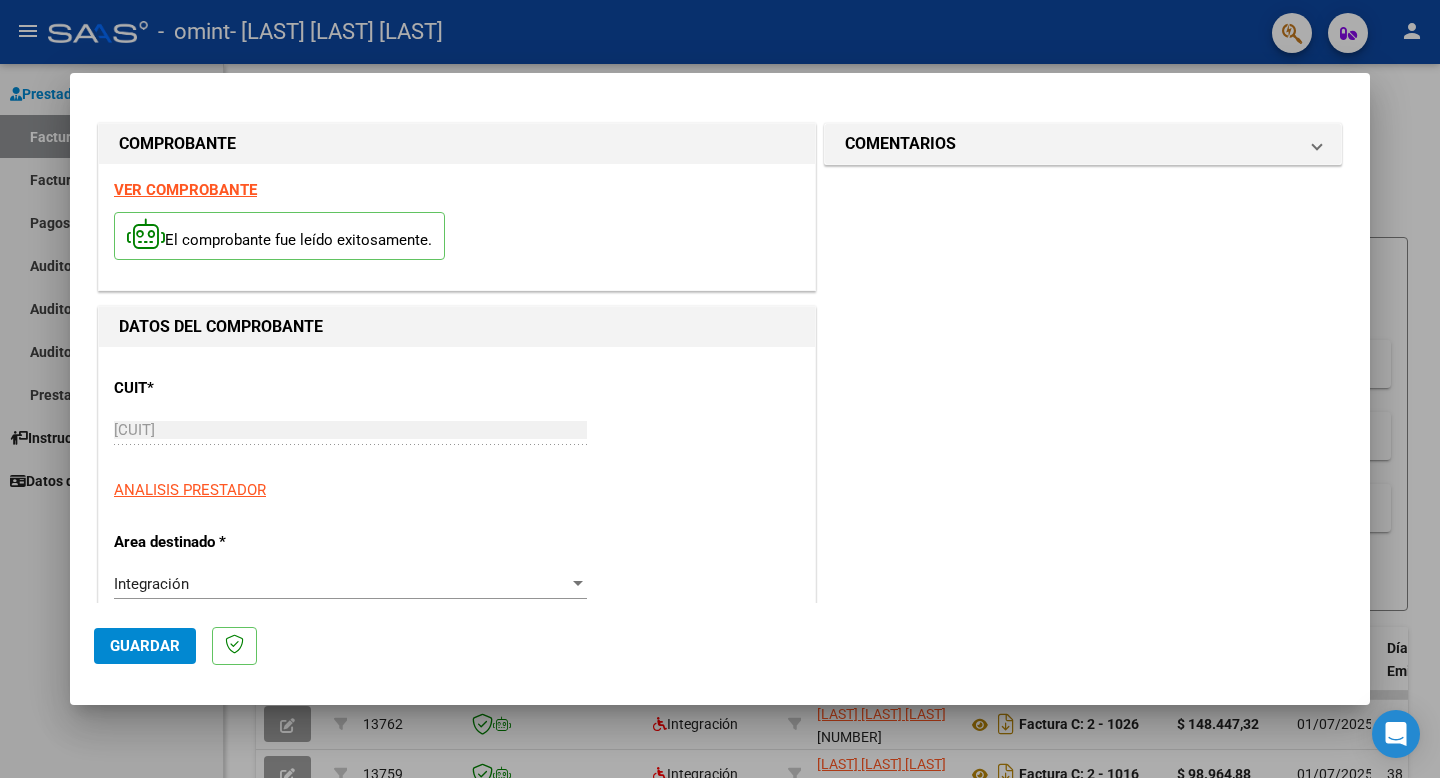 click on "CUIT  *   27-35943018-9 Ingresar CUIT  ANALISIS PRESTADOR  Area destinado * Integración Seleccionar Area Luego de guardar debe preaprobar la factura asociandola a un legajo de integración y subir la documentación respaldatoria (planilla de asistencia o ddjj para período de aislamiento)  Período de Prestación (Ej: 202305 para Mayo 2023    Ingrese el Período de Prestación como indica el ejemplo   Comprobante Tipo * Factura C Seleccionar Tipo Punto de Venta  *   2 Ingresar el Nro.  Número  *   1032 Ingresar el Nro.  Monto  *   $ 98.964,88 Ingresar el monto  Fecha del Cpbt.  *   2025-08-01 Ingresar la fecha  CAE / CAEA (no ingrese CAI)    75319086343574 Ingresar el CAE o CAEA (no ingrese CAI)  Fecha de Vencimiento    Ingresar la fecha  Ref. Externa    Ingresar la ref.  N° Liquidación    Ingresar el N° Liquidación" at bounding box center [457, 1080] 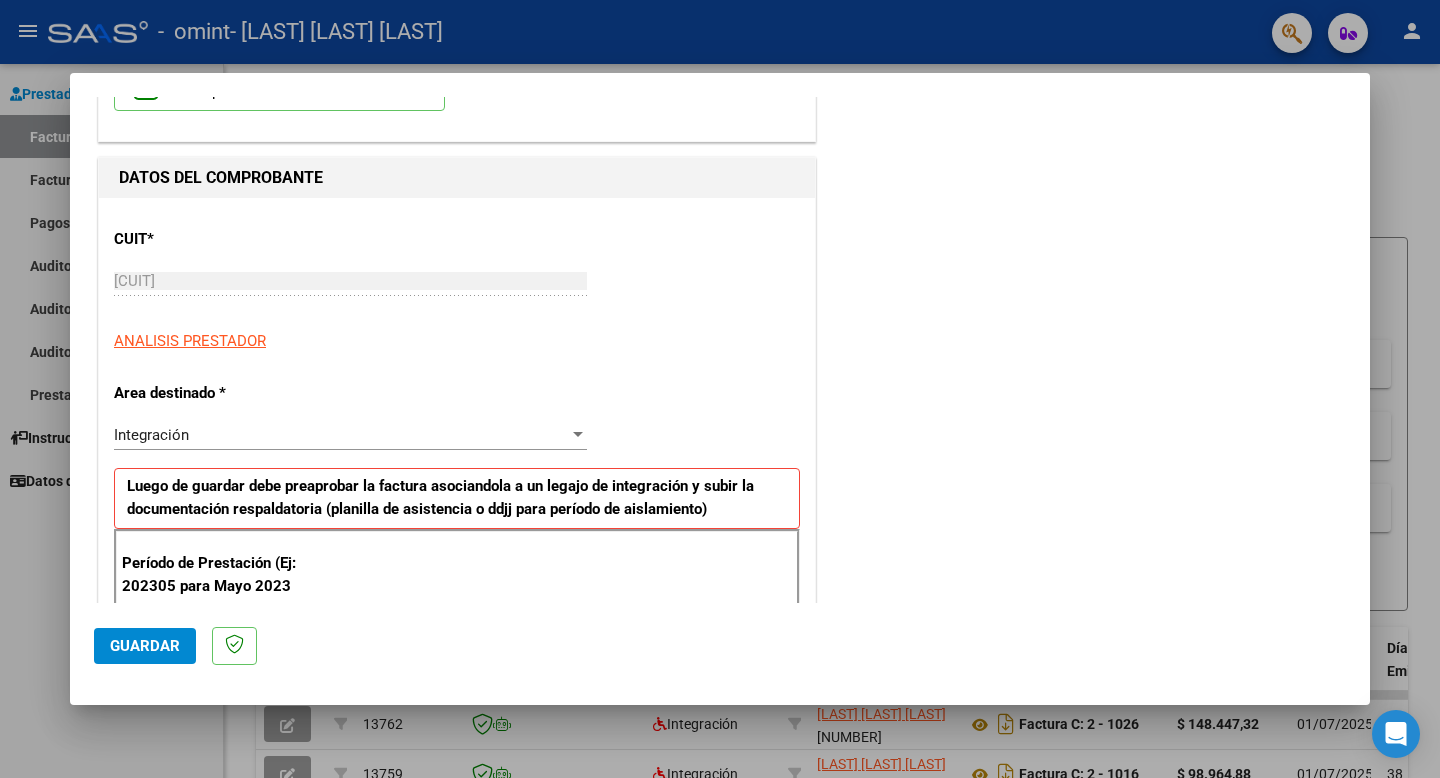 scroll, scrollTop: 251, scrollLeft: 0, axis: vertical 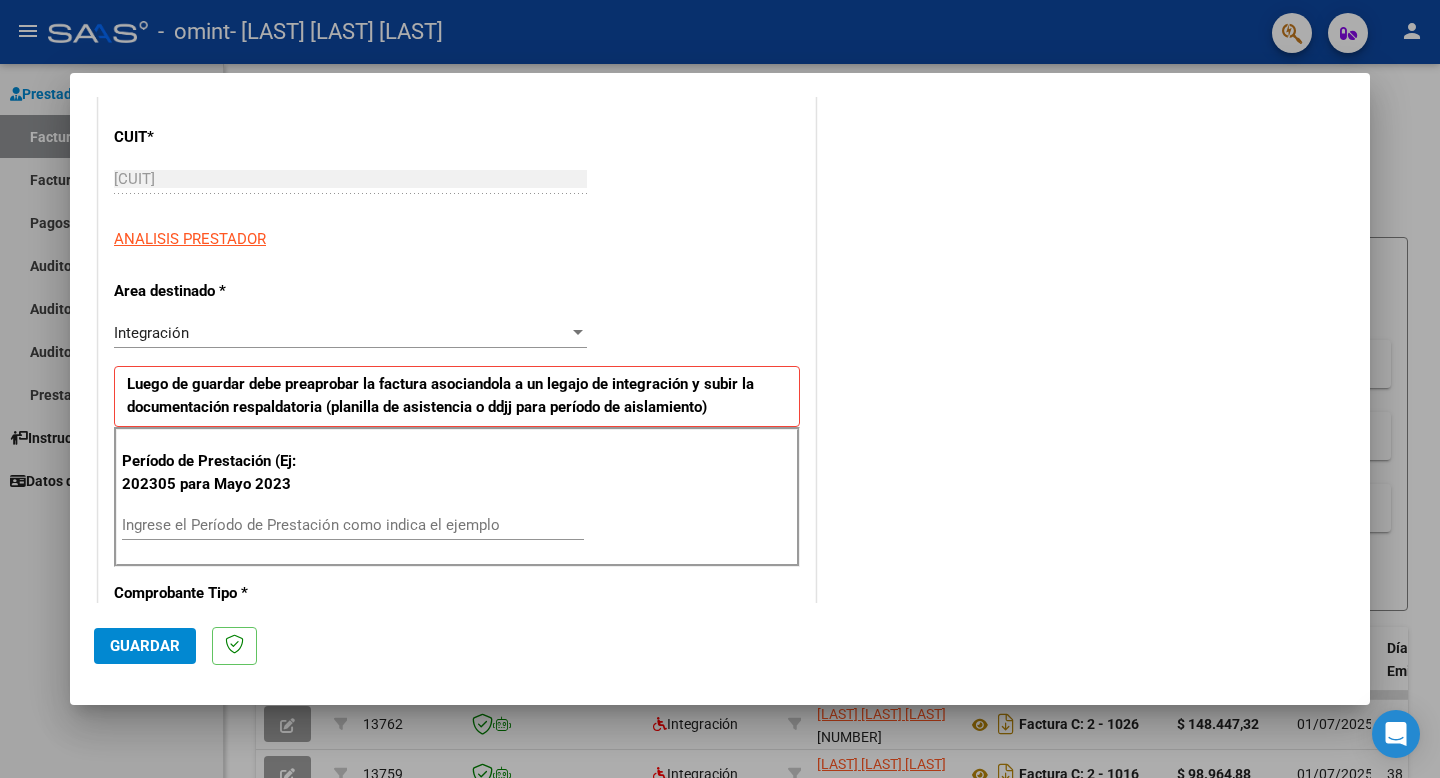 drag, startPoint x: 346, startPoint y: 480, endPoint x: 368, endPoint y: 545, distance: 68.622154 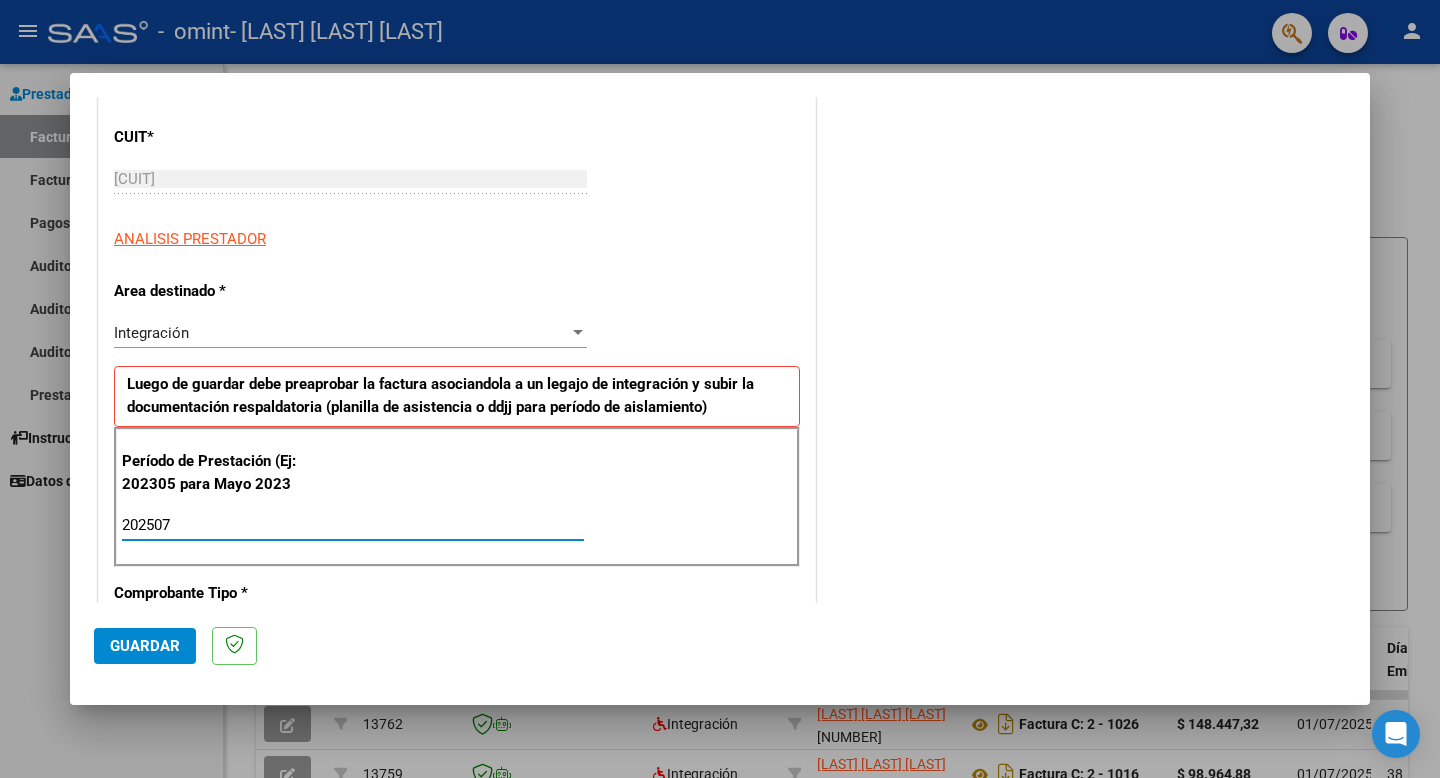 type on "202507" 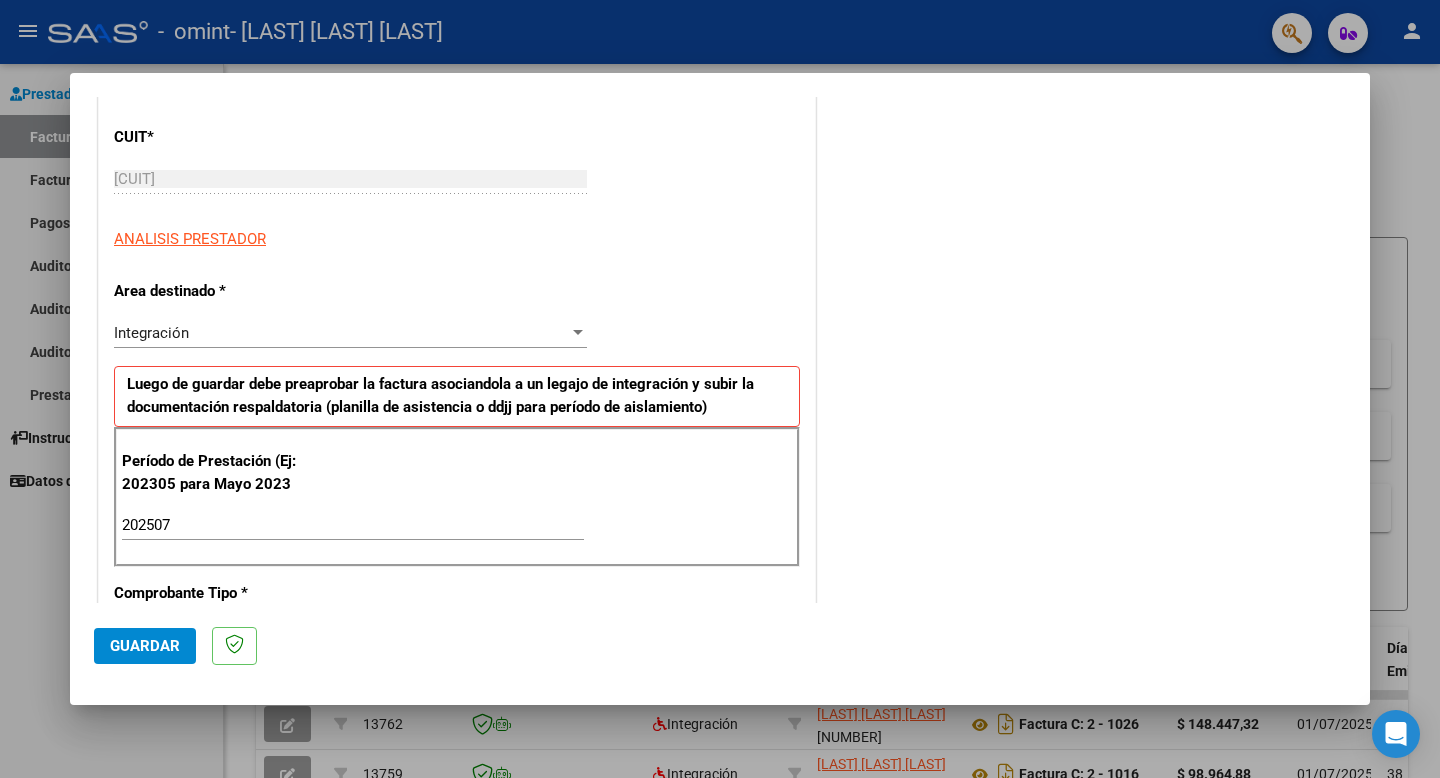 click on "Período de Prestación (Ej: 202305 para Mayo 2023    202507 Ingrese el Período de Prestación como indica el ejemplo" at bounding box center [457, 497] 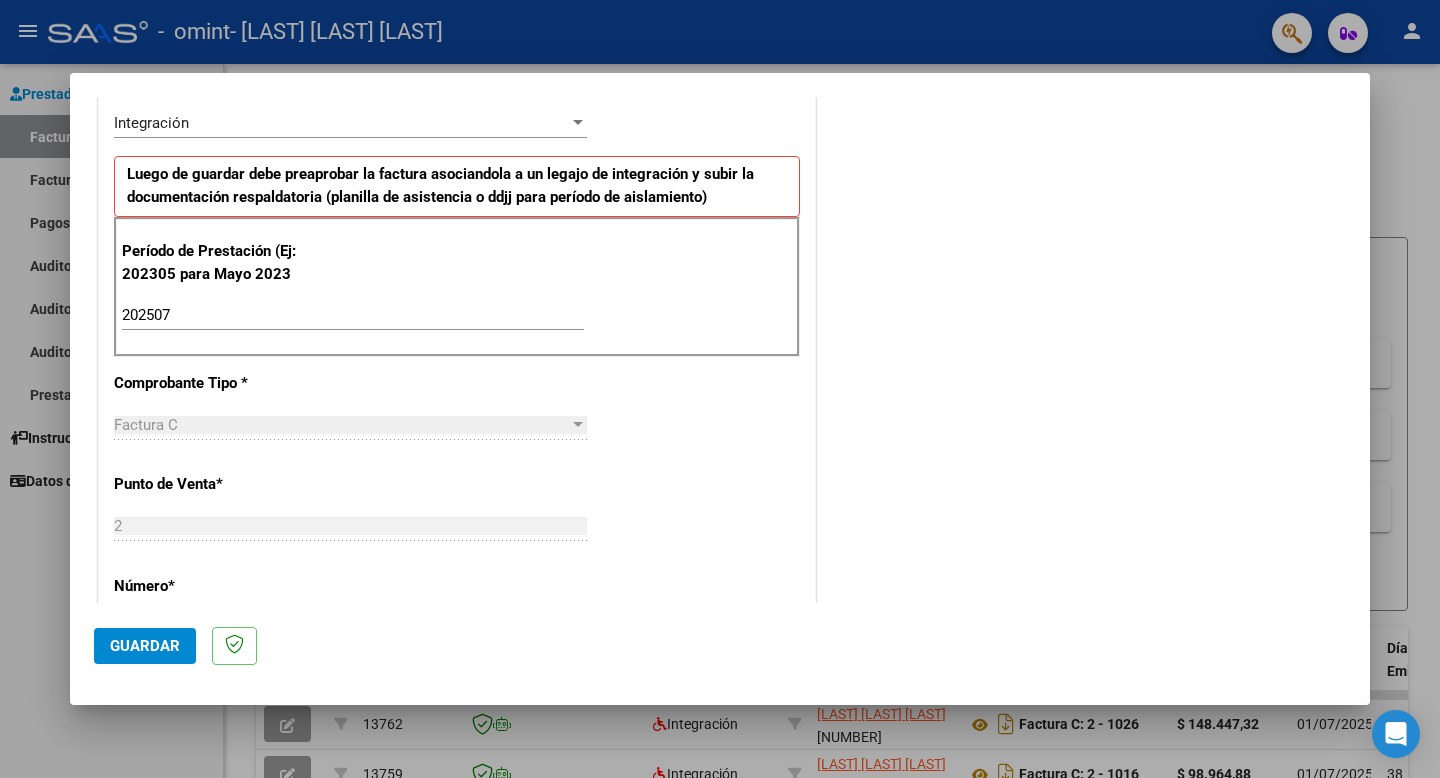 scroll, scrollTop: 496, scrollLeft: 0, axis: vertical 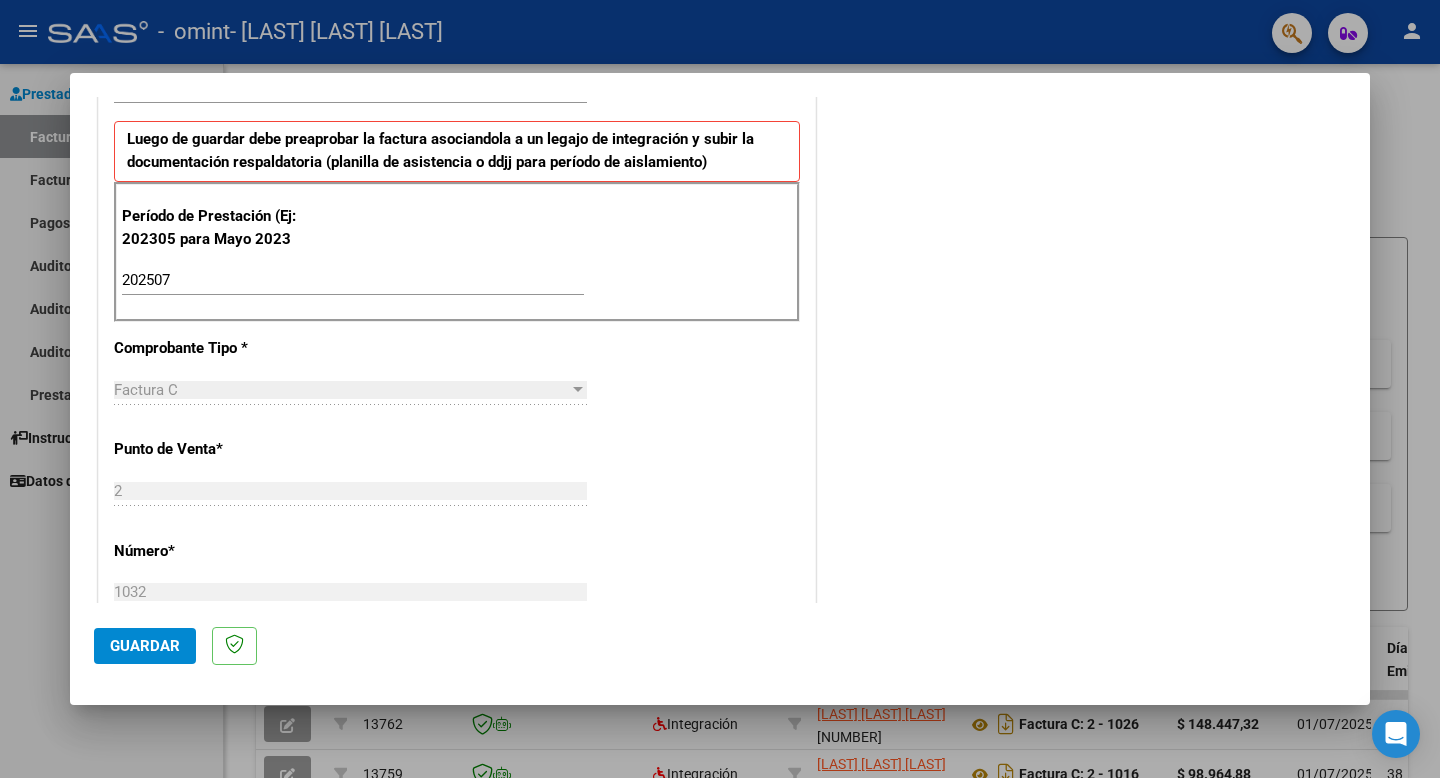 drag, startPoint x: 604, startPoint y: 472, endPoint x: 618, endPoint y: 523, distance: 52.886673 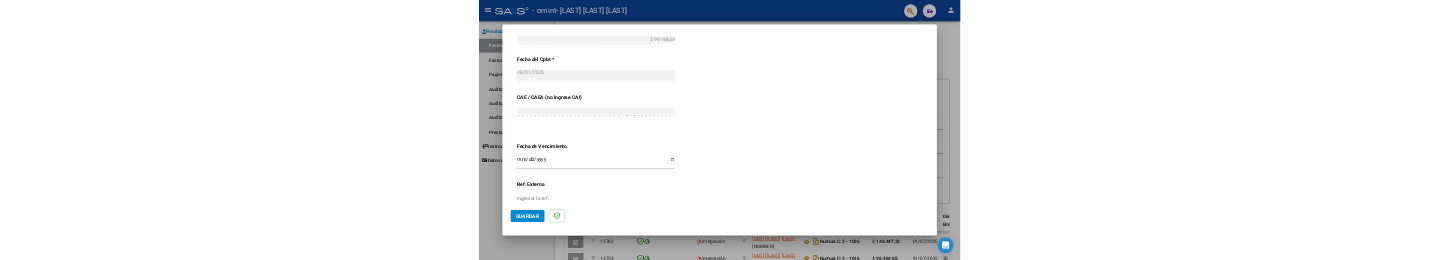 scroll, scrollTop: 1217, scrollLeft: 0, axis: vertical 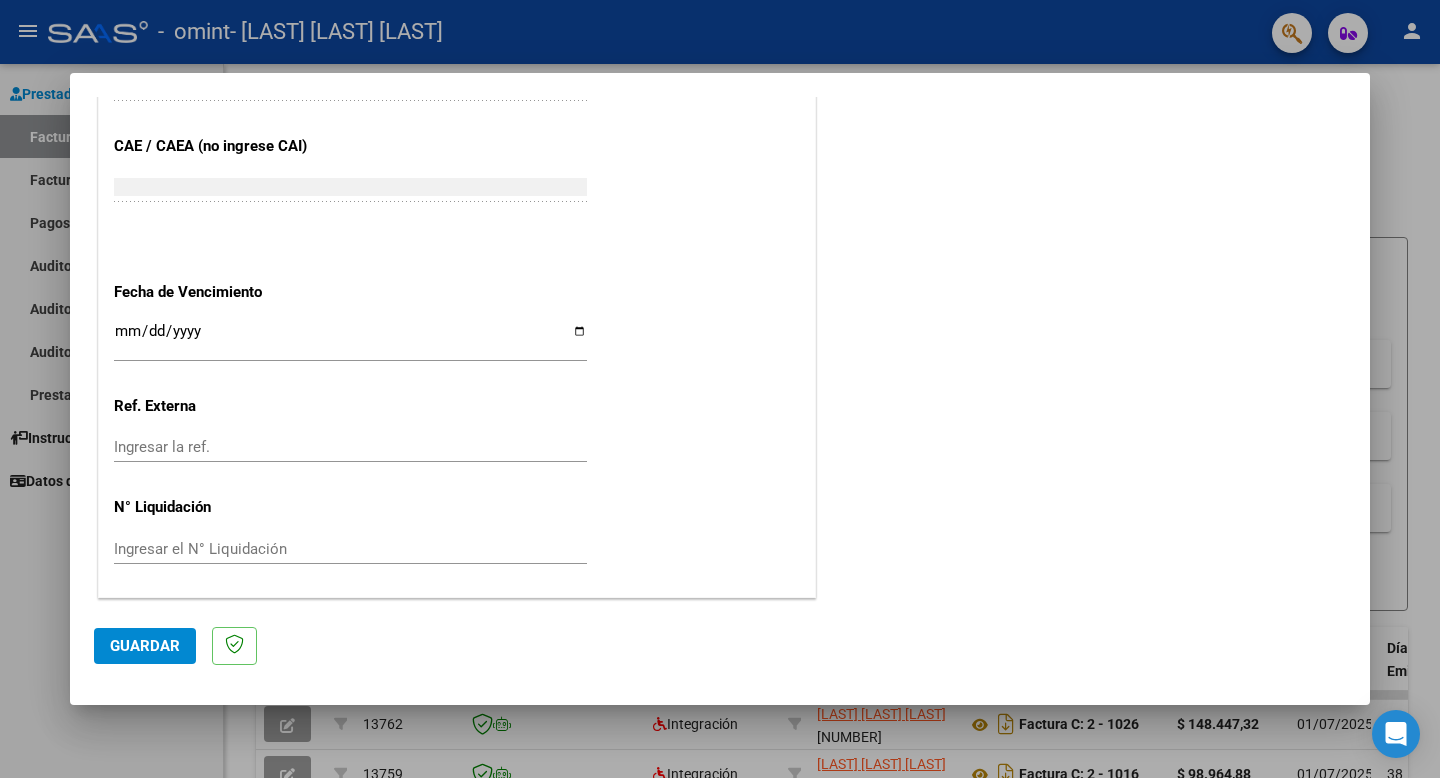 drag, startPoint x: 666, startPoint y: 453, endPoint x: 644, endPoint y: 486, distance: 39.661064 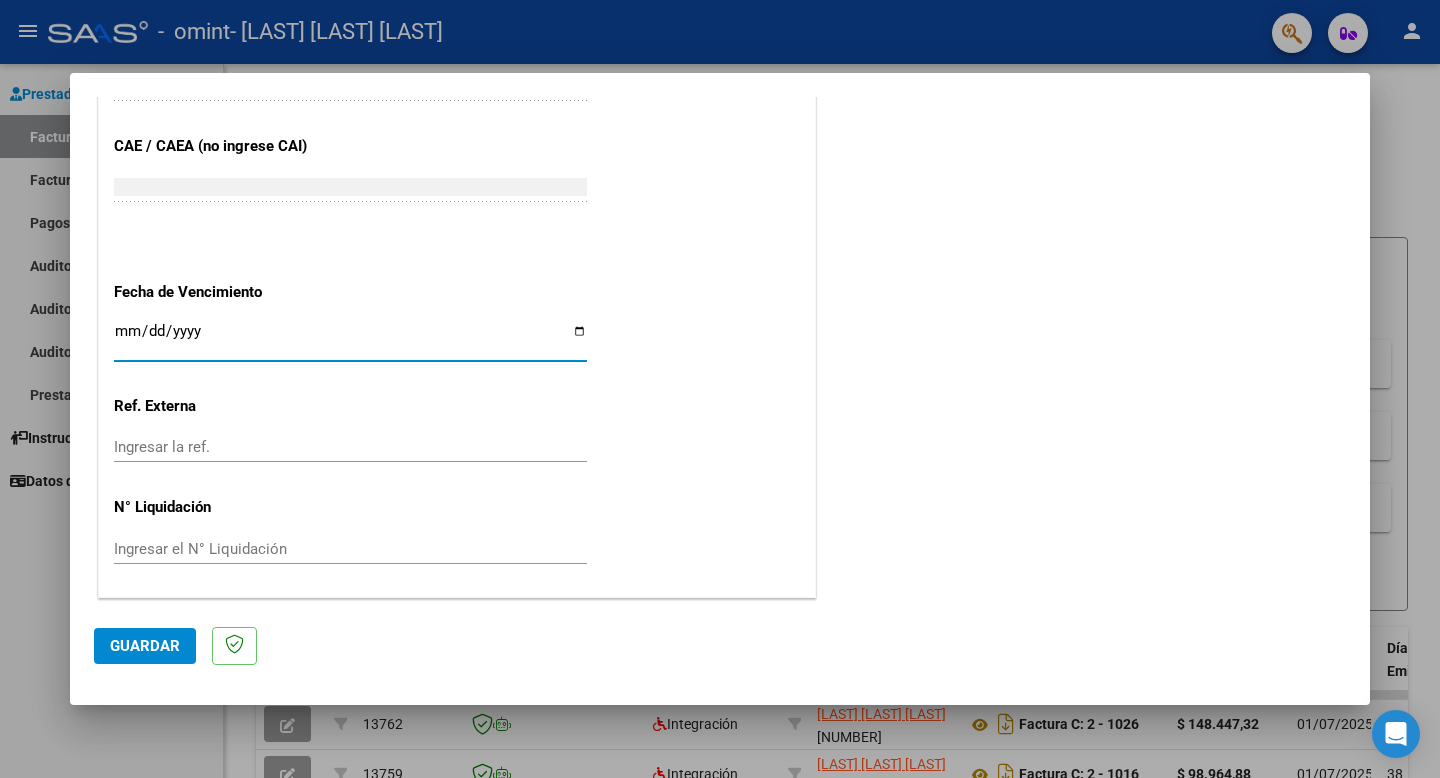 click on "Ingresar la fecha" at bounding box center [350, 339] 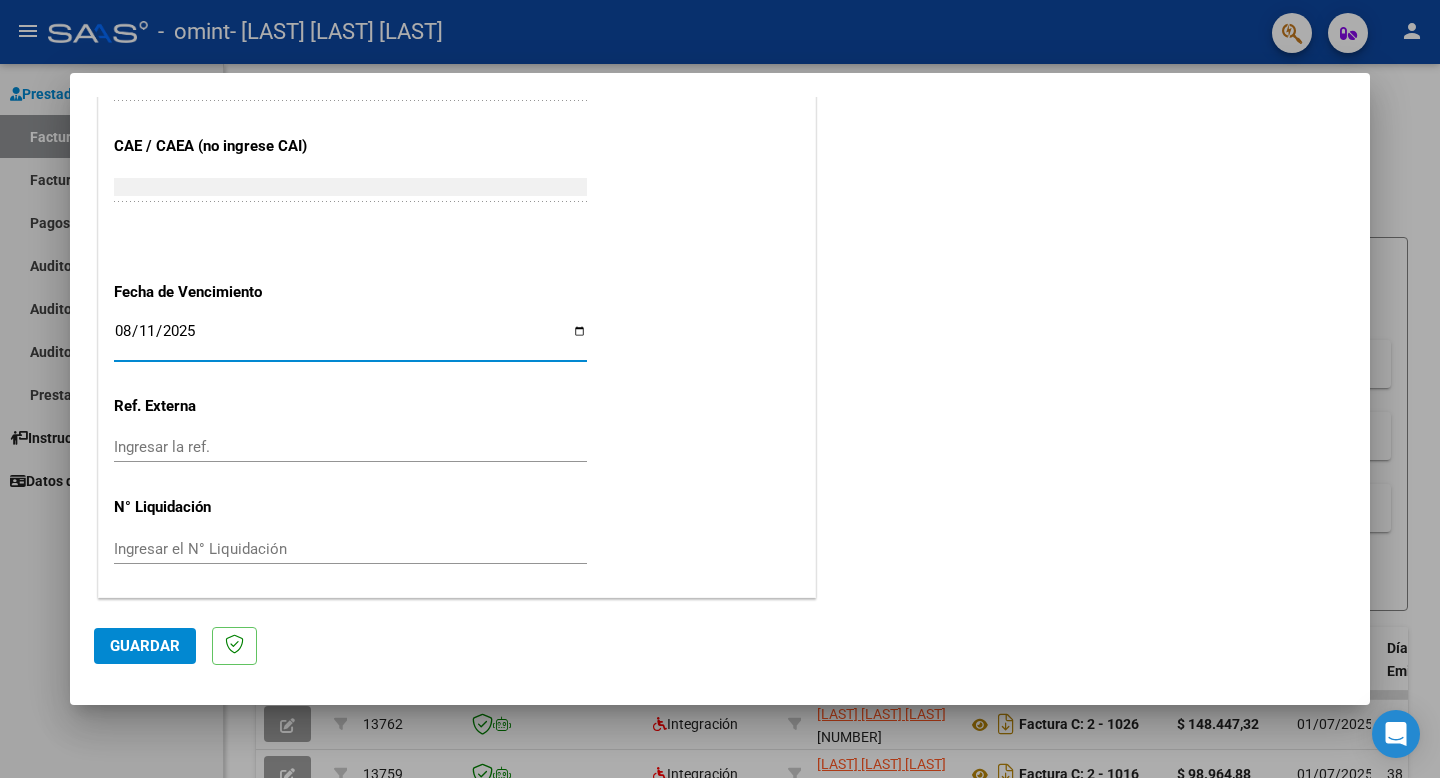 type on "2025-08-11" 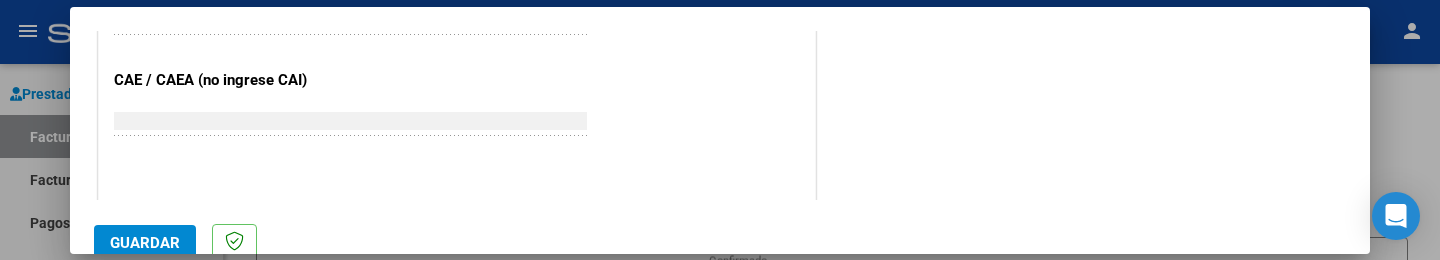 click on "Guardar" 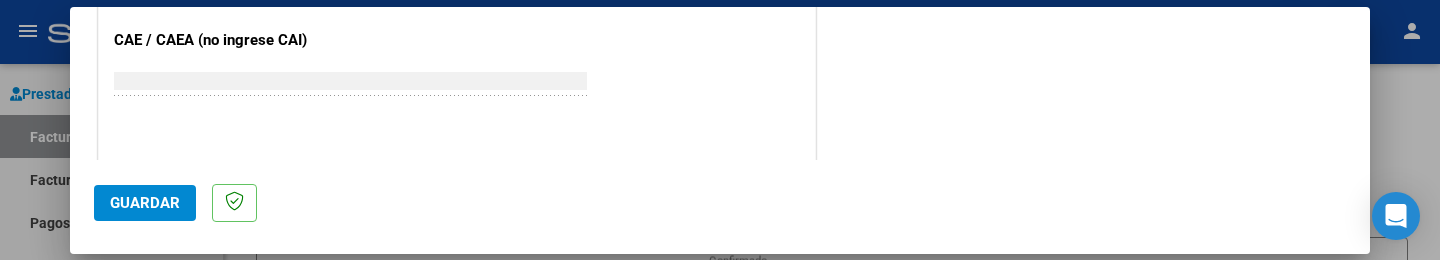 scroll, scrollTop: 48, scrollLeft: 0, axis: vertical 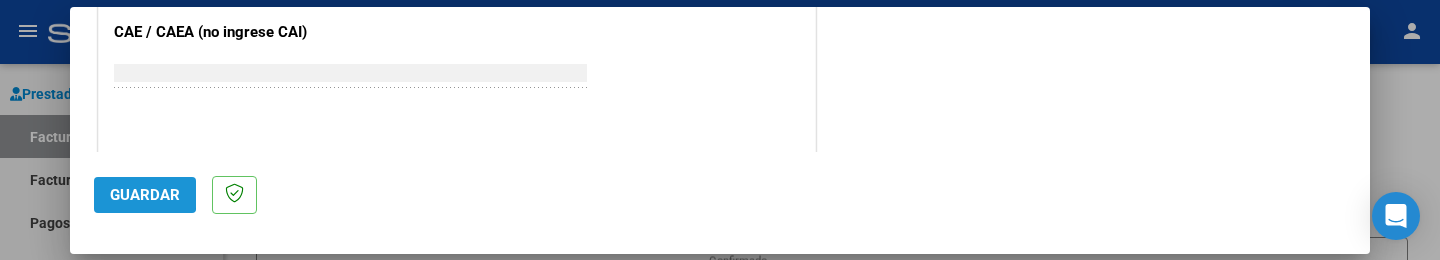 click on "Guardar" 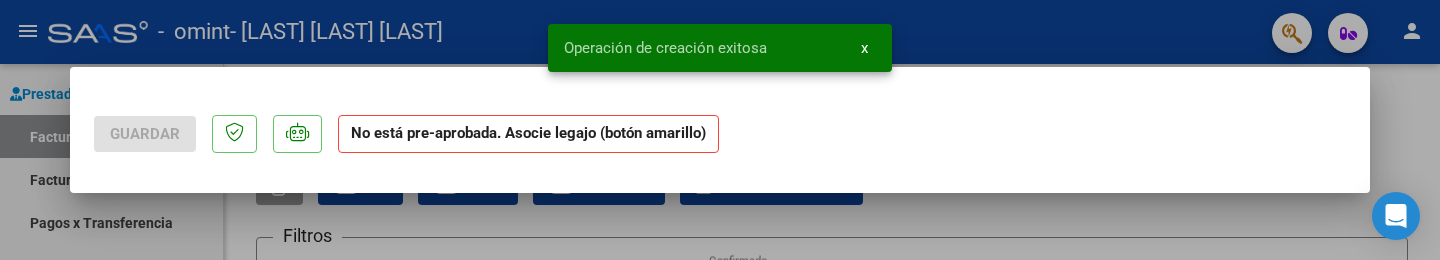scroll, scrollTop: 0, scrollLeft: 0, axis: both 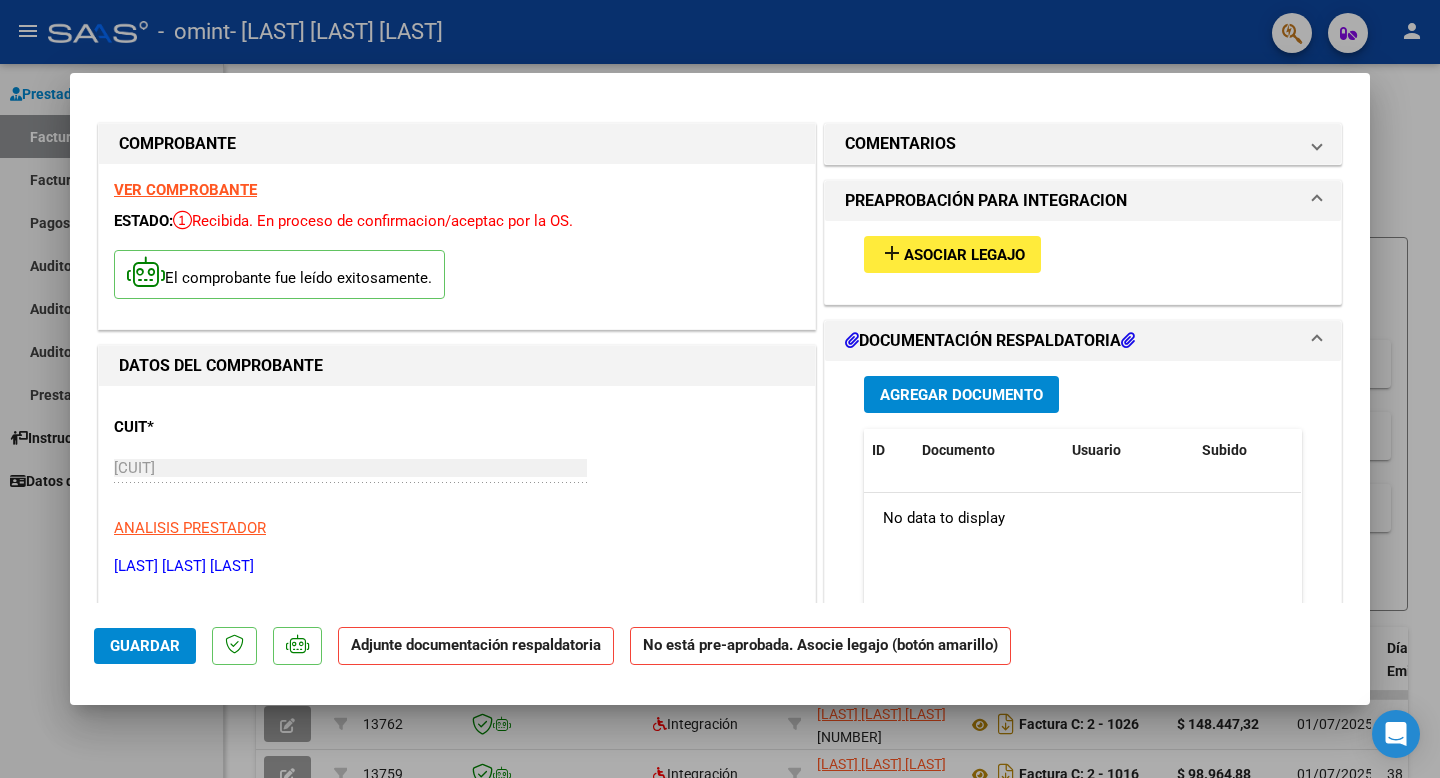 click on "Asociar Legajo" at bounding box center [964, 255] 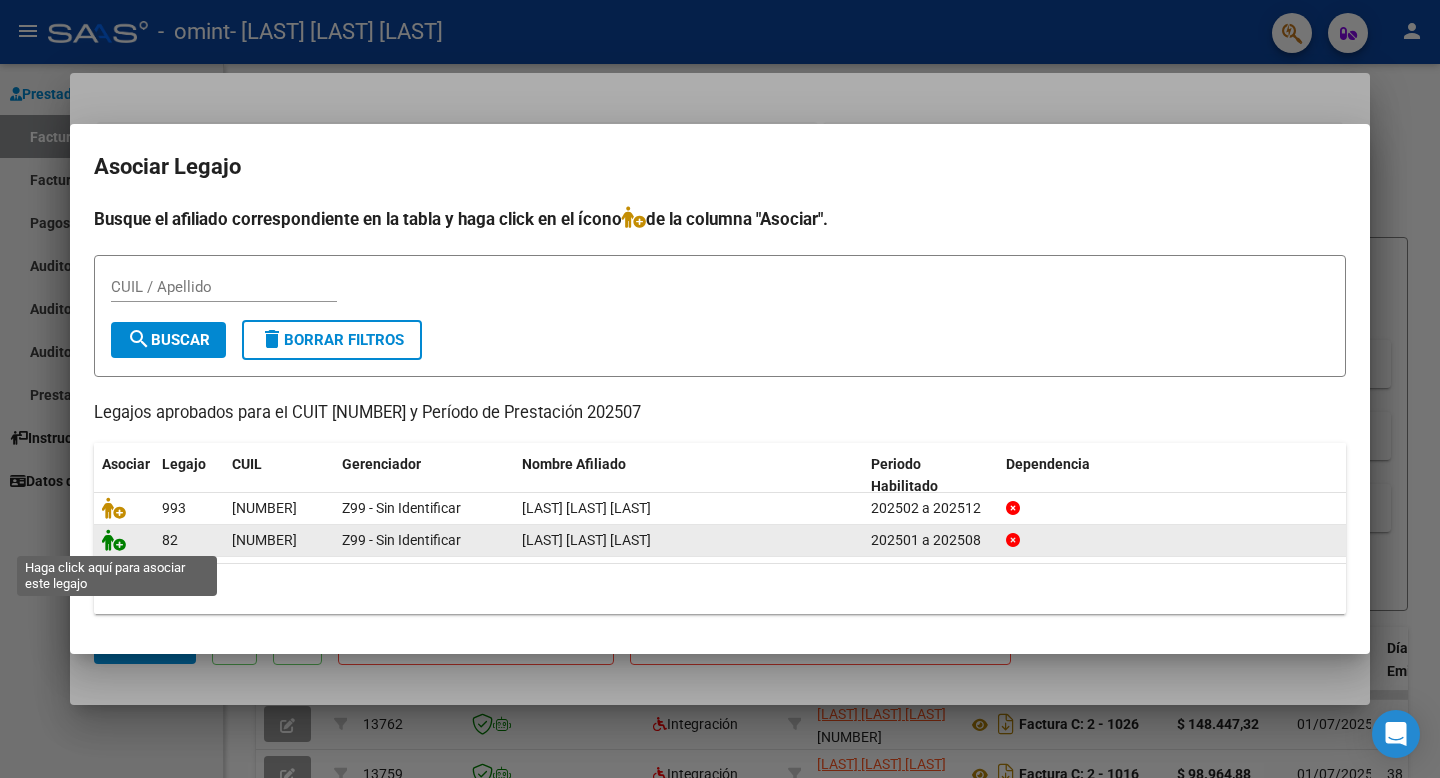 click 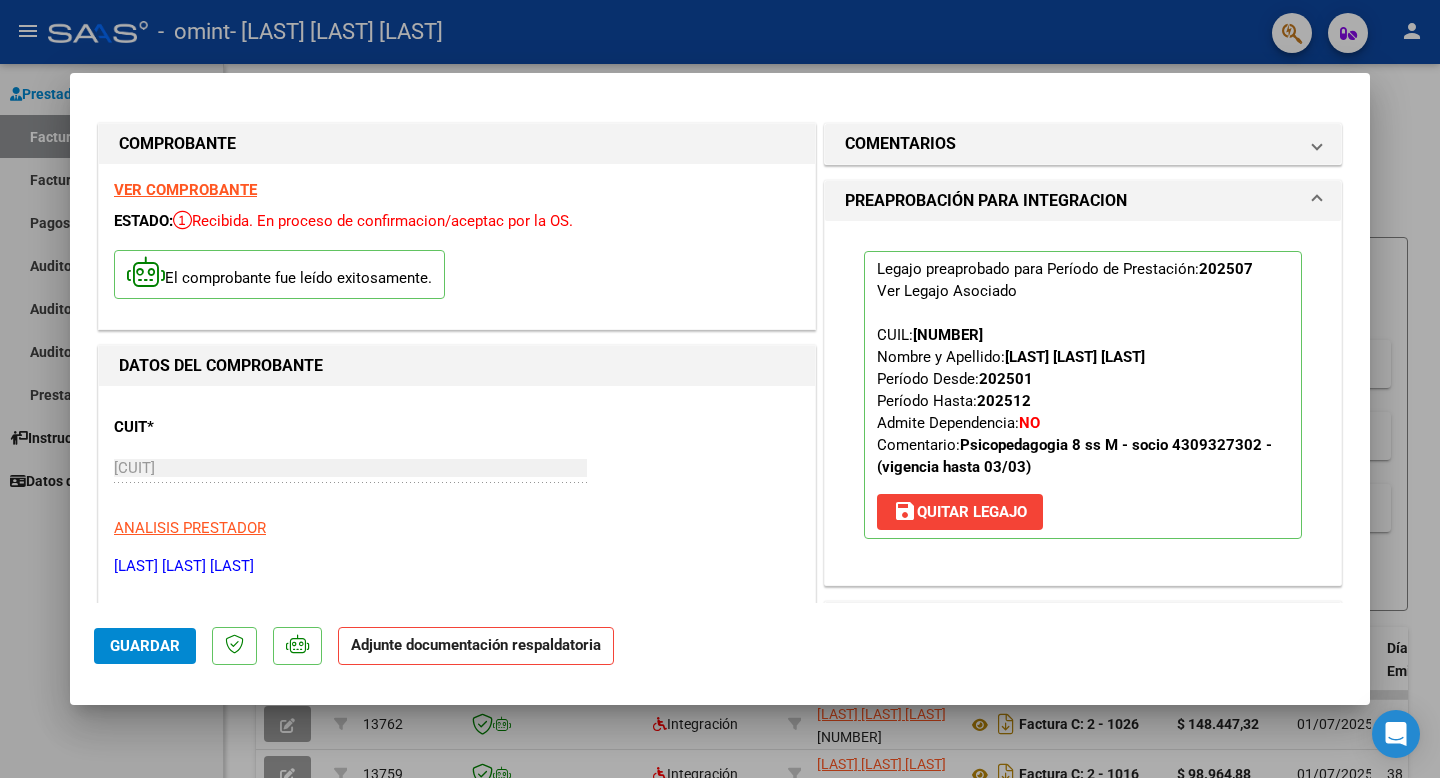 click on "Legajo preaprobado para Período de Prestación:  202507 Ver Legajo Asociado  CUIL:  20544552180  Nombre y Apellido:  IHA DANTE ROMAN  Período Desde:  202501  Período Hasta:  202512  Admite Dependencia:   NO  Comentario:  Psicopedagogia 8 ss M - socio 4309327302 - (vigencia hasta 03/03)
save  Quitar Legajo" at bounding box center [1083, 395] 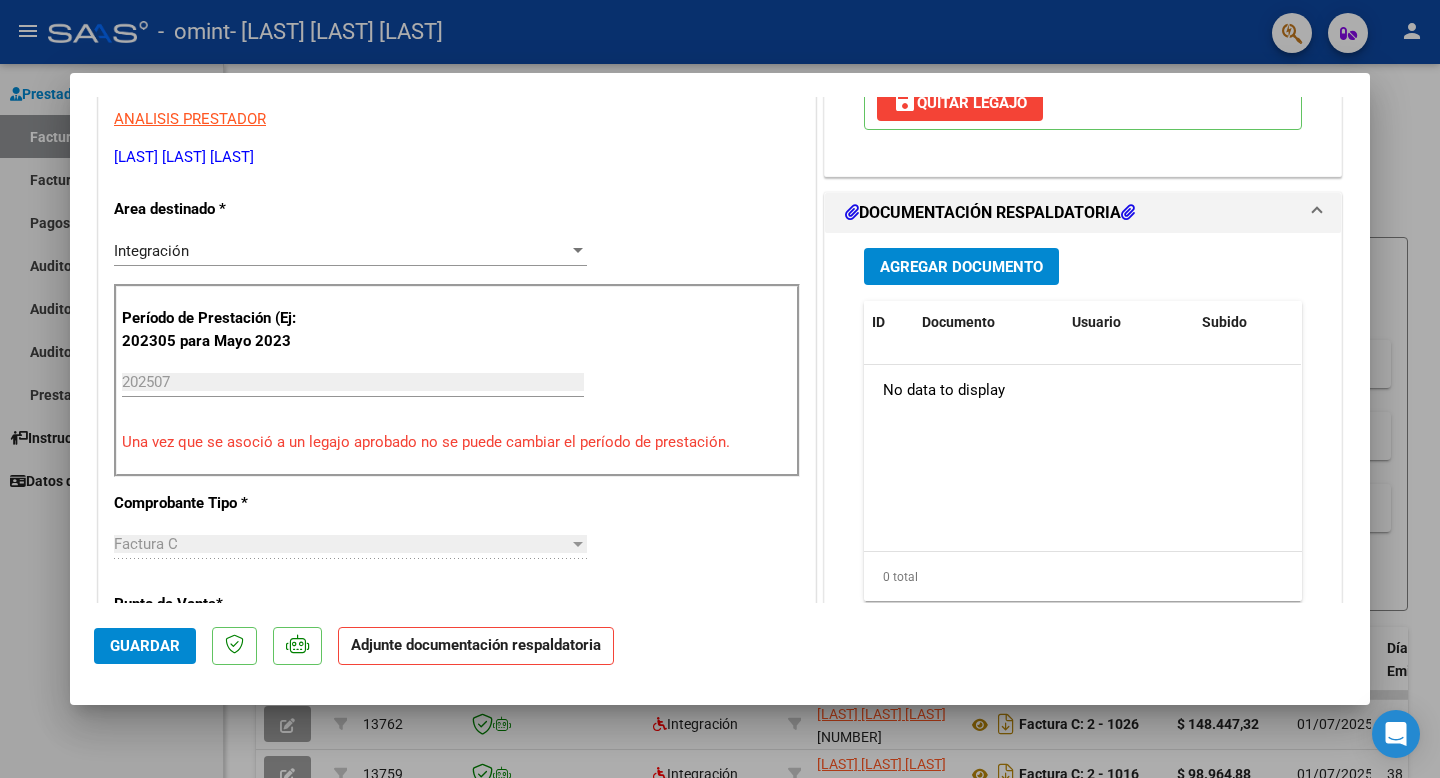 scroll, scrollTop: 251, scrollLeft: 0, axis: vertical 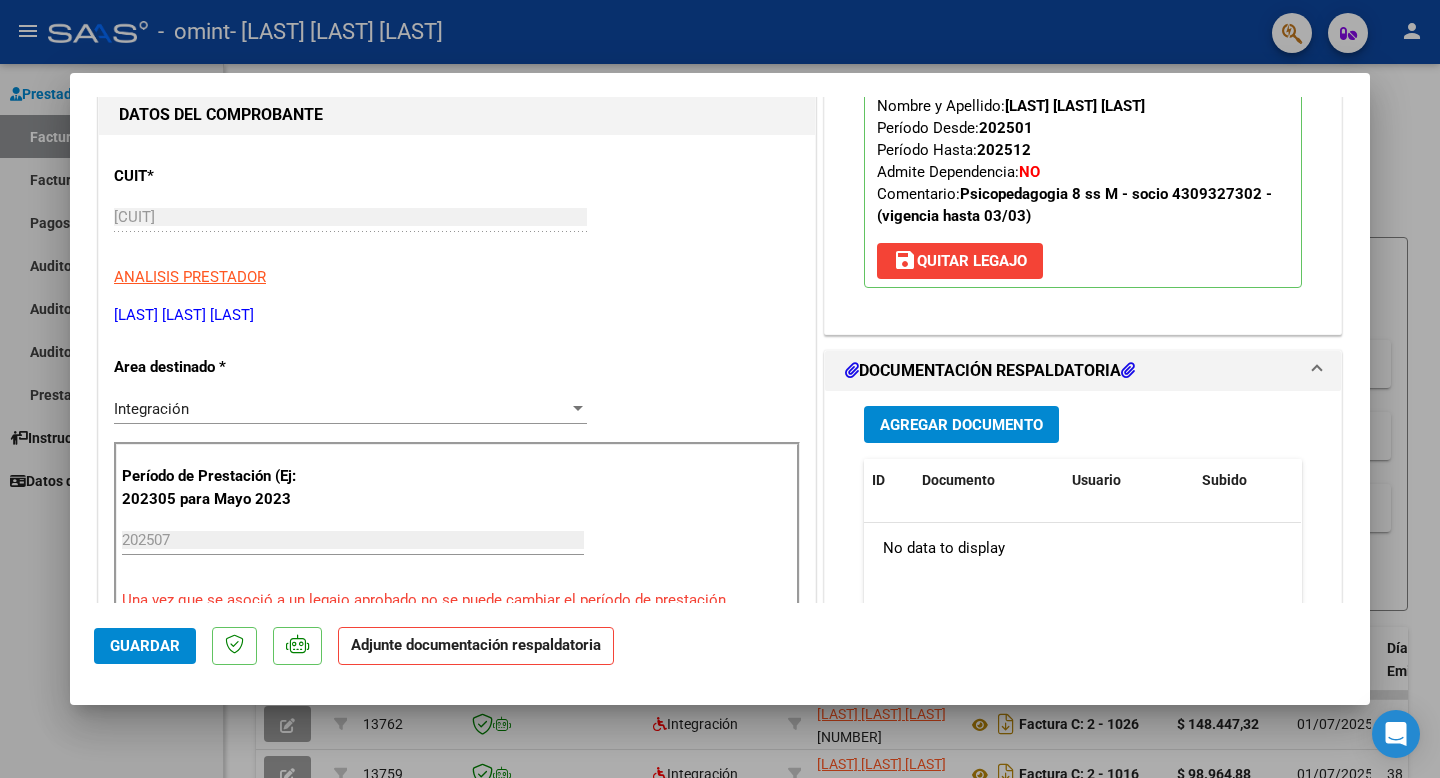 drag, startPoint x: 854, startPoint y: 317, endPoint x: 1004, endPoint y: 344, distance: 152.41063 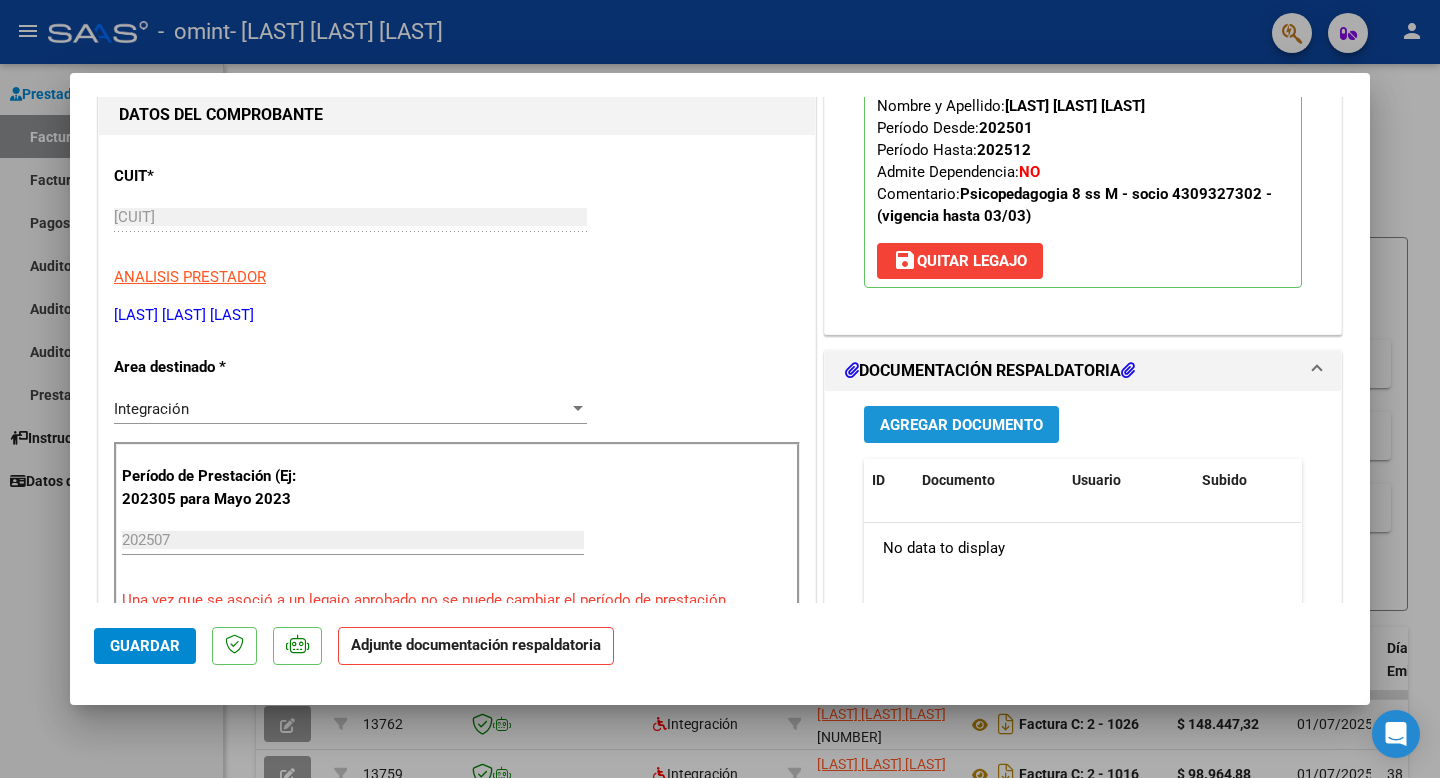 click on "Agregar Documento" at bounding box center [961, 425] 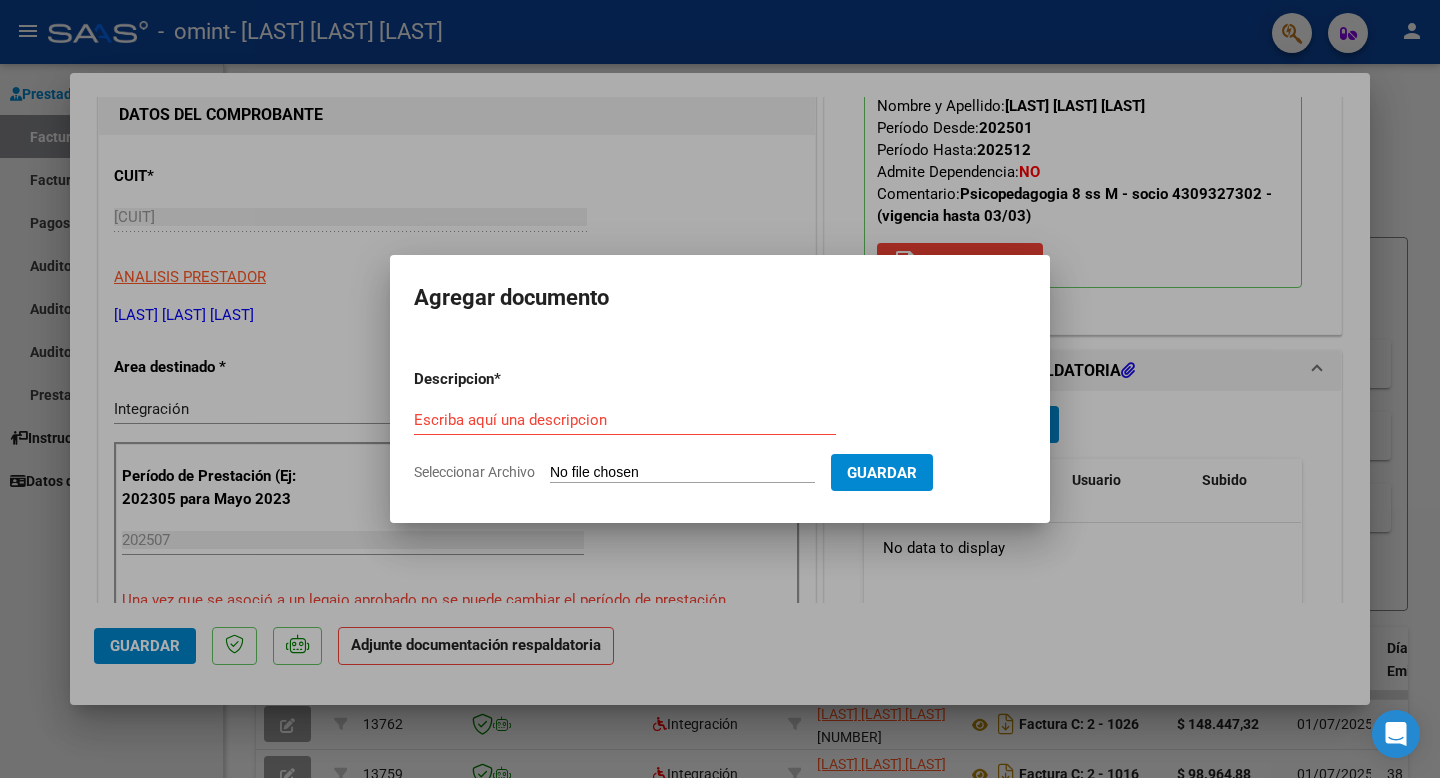 click on "Seleccionar Archivo" at bounding box center (682, 473) 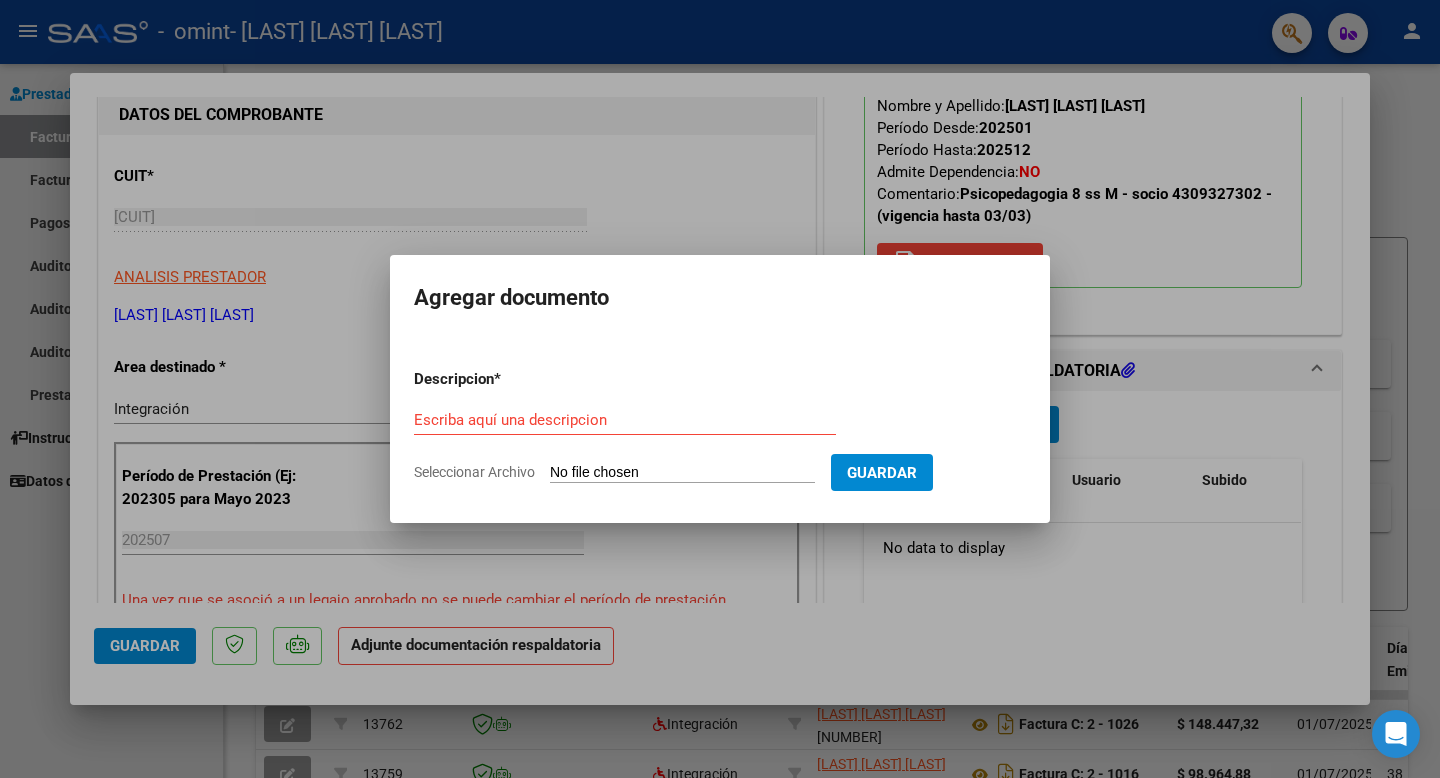 type on "C:\fakepath\Asistencia Dante Iha JULIO.pdf" 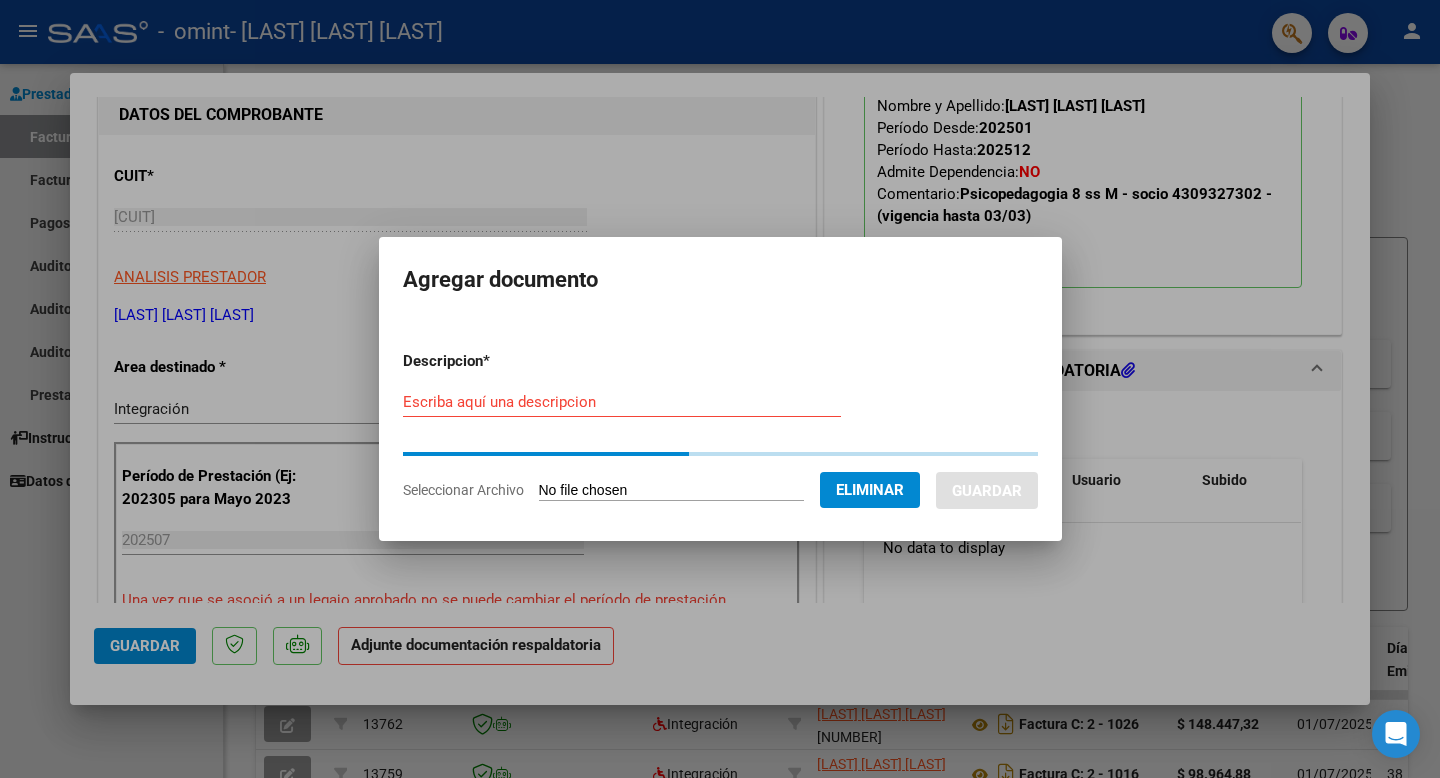 click on "Escriba aquí una descripcion" at bounding box center [622, 402] 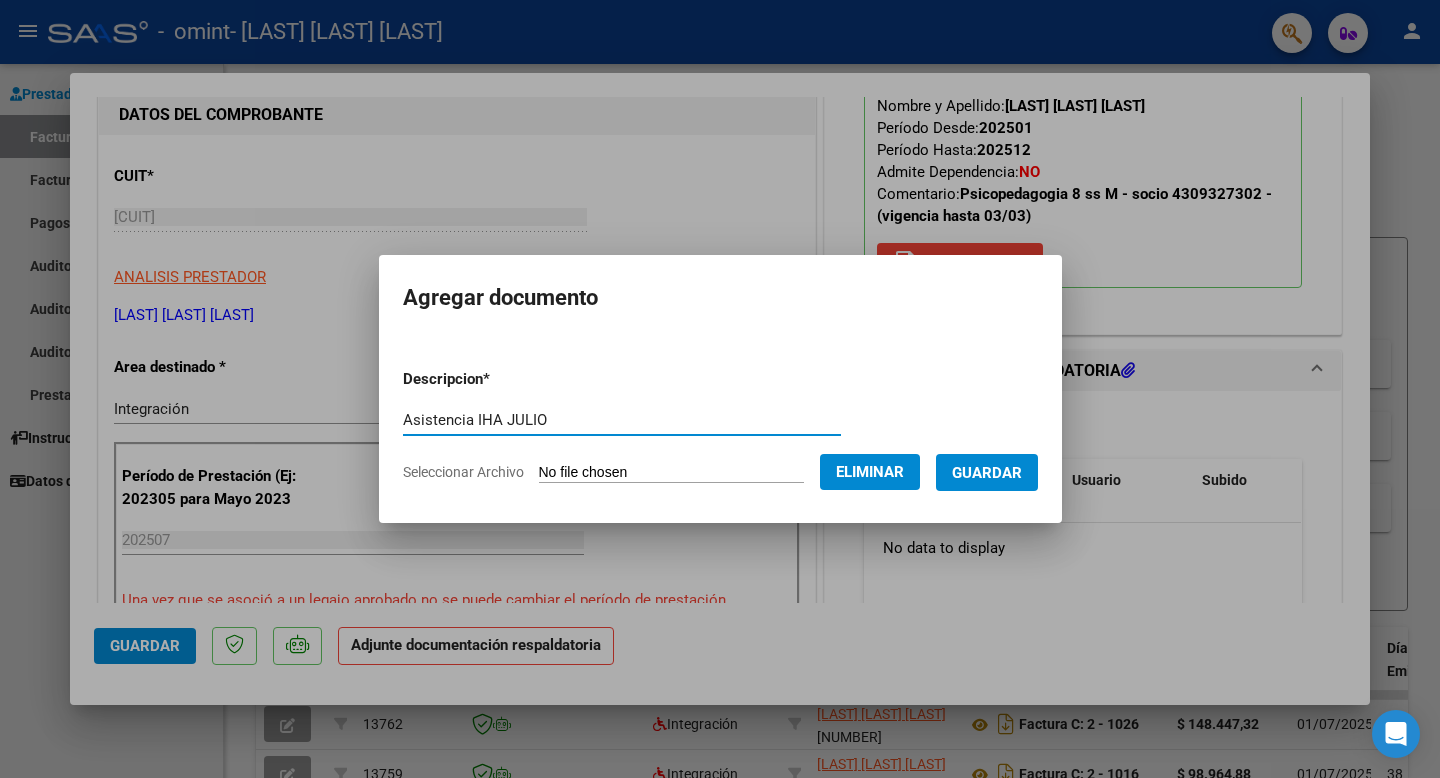 type on "Asistencia IHA JULIO" 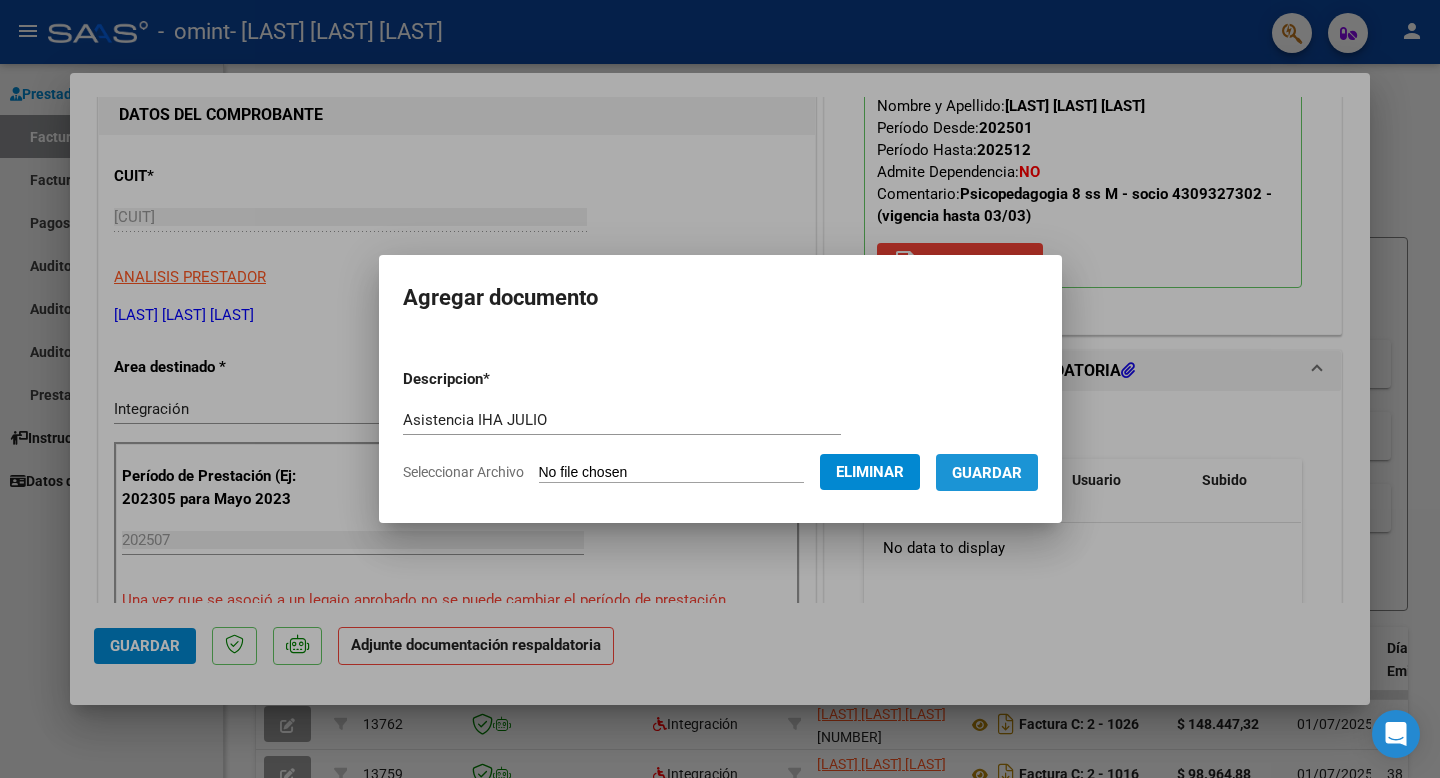 click on "Guardar" at bounding box center [987, 473] 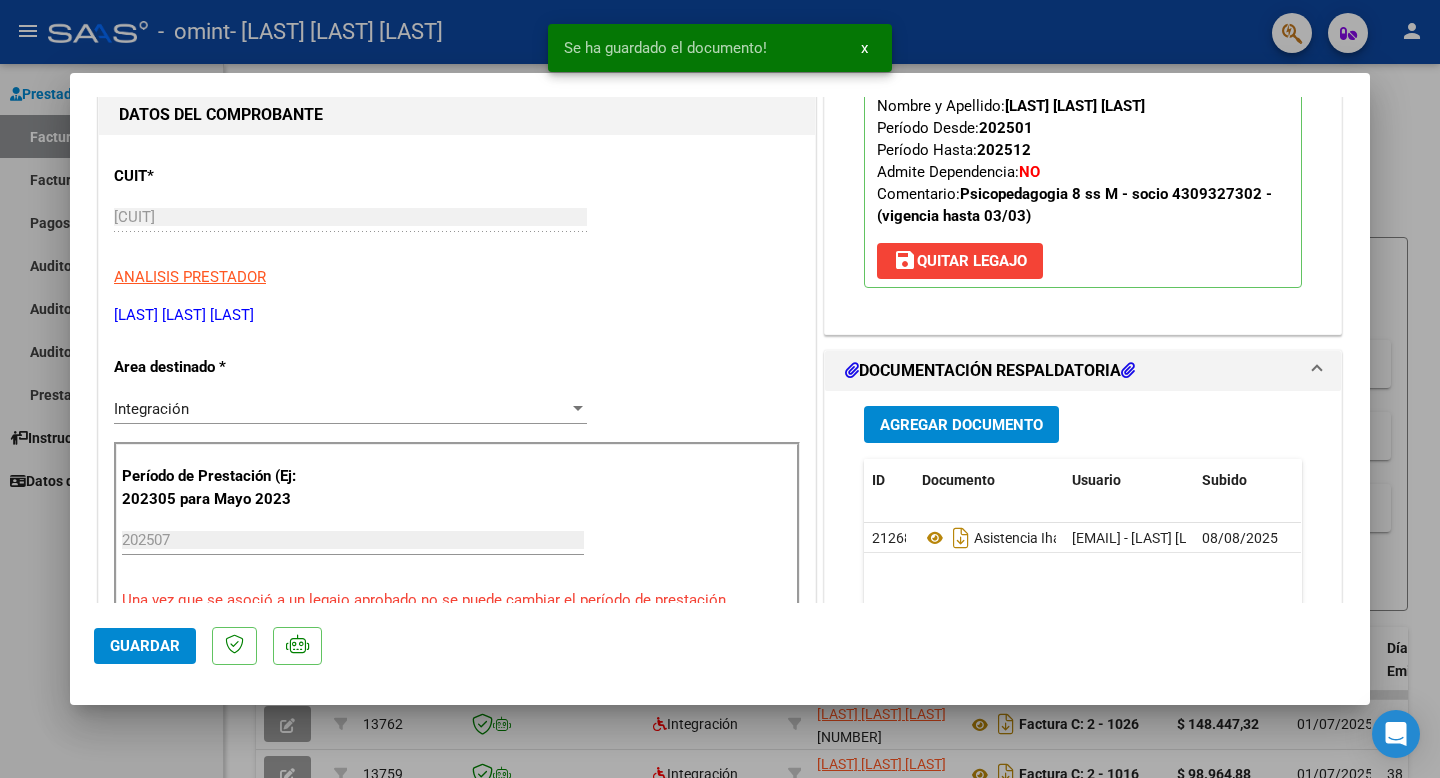 click on "Guardar" 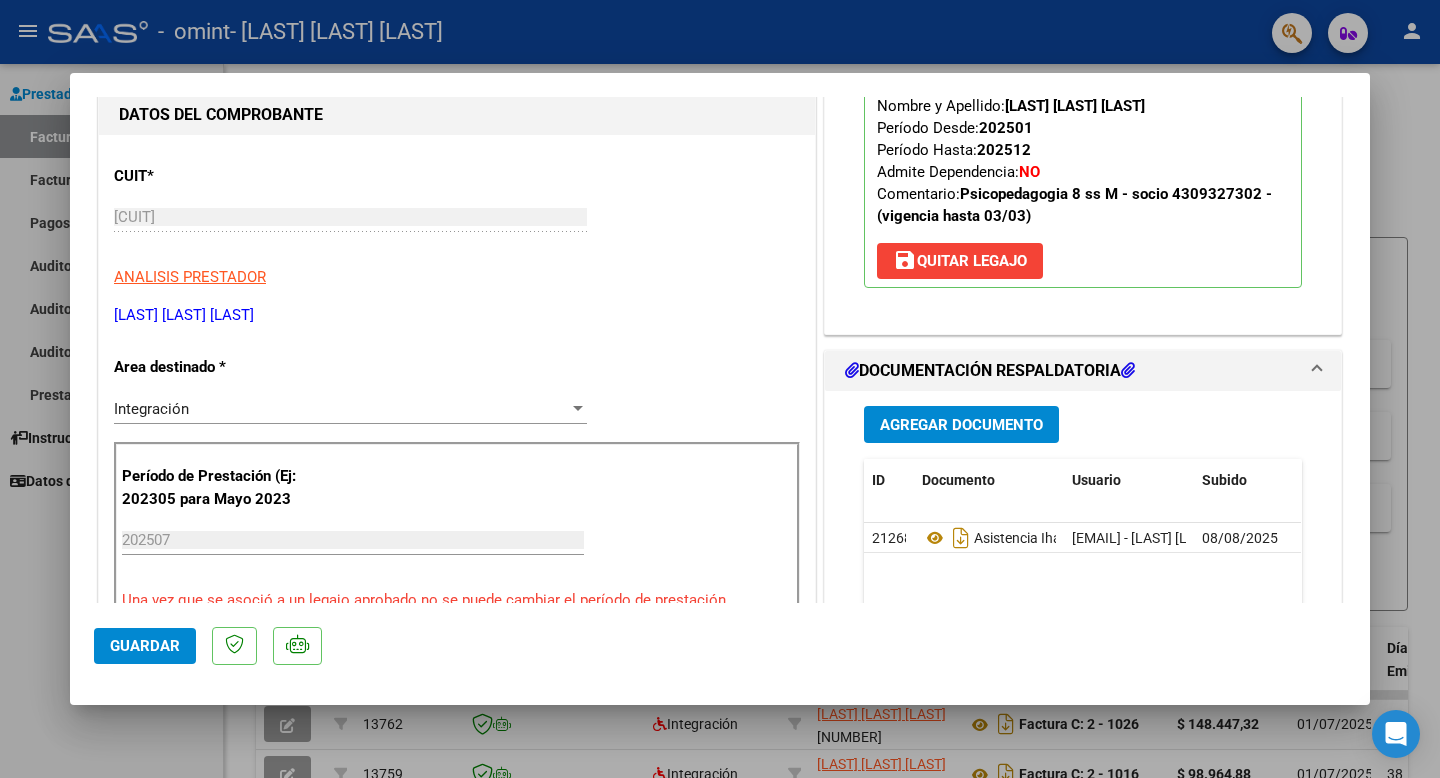 click on "Guardar" 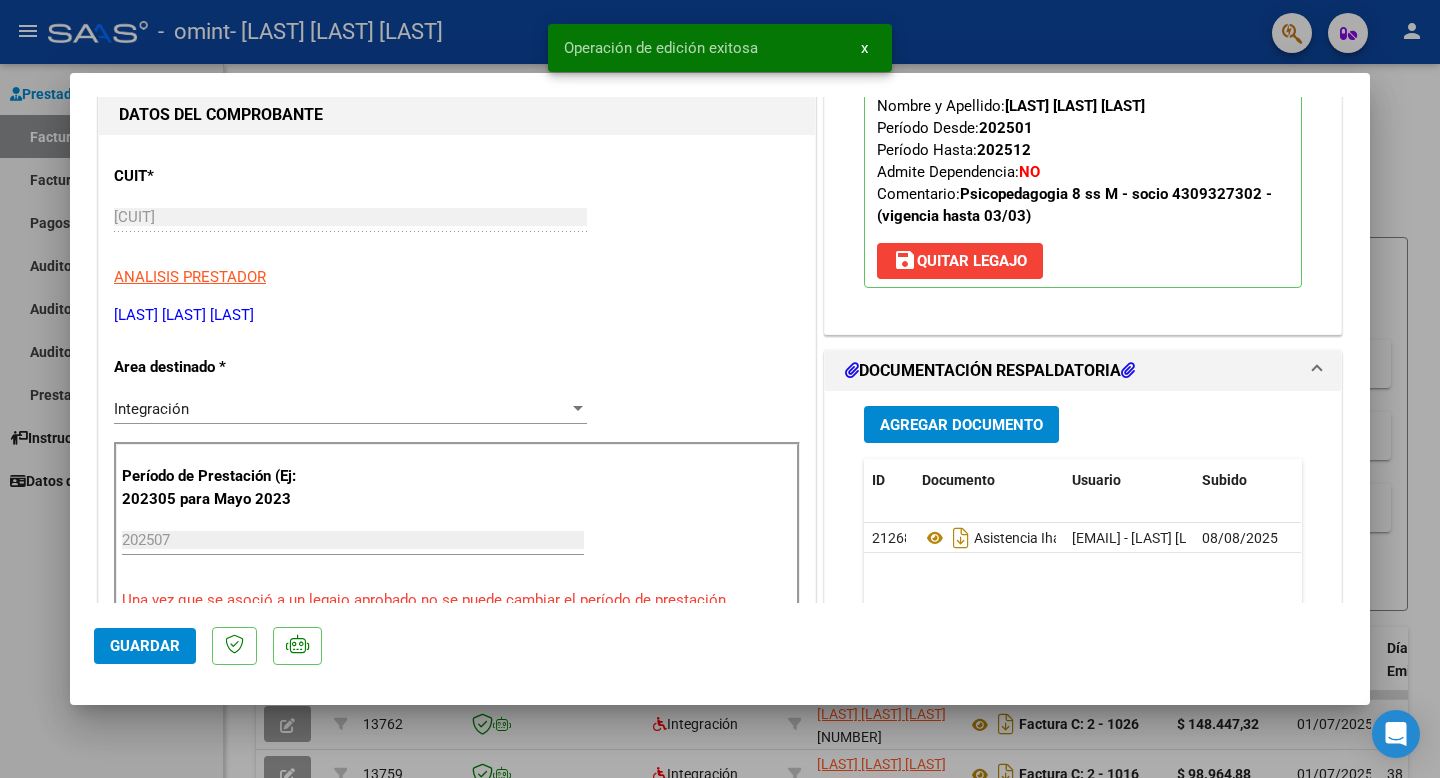 click at bounding box center [720, 389] 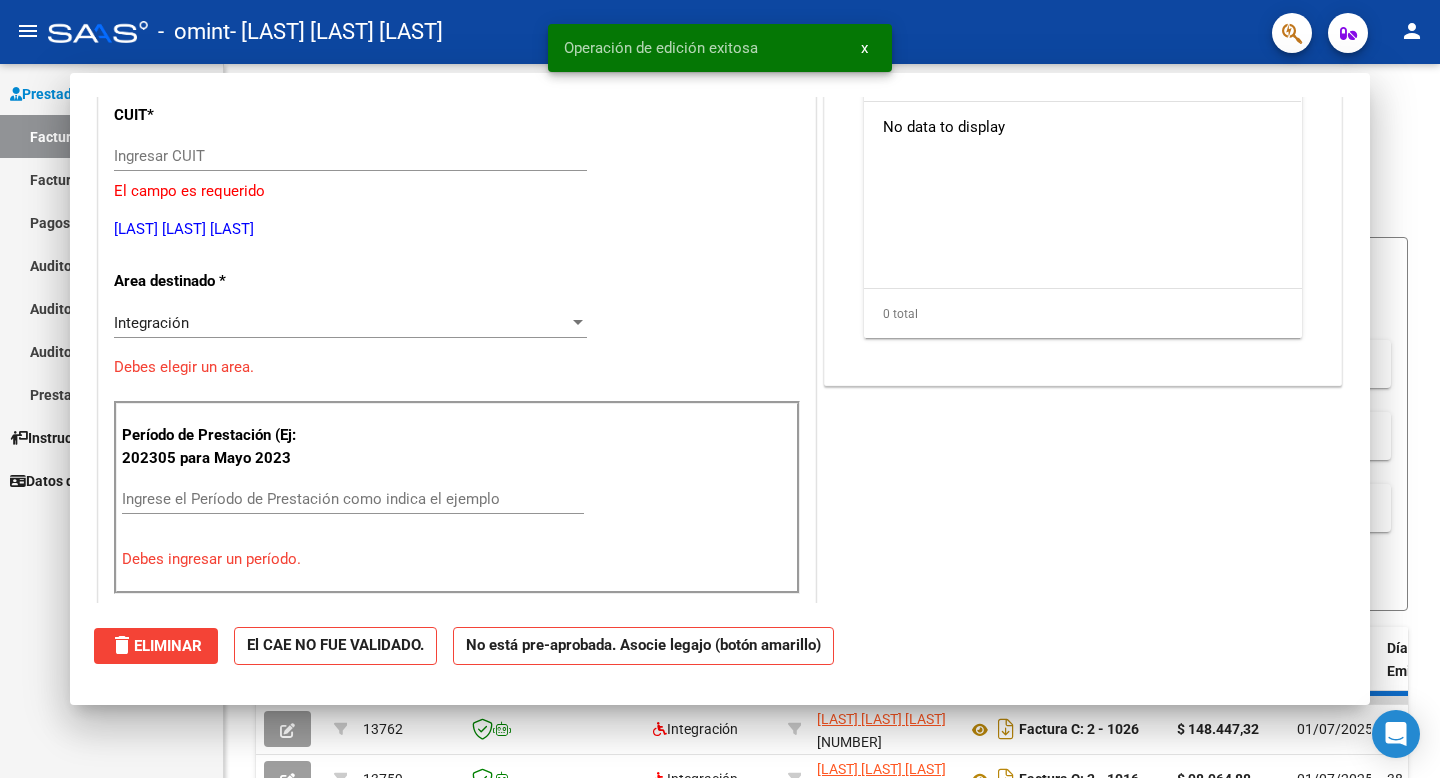 scroll, scrollTop: 190, scrollLeft: 0, axis: vertical 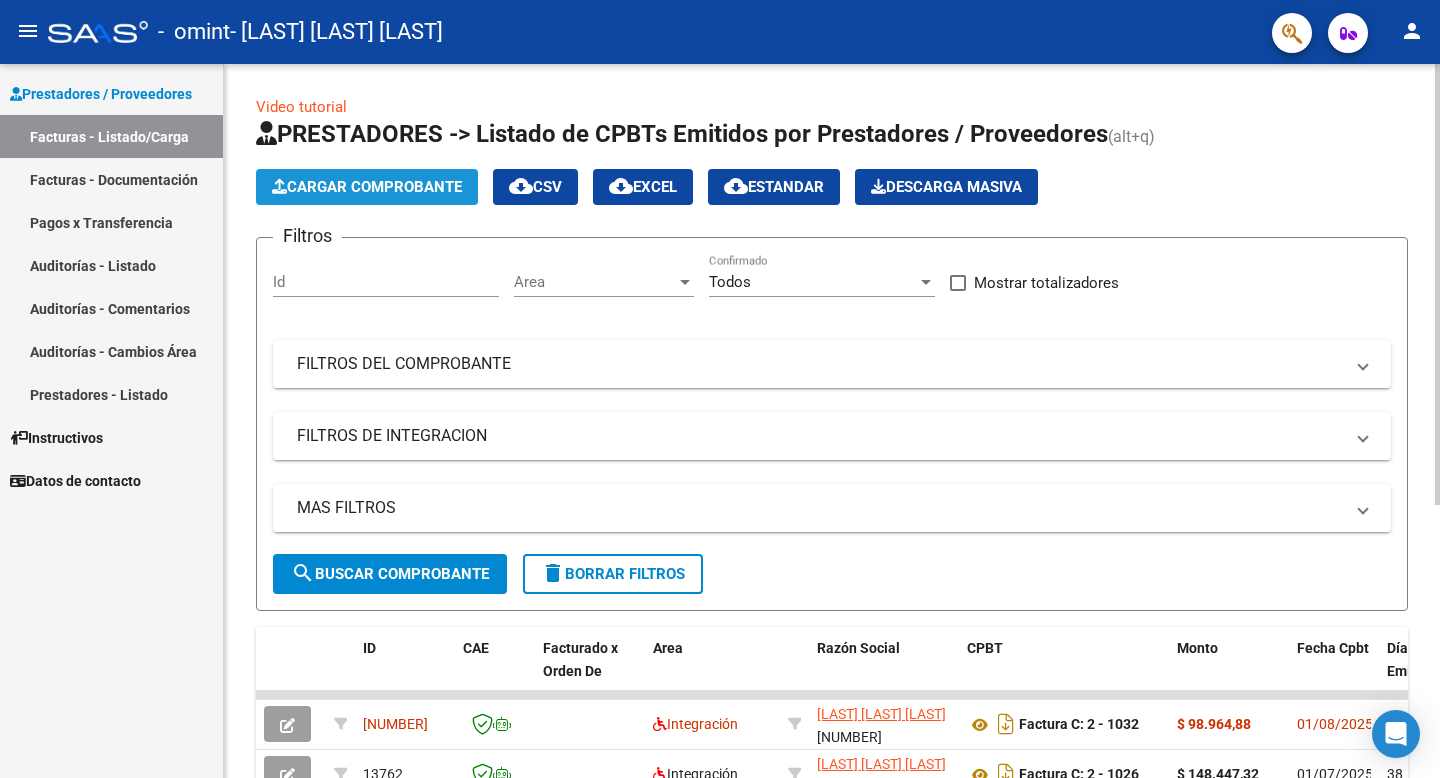 click on "Cargar Comprobante" 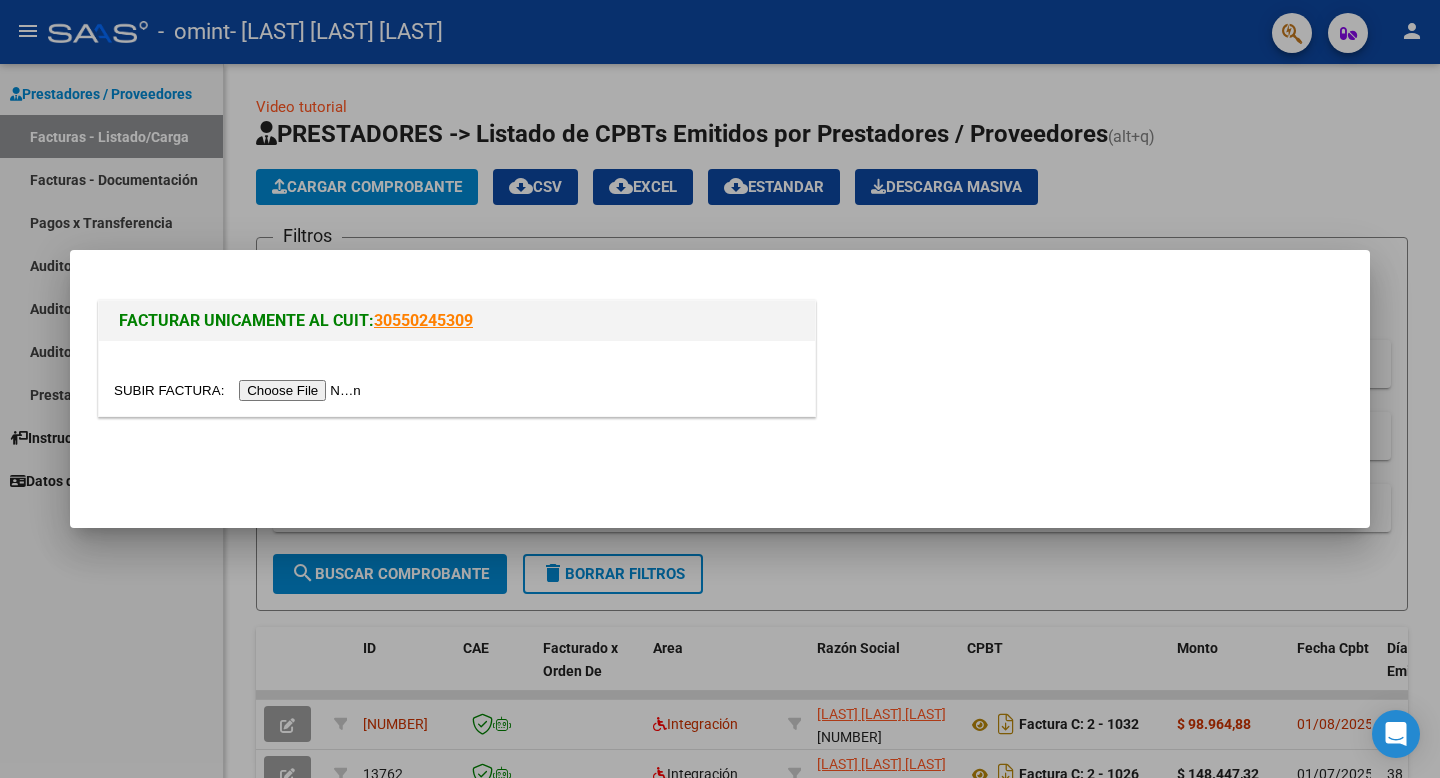 click at bounding box center [240, 390] 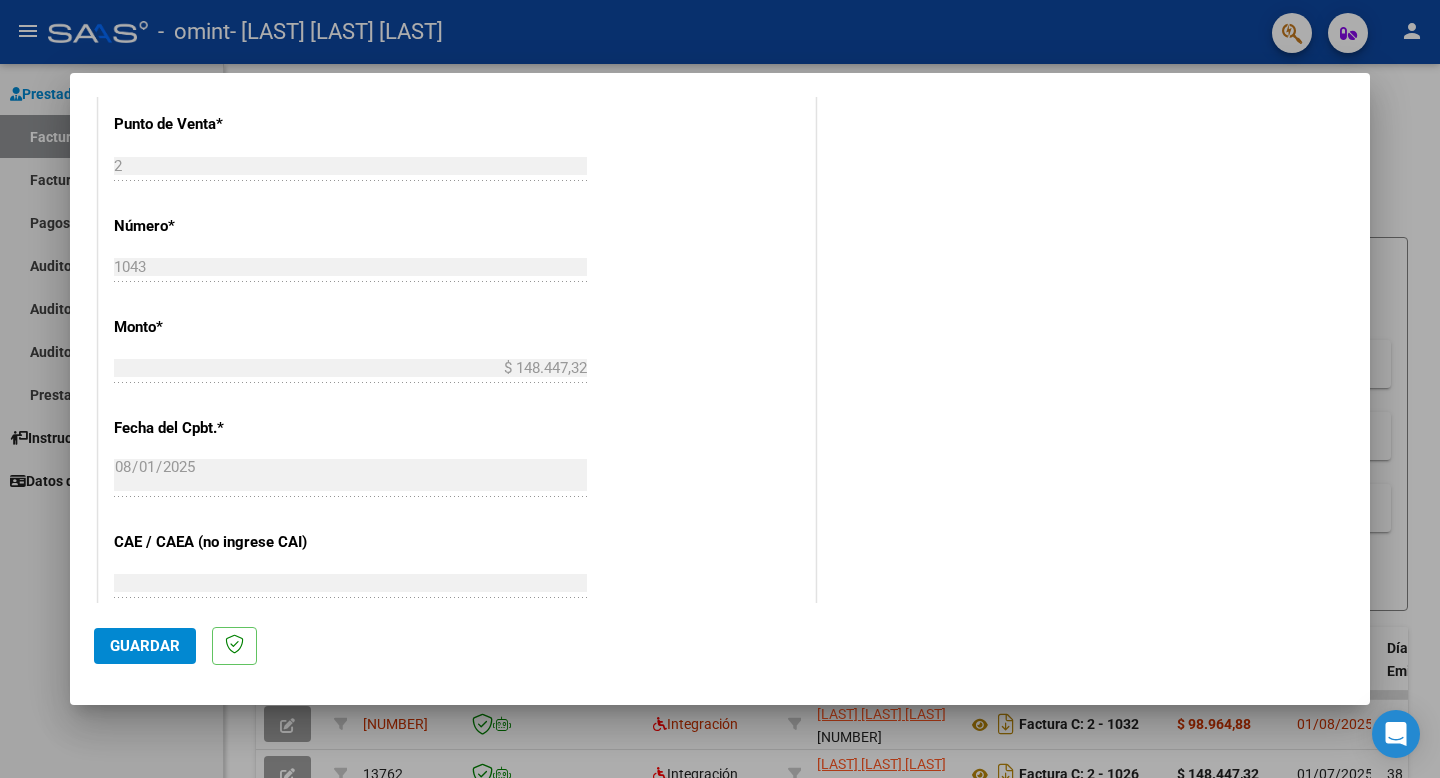 scroll, scrollTop: 1217, scrollLeft: 0, axis: vertical 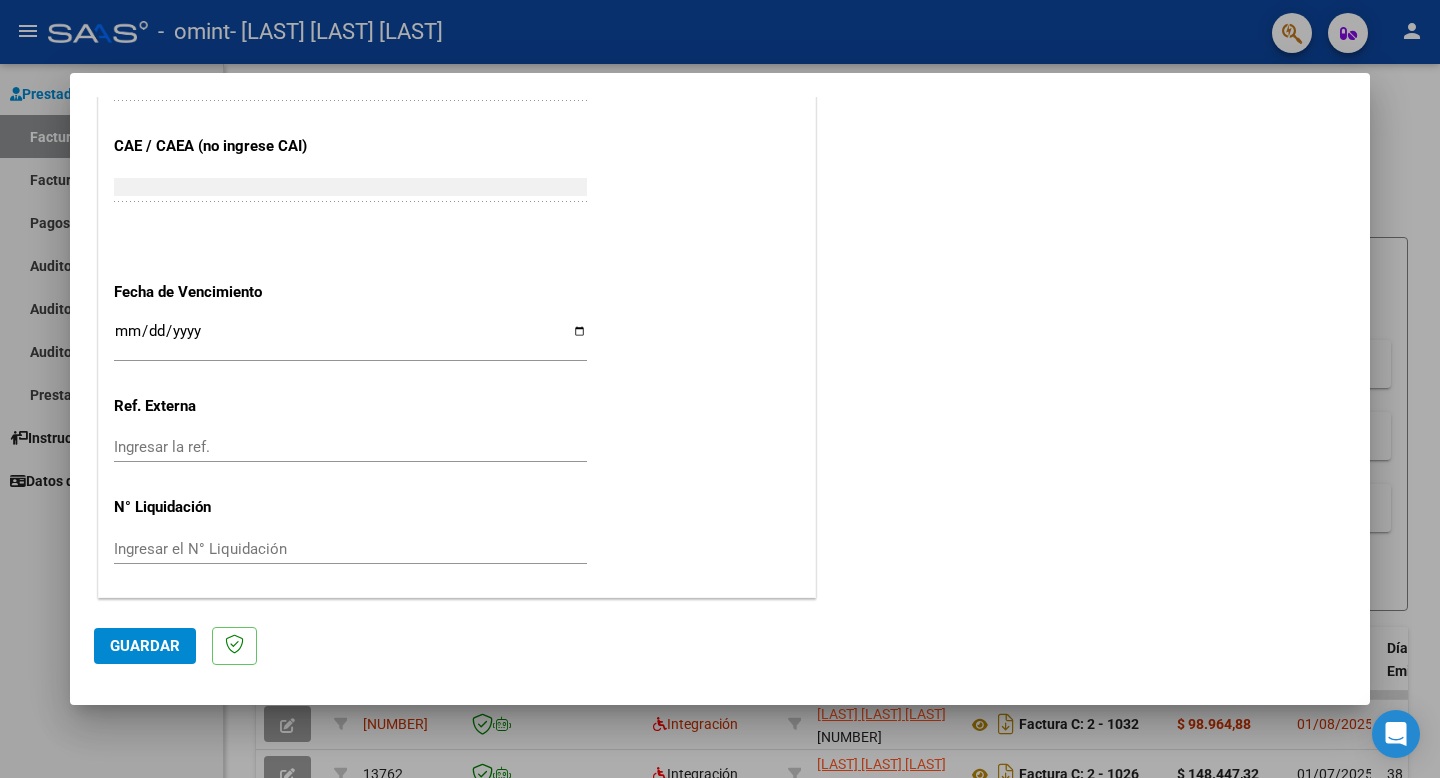 drag, startPoint x: 343, startPoint y: 492, endPoint x: 400, endPoint y: 535, distance: 71.40028 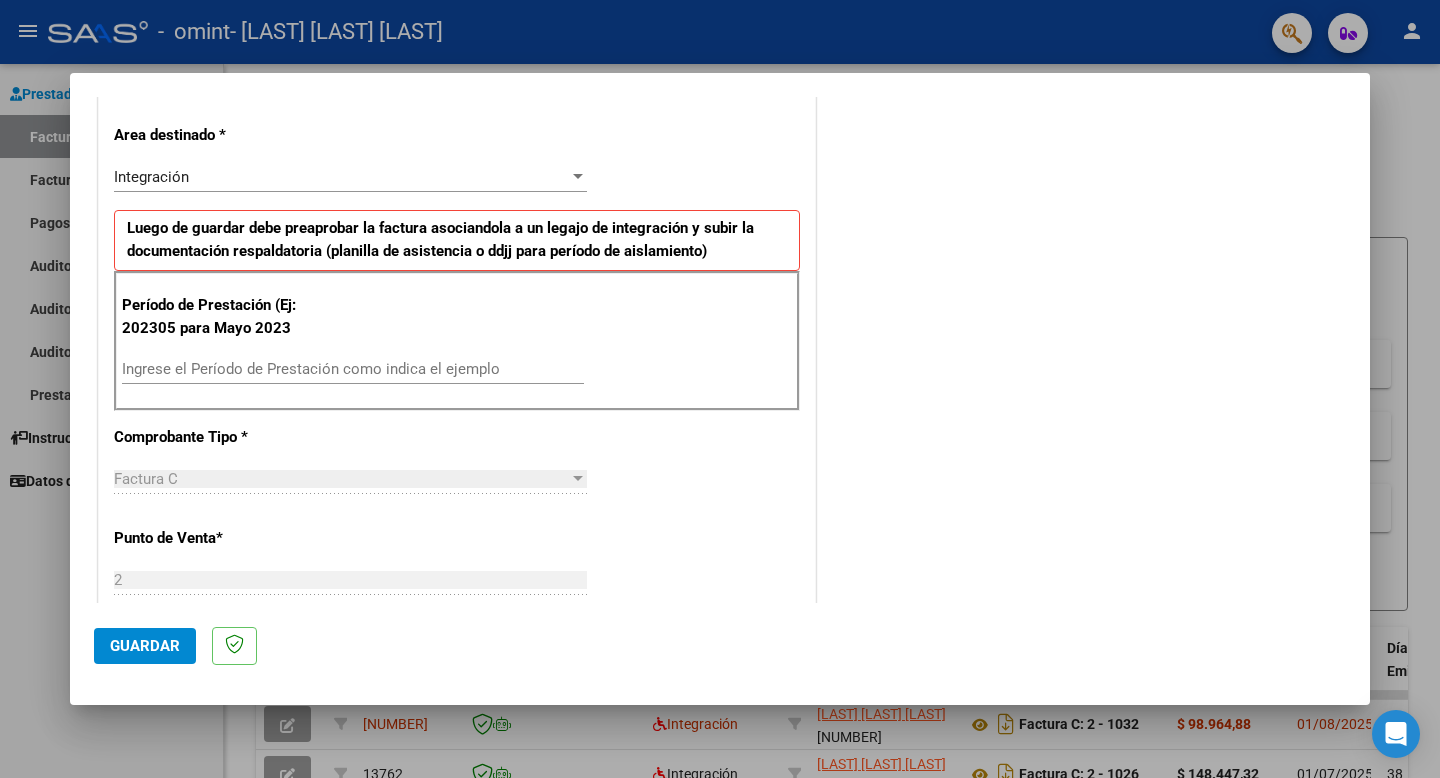 drag, startPoint x: 341, startPoint y: 264, endPoint x: 354, endPoint y: 125, distance: 139.60658 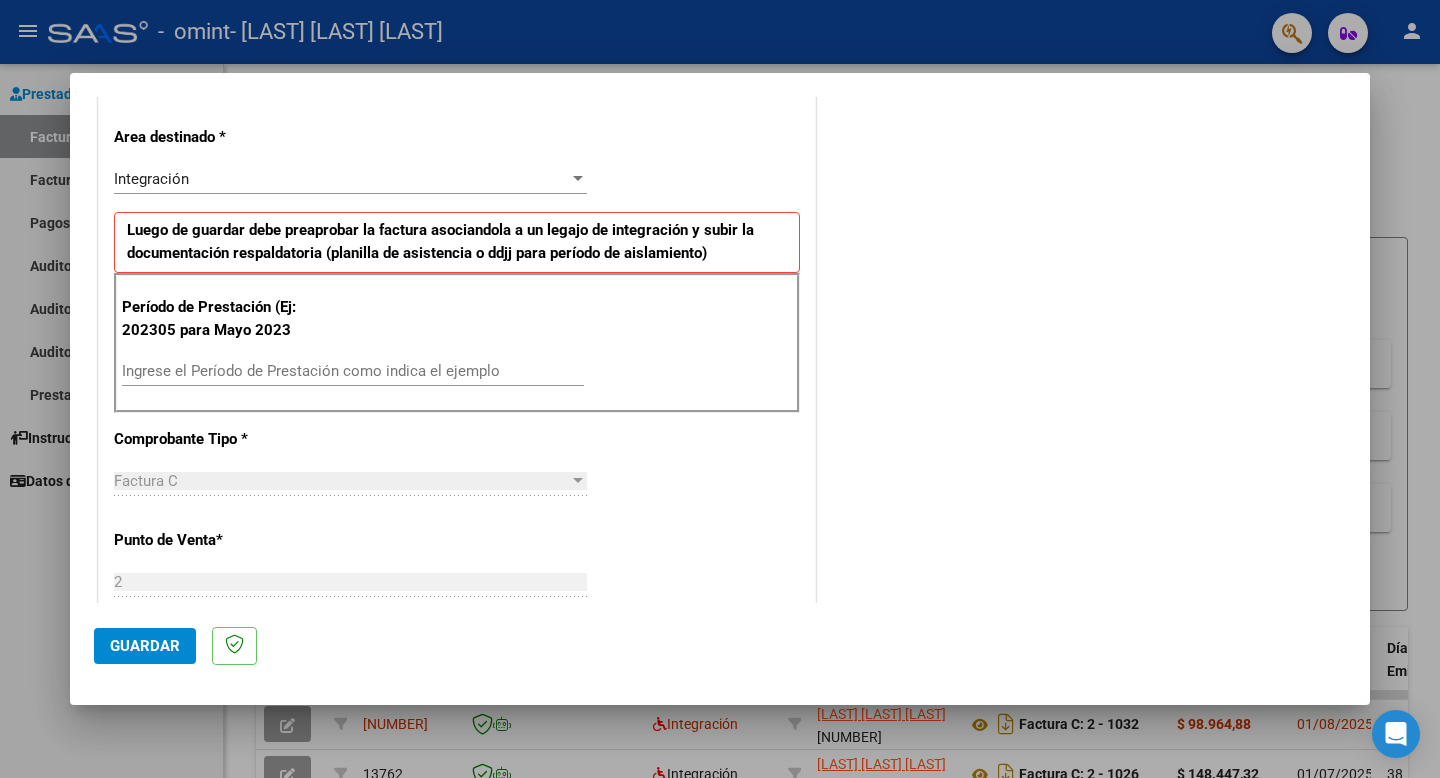 click on "Ingrese el Período de Prestación como indica el ejemplo" at bounding box center (353, 371) 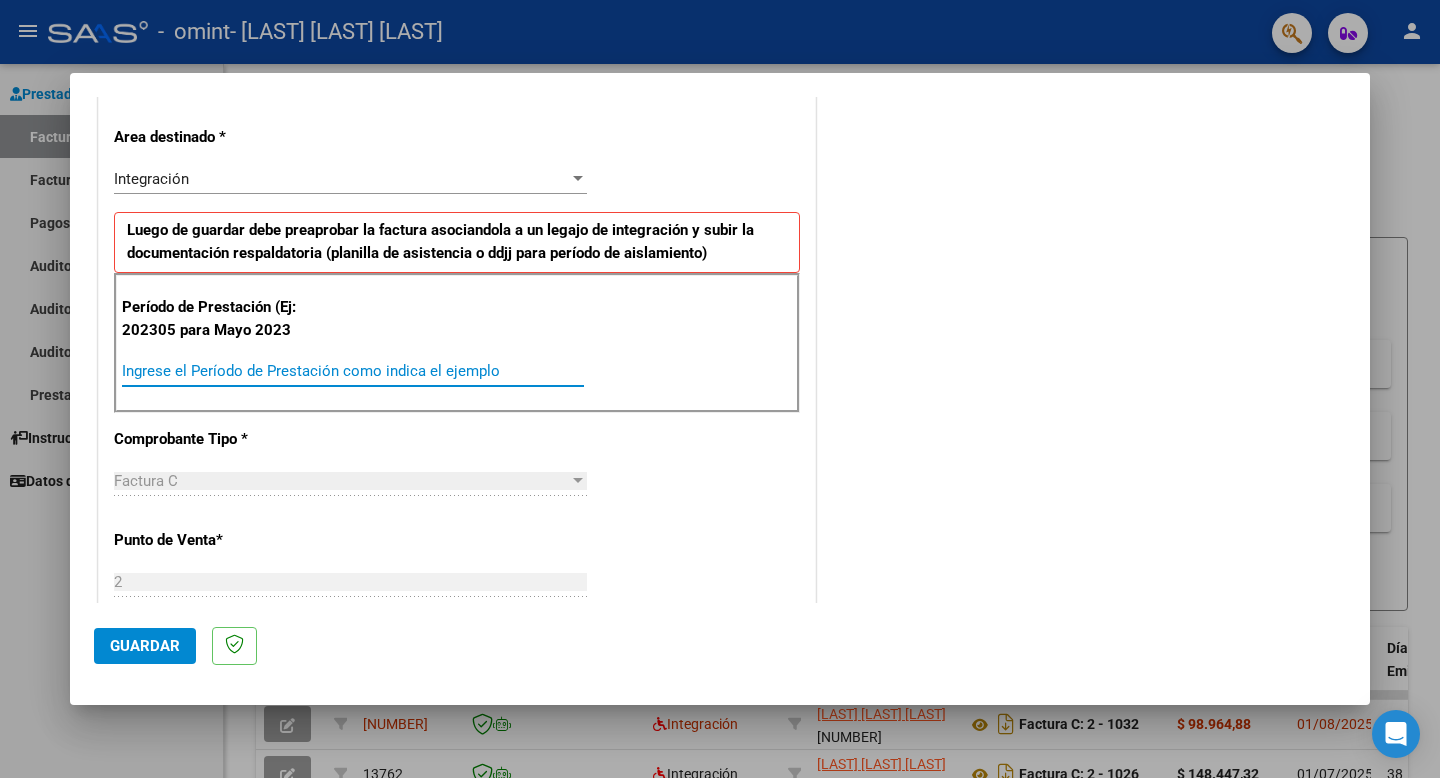 click on "Ingrese el Período de Prestación como indica el ejemplo" at bounding box center (353, 371) 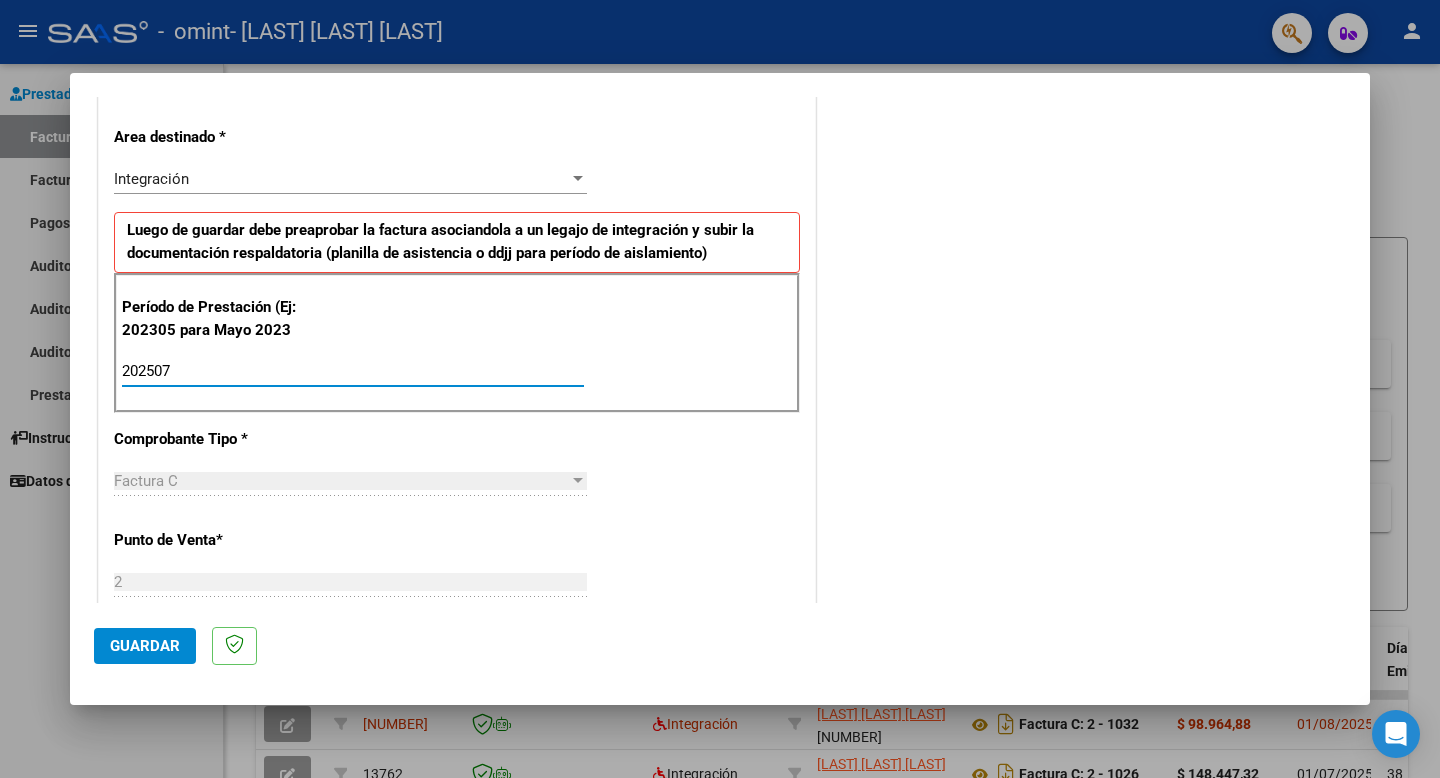 type on "202507" 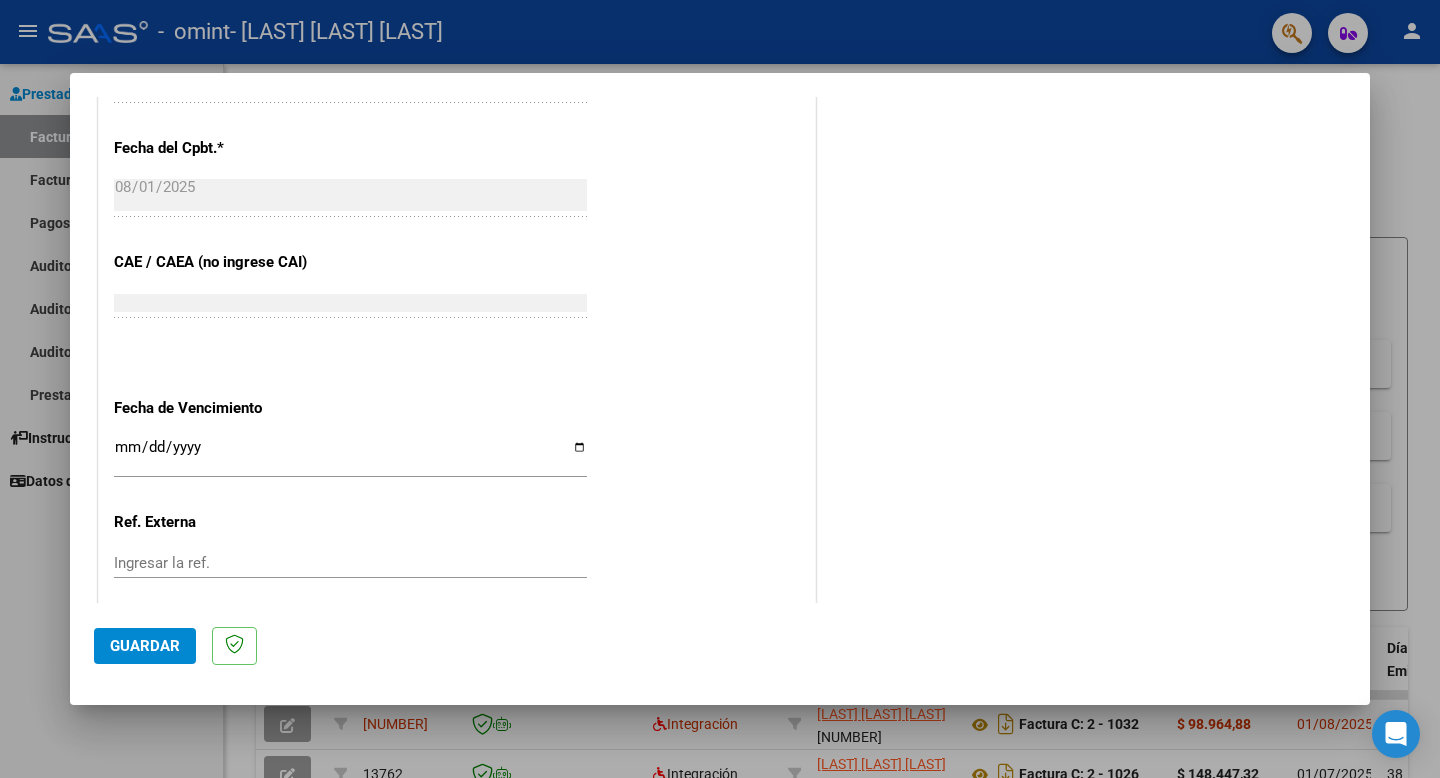 scroll, scrollTop: 1217, scrollLeft: 0, axis: vertical 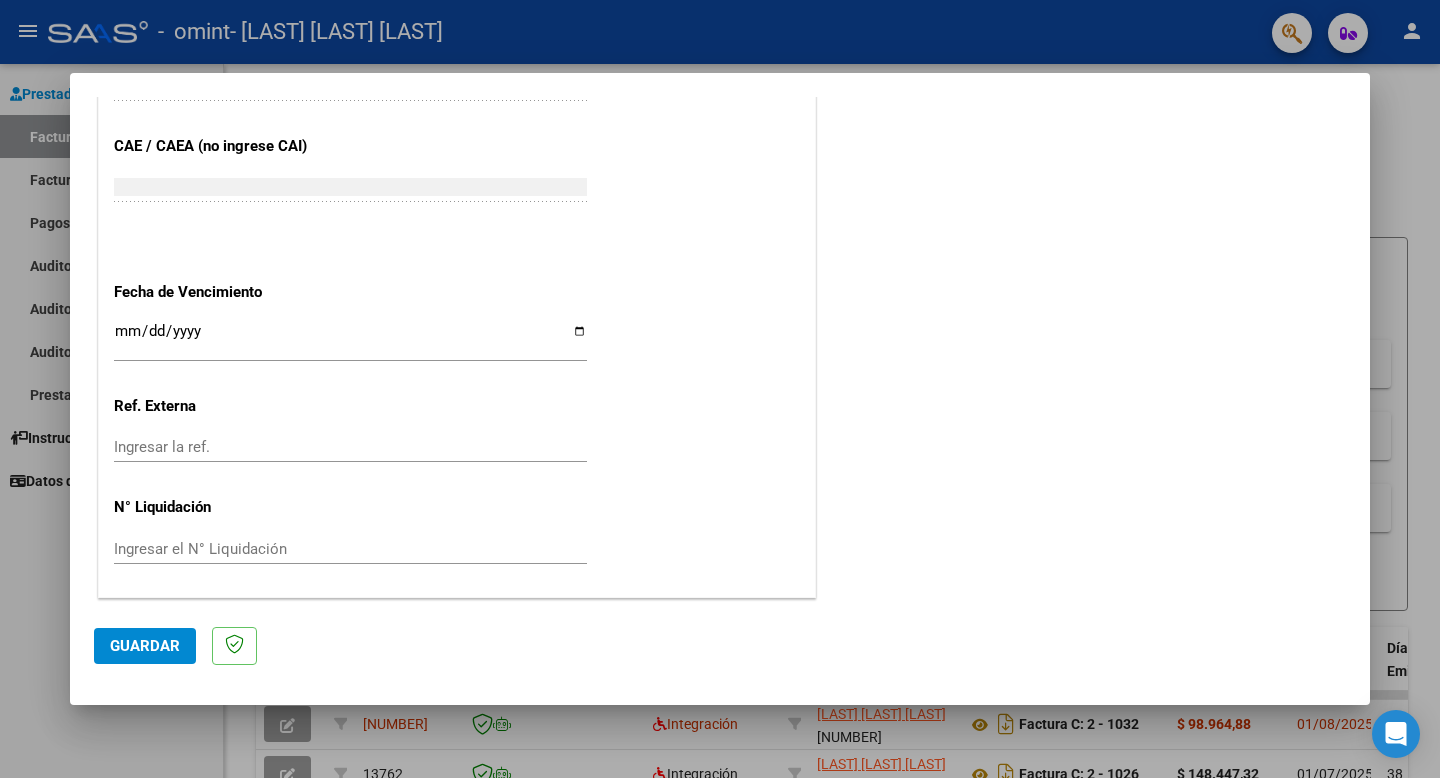 drag, startPoint x: 465, startPoint y: 448, endPoint x: 473, endPoint y: 639, distance: 191.16747 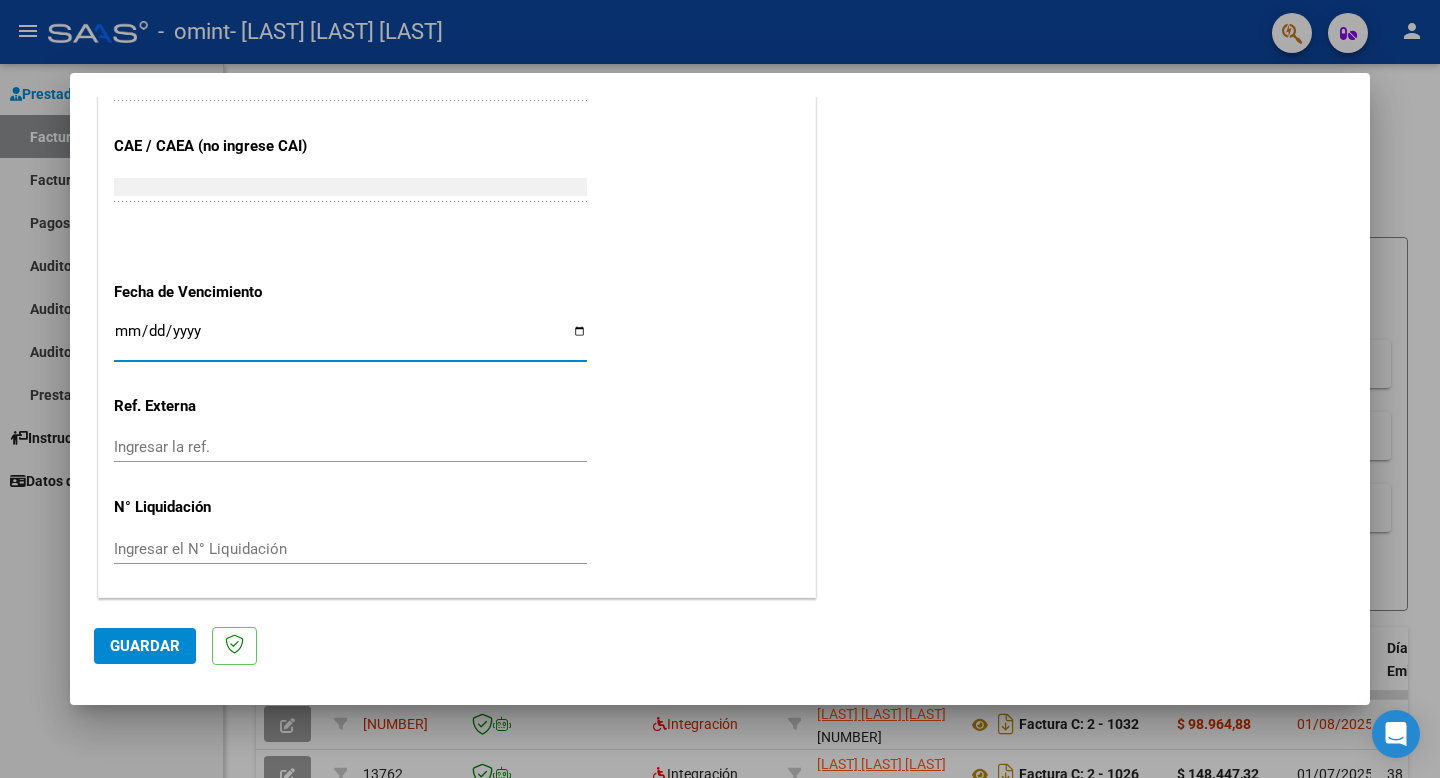 click on "Ingresar la fecha" at bounding box center [350, 339] 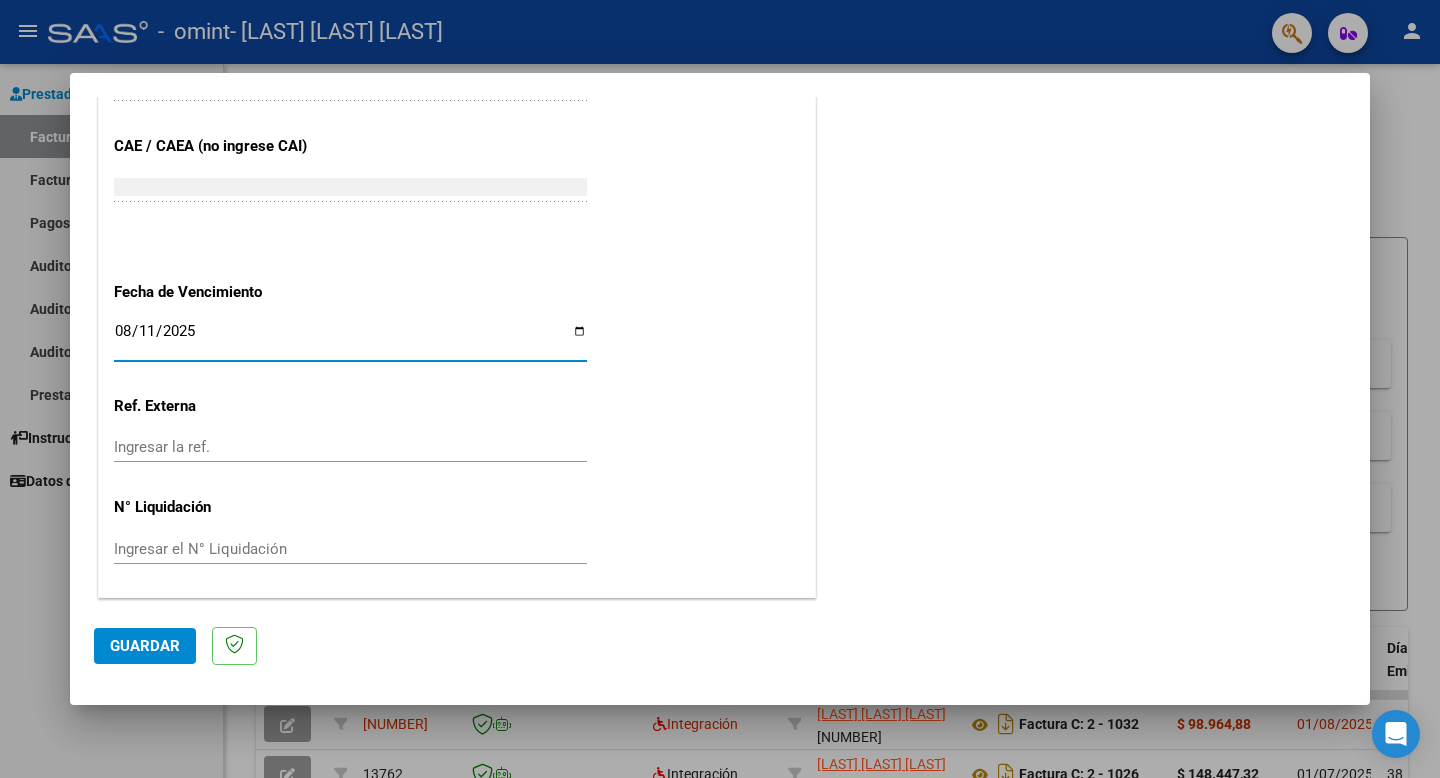 type on "2025-08-11" 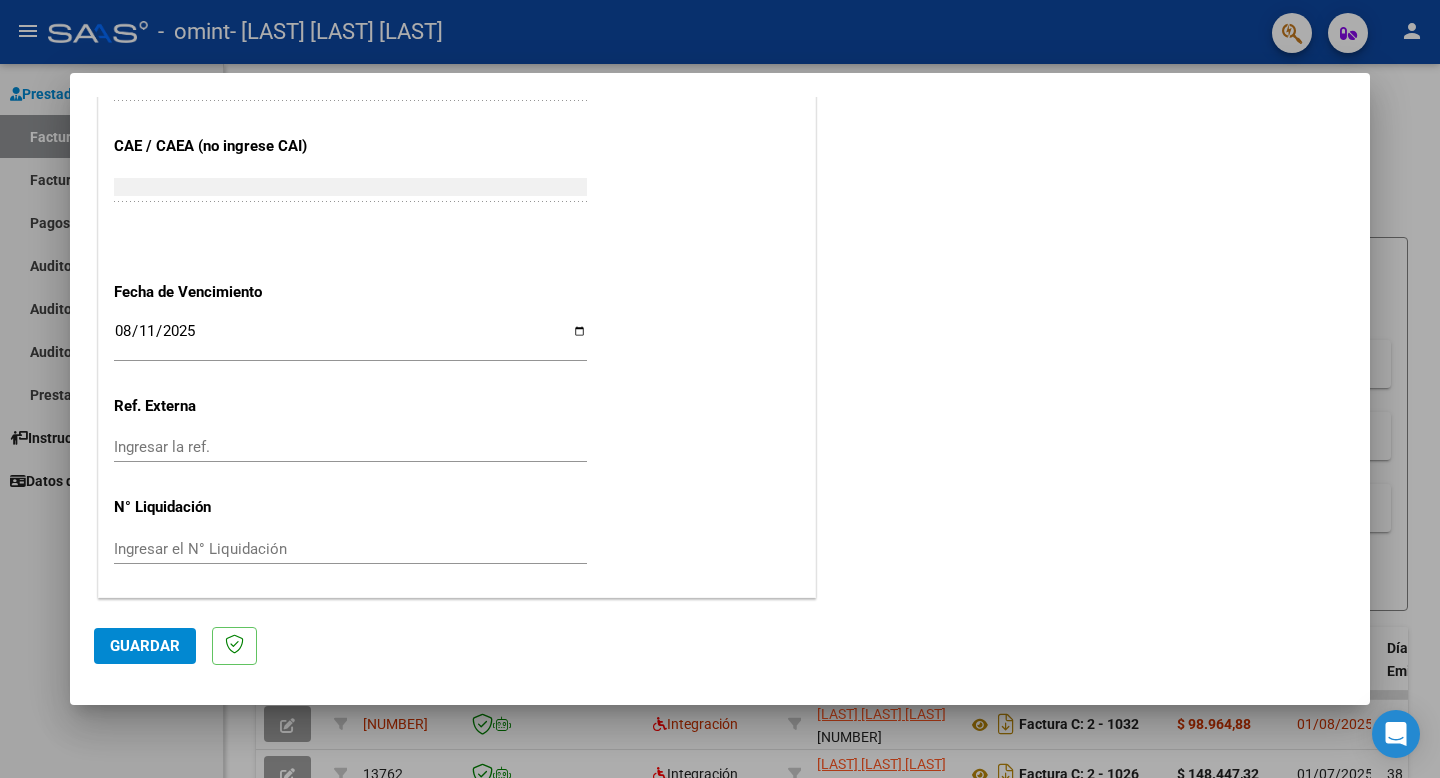 click on "CUIT  *   27-35943018-9 Ingresar CUIT  ANALISIS PRESTADOR  Area destinado * Integración Seleccionar Area Luego de guardar debe preaprobar la factura asociandola a un legajo de integración y subir la documentación respaldatoria (planilla de asistencia o ddjj para período de aislamiento)  Período de Prestación (Ej: 202305 para Mayo 2023    202507 Ingrese el Período de Prestación como indica el ejemplo   Comprobante Tipo * Factura C Seleccionar Tipo Punto de Venta  *   2 Ingresar el Nro.  Número  *   1043 Ingresar el Nro.  Monto  *   $ 148.447,32 Ingresar el monto  Fecha del Cpbt.  *   2025-08-01 Ingresar la fecha  CAE / CAEA (no ingrese CAI)    75319093760483 Ingresar el CAE o CAEA (no ingrese CAI)  Fecha de Vencimiento    2025-08-11 Ingresar la fecha  Ref. Externa    Ingresar la ref.  N° Liquidación    Ingresar el N° Liquidación" at bounding box center [457, -137] 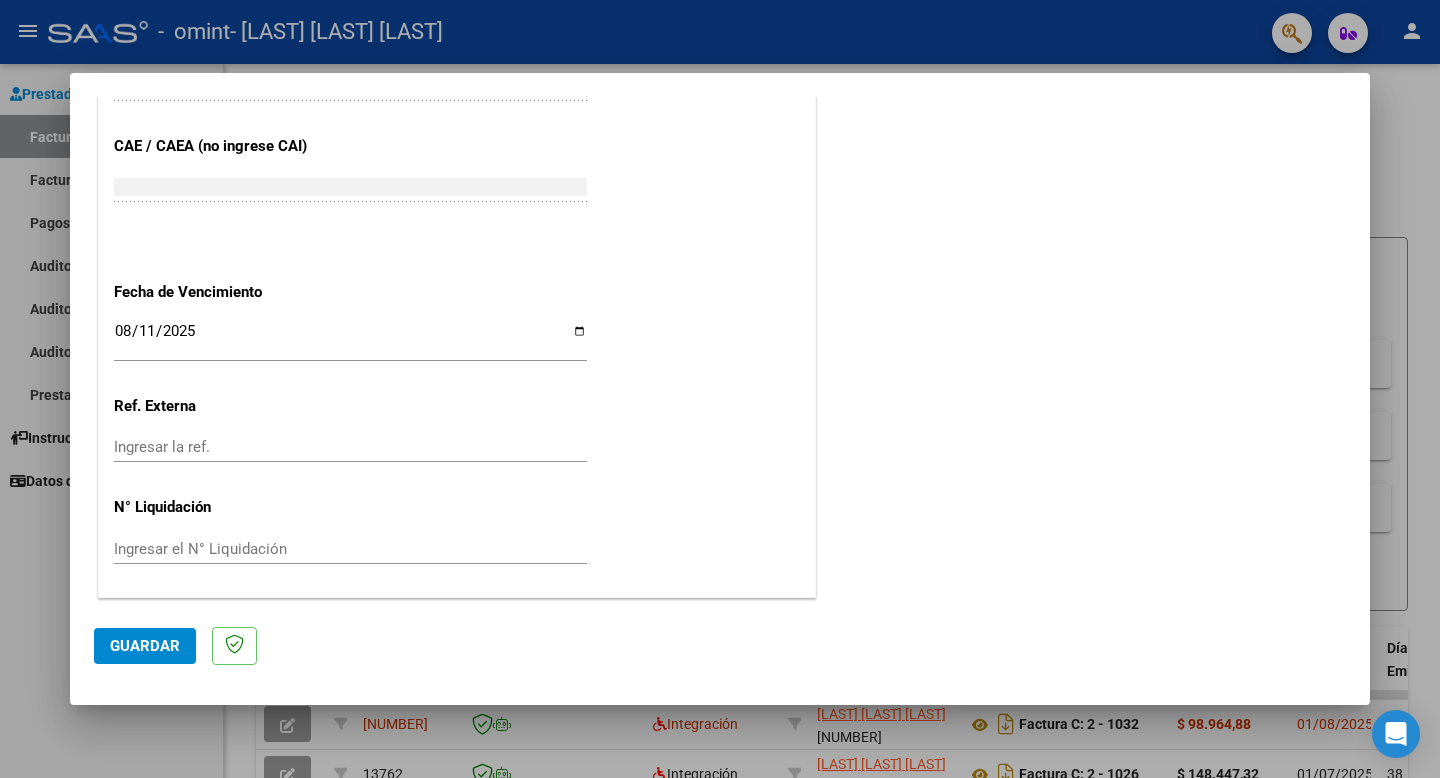 click on "CUIT  *   27-35943018-9 Ingresar CUIT  ANALISIS PRESTADOR  Area destinado * Integración Seleccionar Area Luego de guardar debe preaprobar la factura asociandola a un legajo de integración y subir la documentación respaldatoria (planilla de asistencia o ddjj para período de aislamiento)  Período de Prestación (Ej: 202305 para Mayo 2023    202507 Ingrese el Período de Prestación como indica el ejemplo   Comprobante Tipo * Factura C Seleccionar Tipo Punto de Venta  *   2 Ingresar el Nro.  Número  *   1043 Ingresar el Nro.  Monto  *   $ 148.447,32 Ingresar el monto  Fecha del Cpbt.  *   2025-08-01 Ingresar la fecha  CAE / CAEA (no ingrese CAI)    75319093760483 Ingresar el CAE o CAEA (no ingrese CAI)  Fecha de Vencimiento    2025-08-11 Ingresar la fecha  Ref. Externa    Ingresar la ref.  N° Liquidación    Ingresar el N° Liquidación" at bounding box center (457, -137) 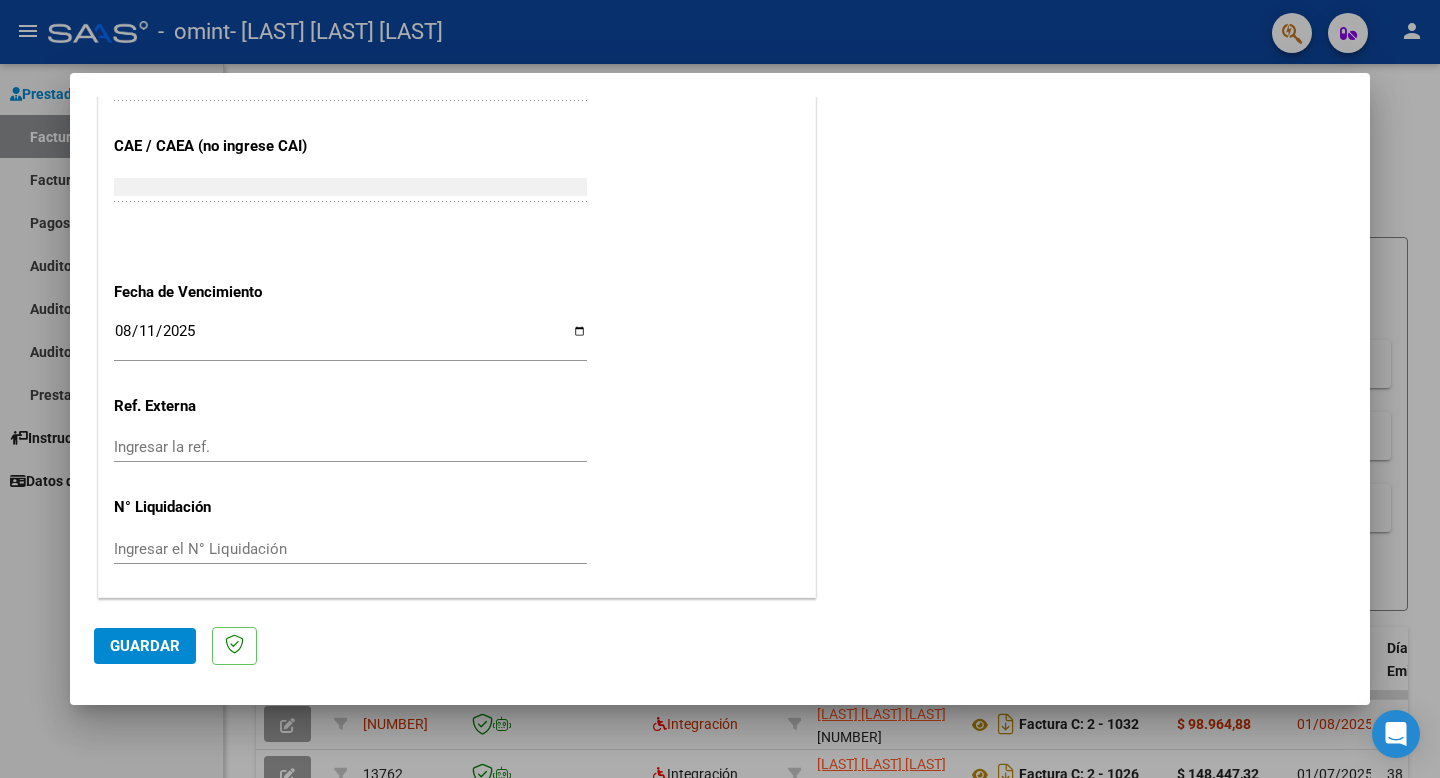 click on "Guardar" 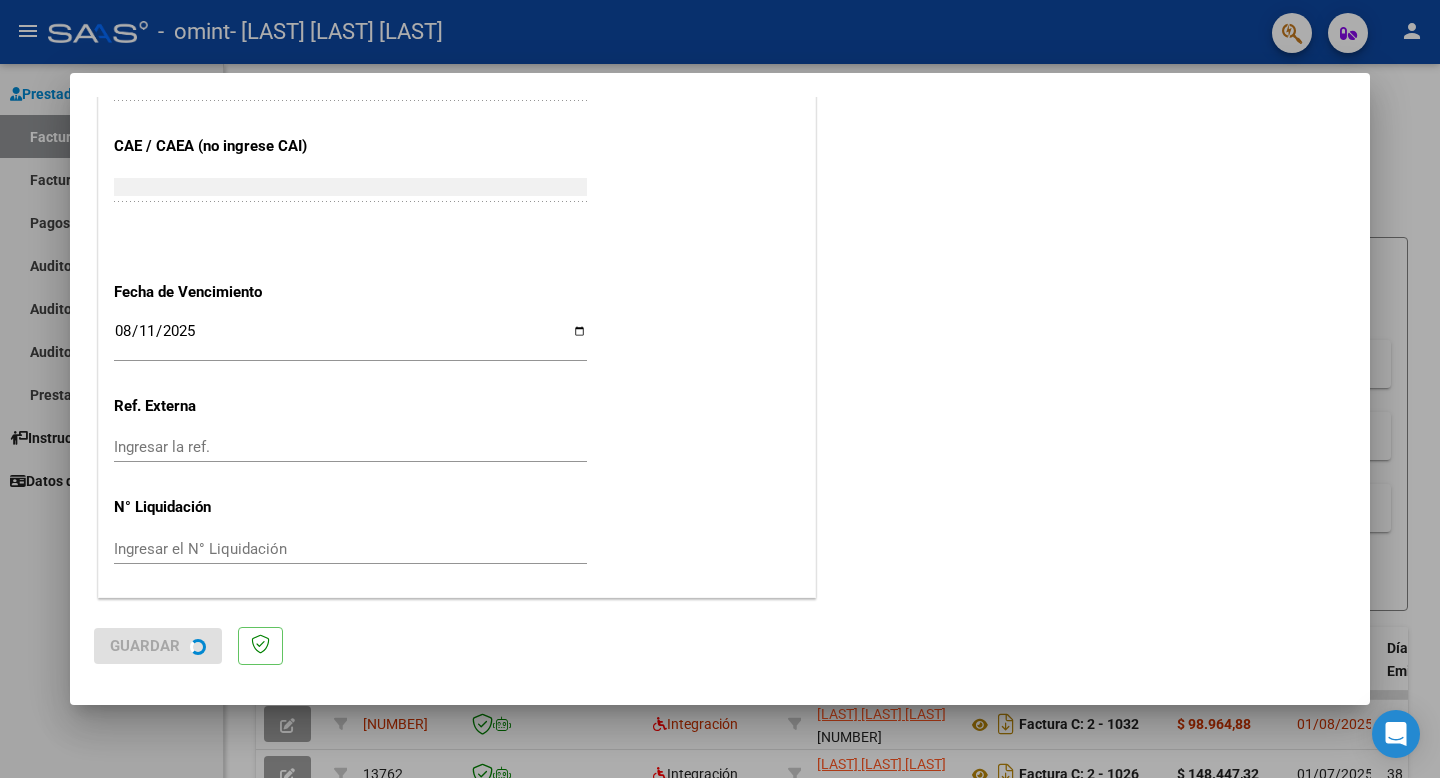 scroll, scrollTop: 0, scrollLeft: 0, axis: both 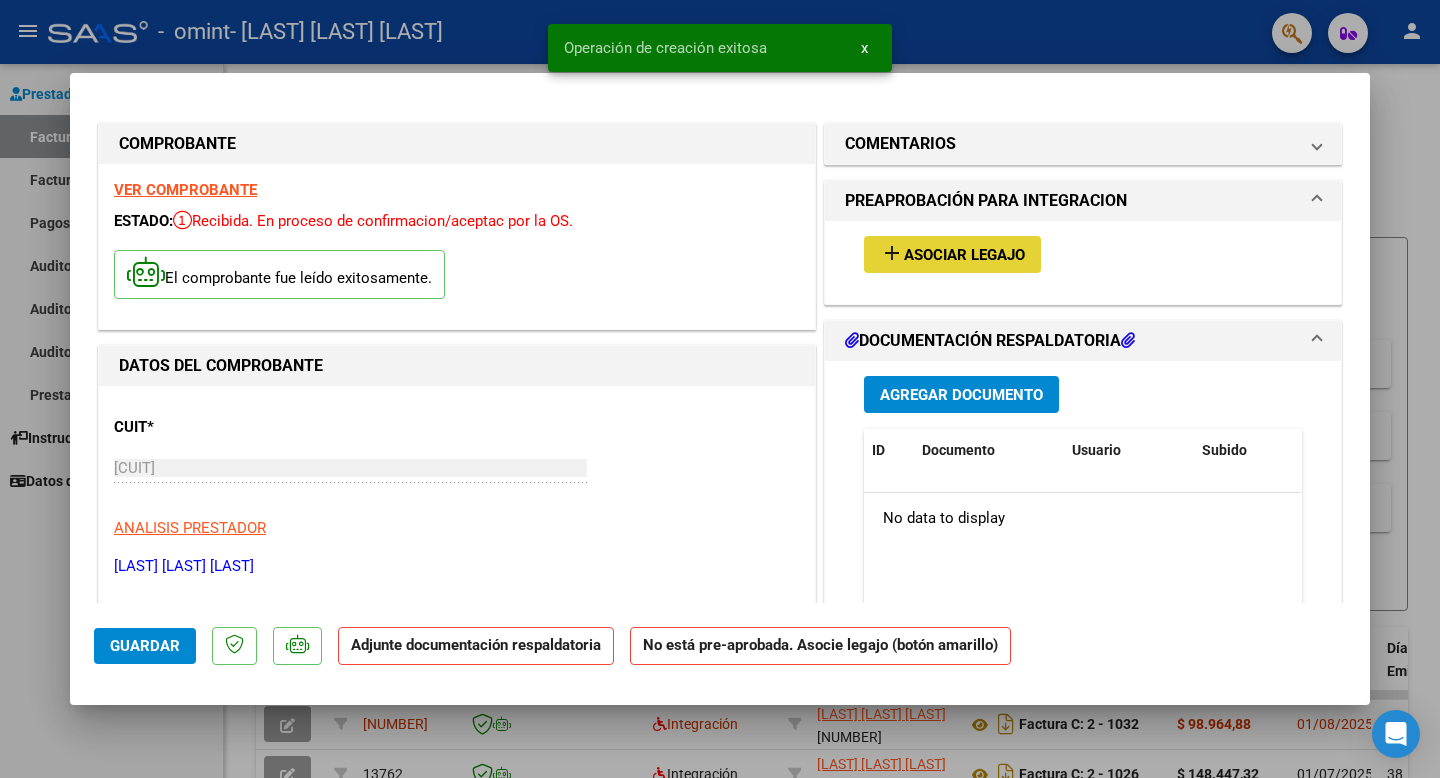 click on "Asociar Legajo" at bounding box center (964, 255) 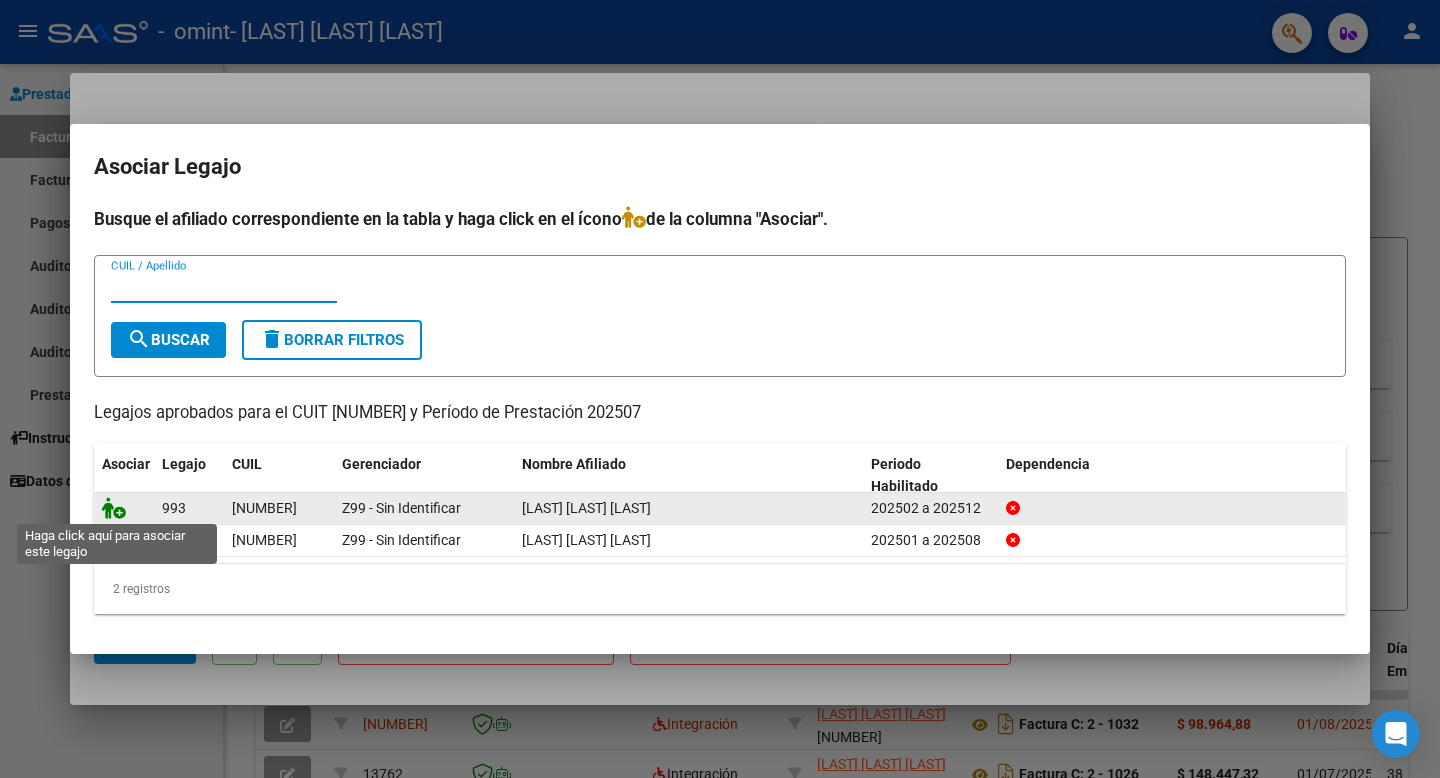 click 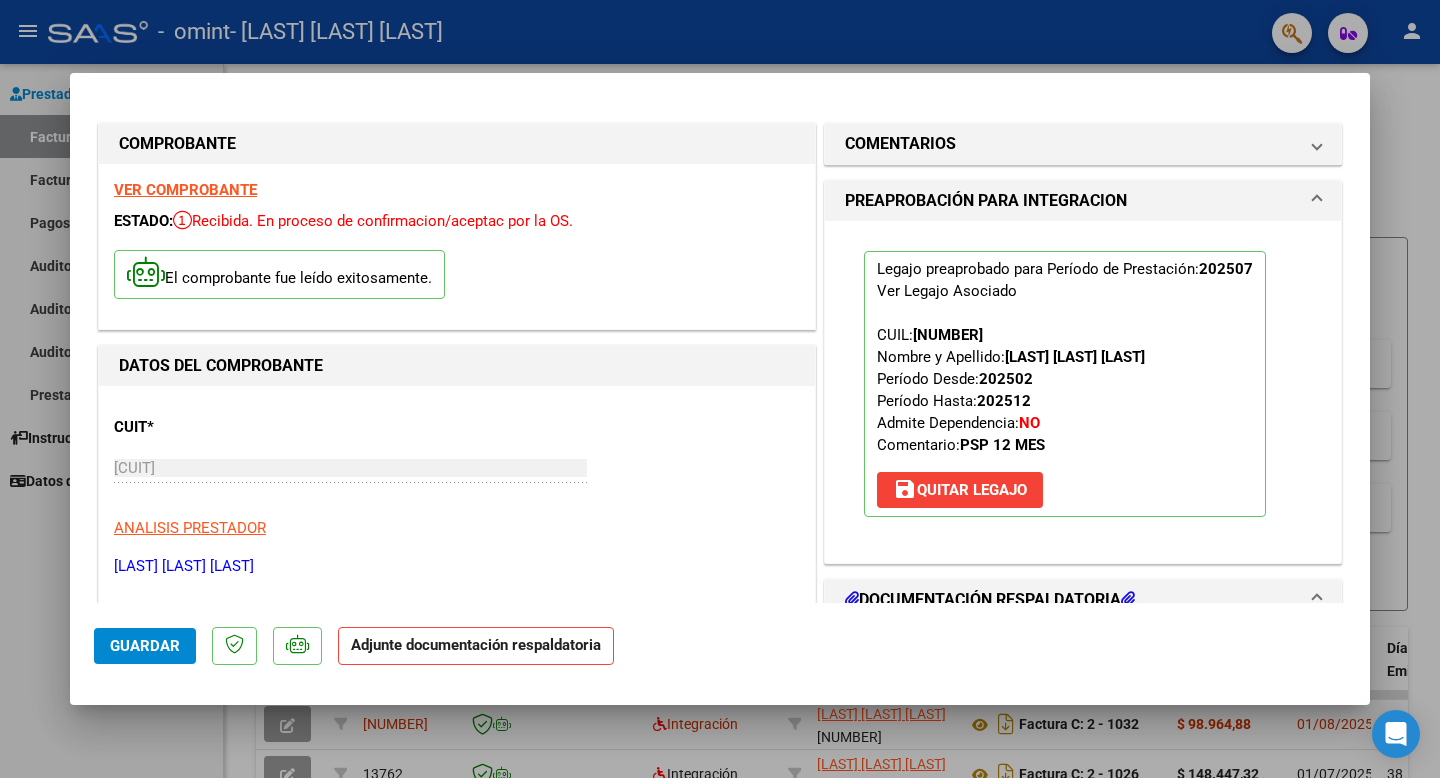 click on "DOCUMENTACIÓN RESPALDATORIA" at bounding box center [990, 600] 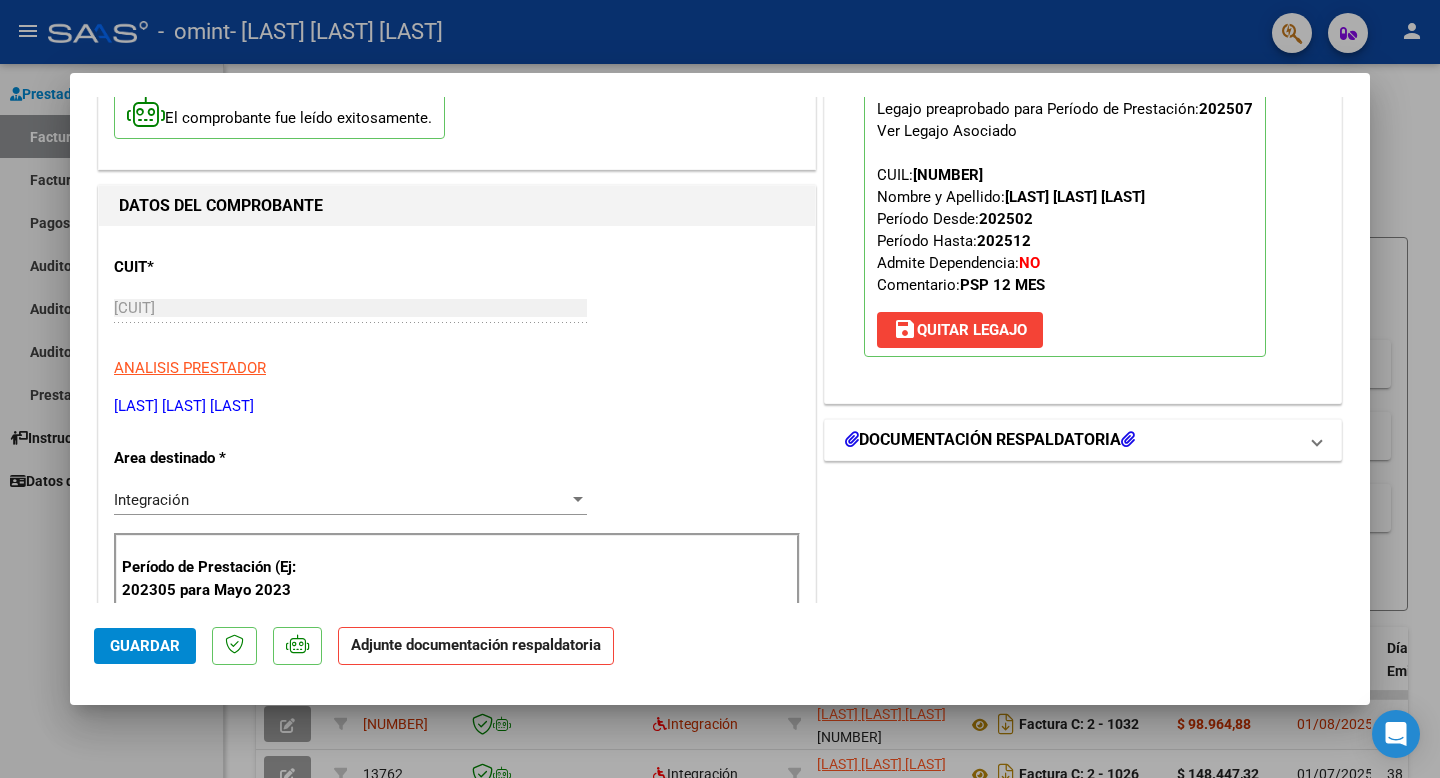 scroll, scrollTop: 200, scrollLeft: 0, axis: vertical 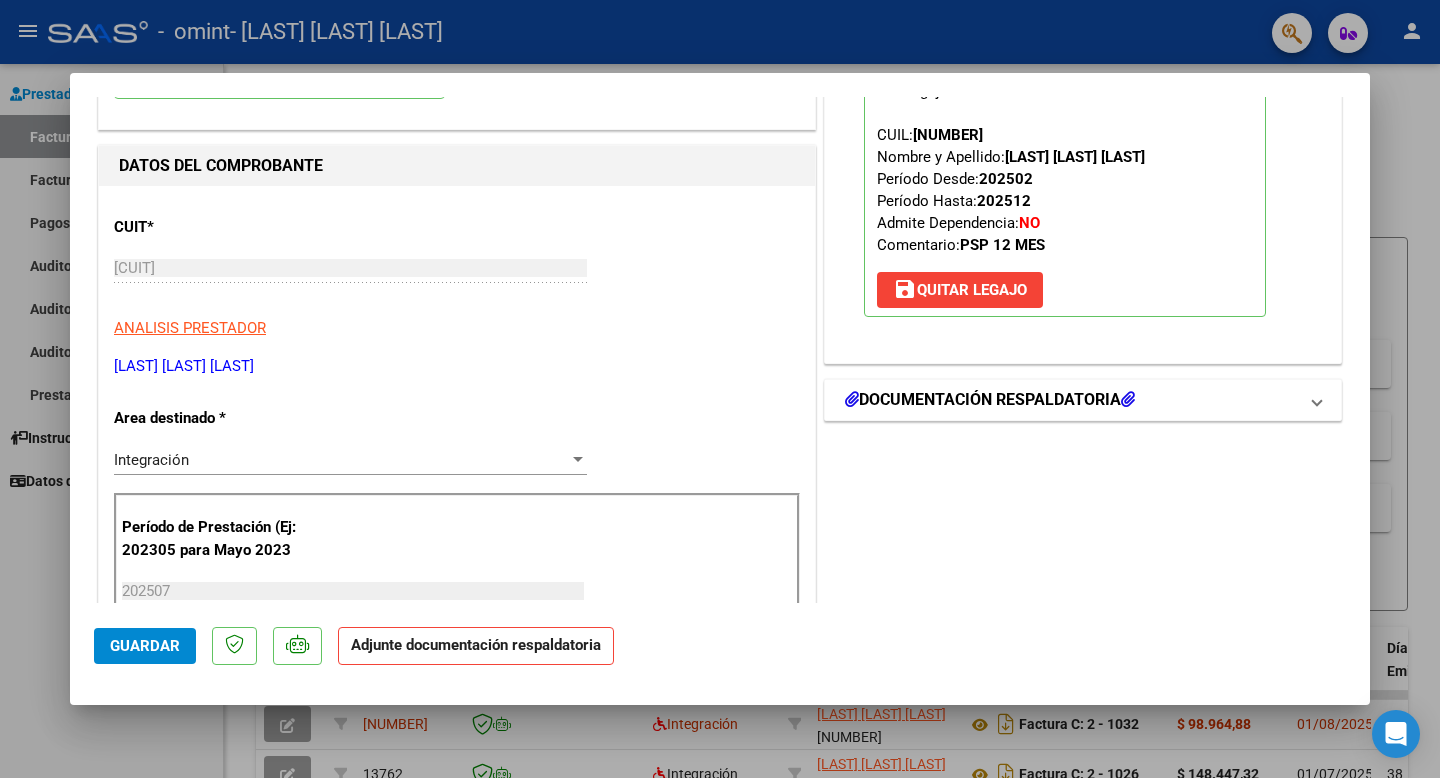 click on "DOCUMENTACIÓN RESPALDATORIA" at bounding box center (1079, 400) 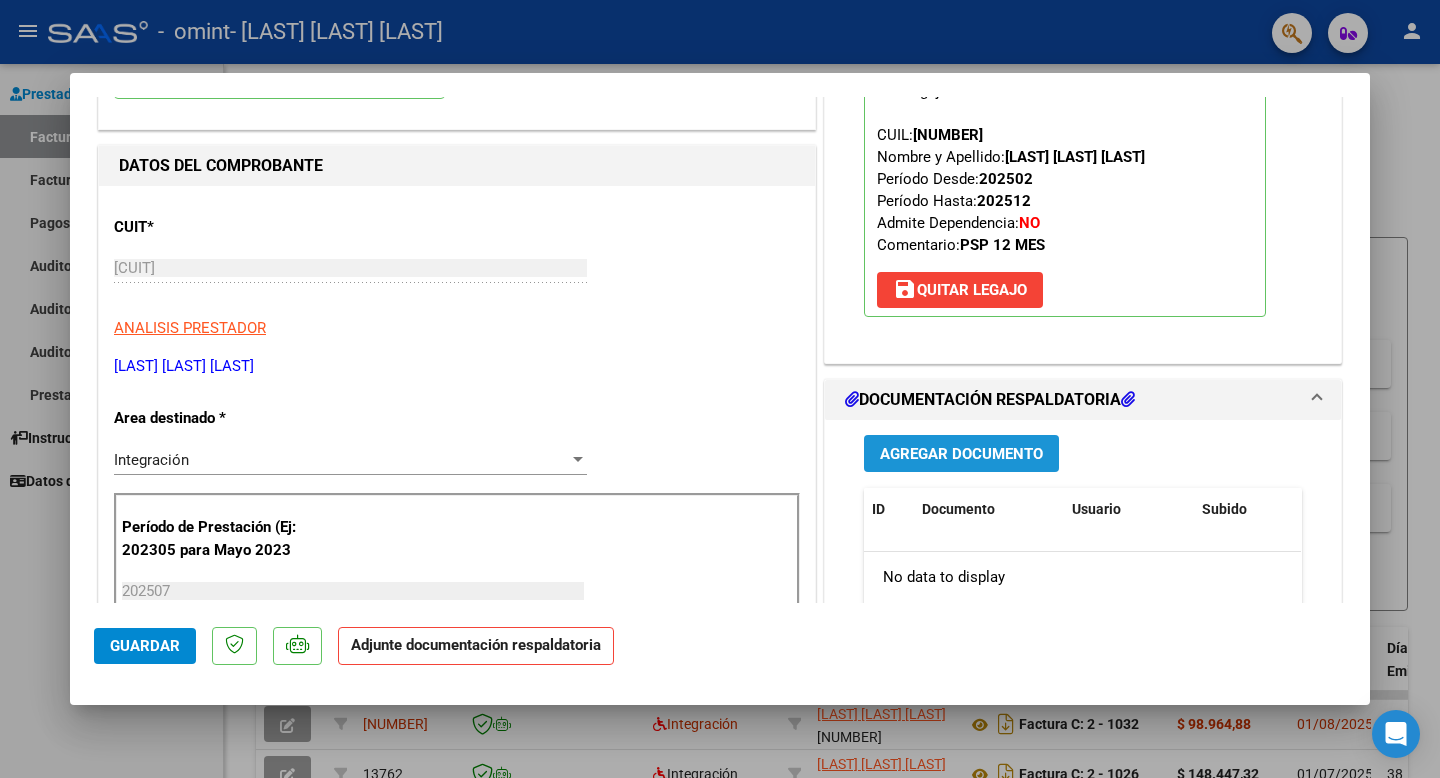 click on "Agregar Documento" at bounding box center (961, 454) 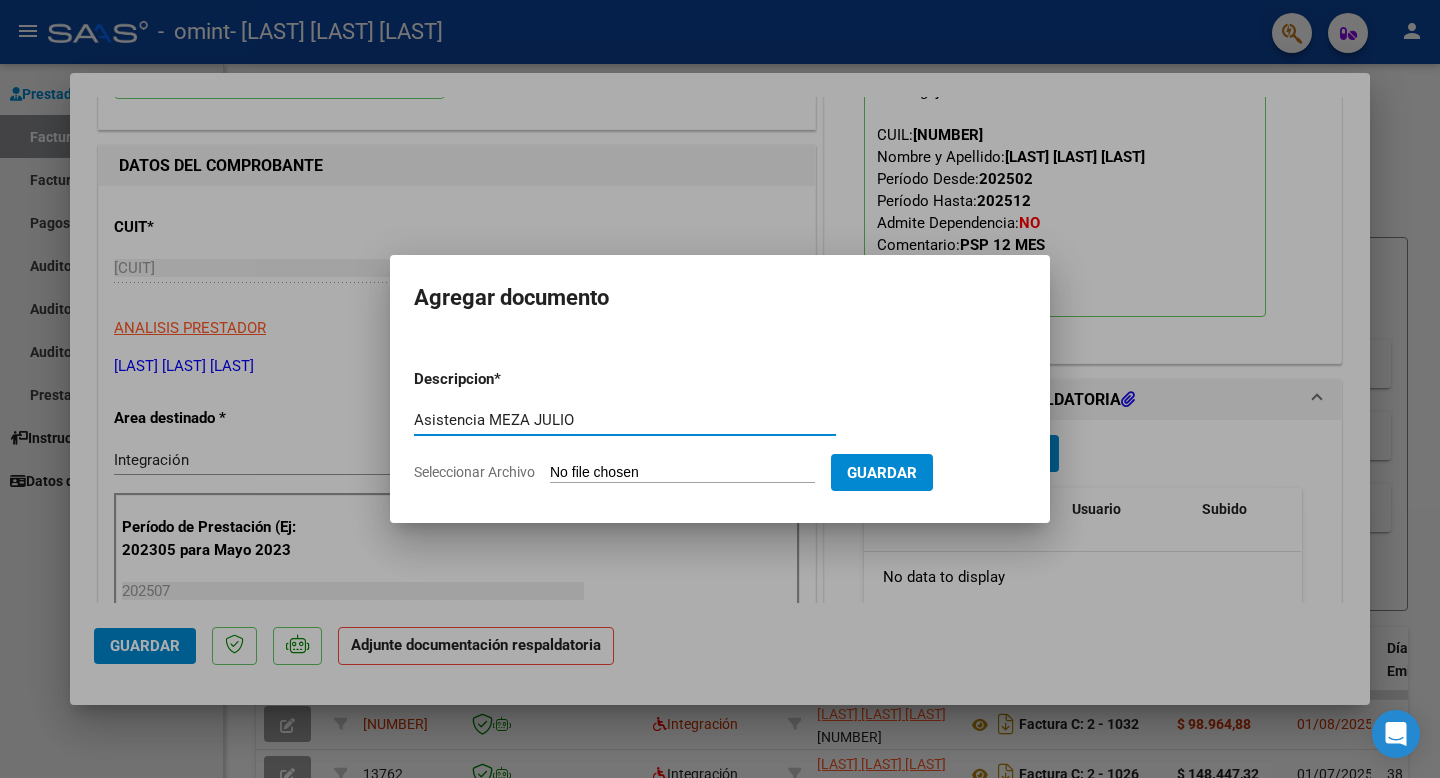 type on "Asistencia MEZA JULIO" 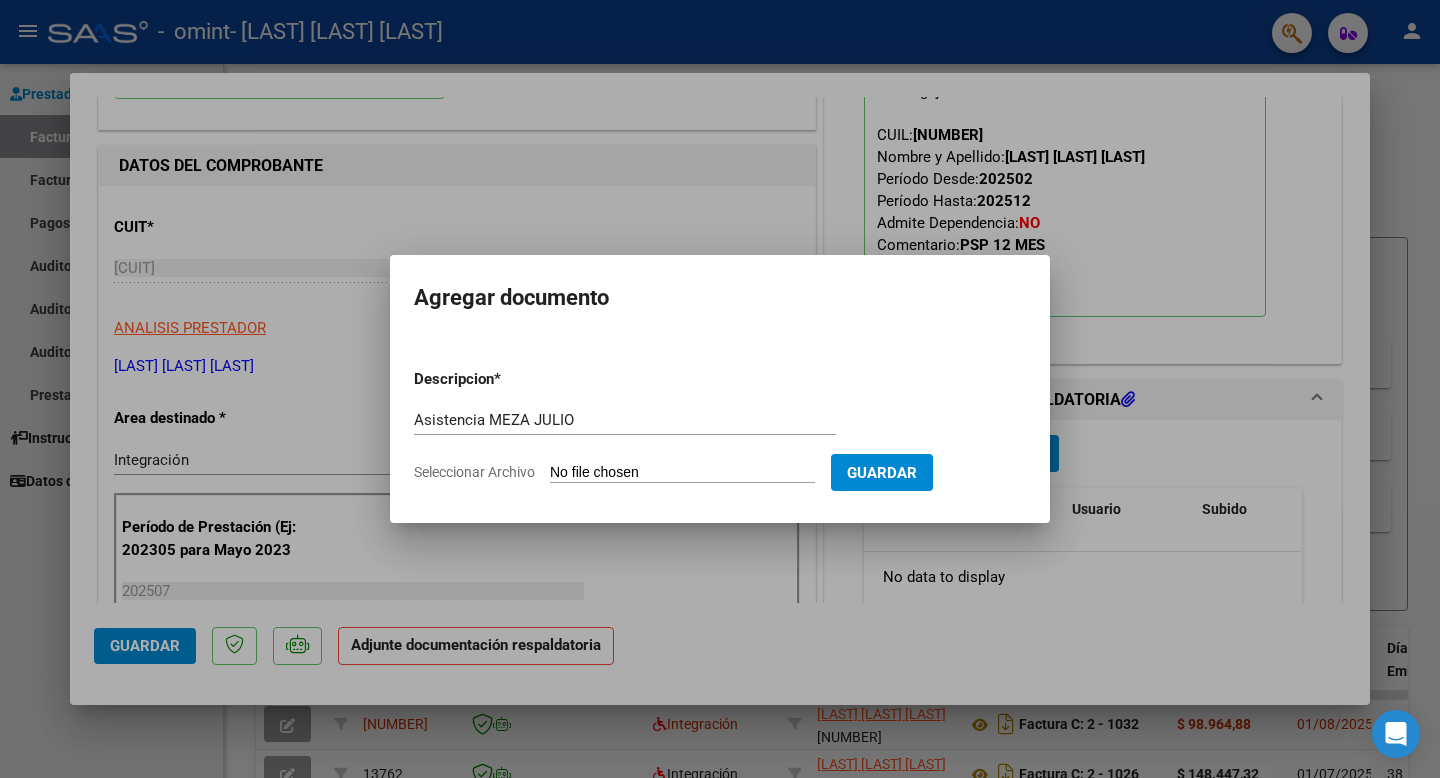 drag, startPoint x: 893, startPoint y: 479, endPoint x: 716, endPoint y: 425, distance: 185.05405 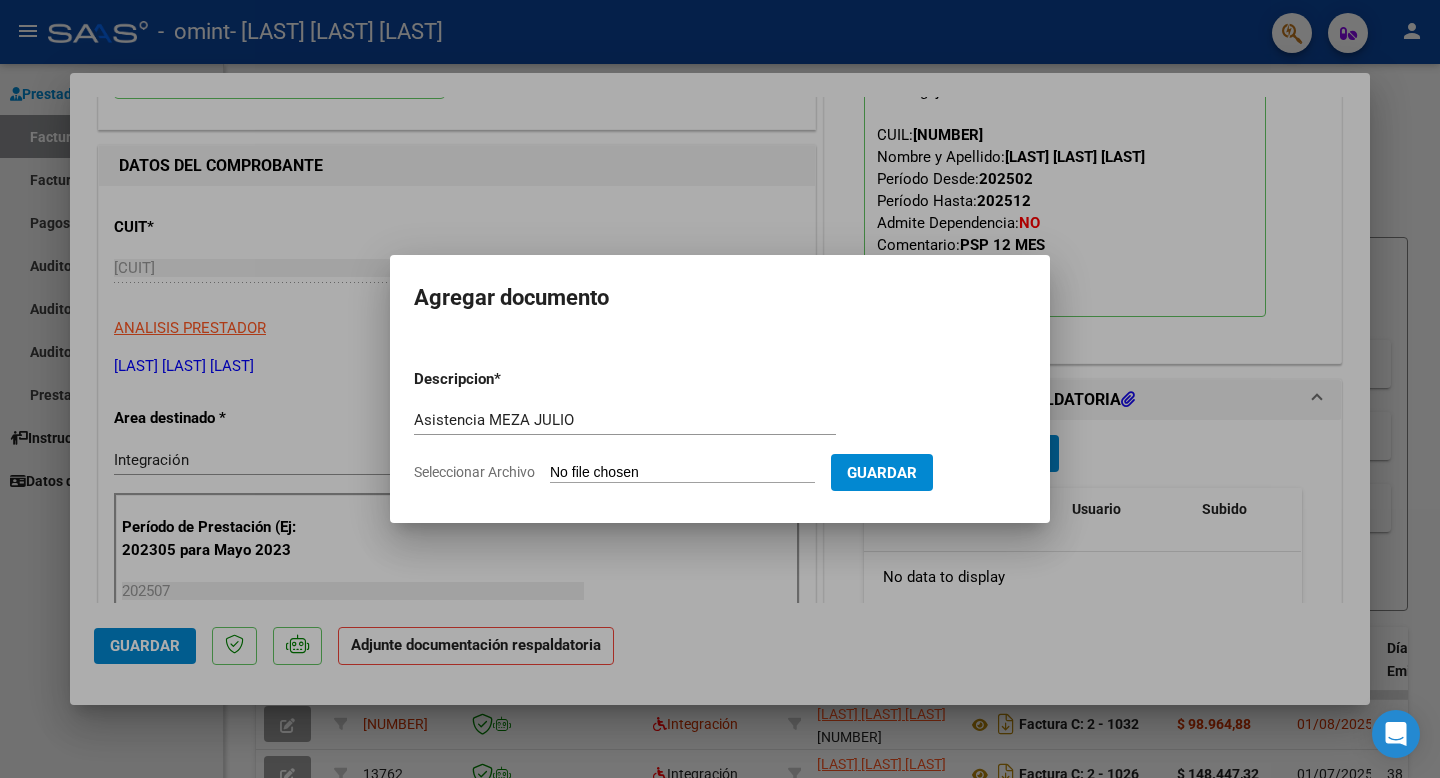 type on "C:\fakepath\Asistencia MEZA JULIO.pdf" 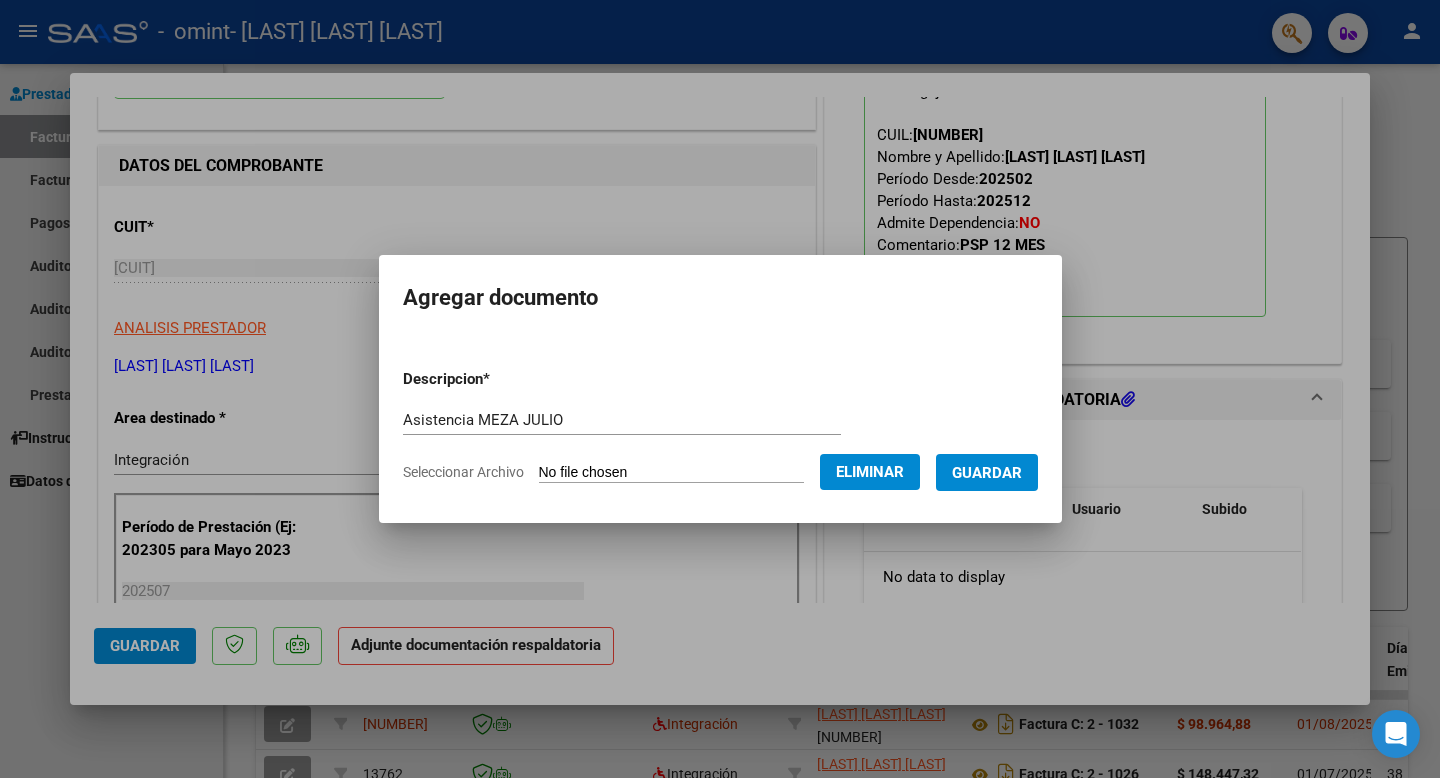 click on "Guardar" at bounding box center [987, 473] 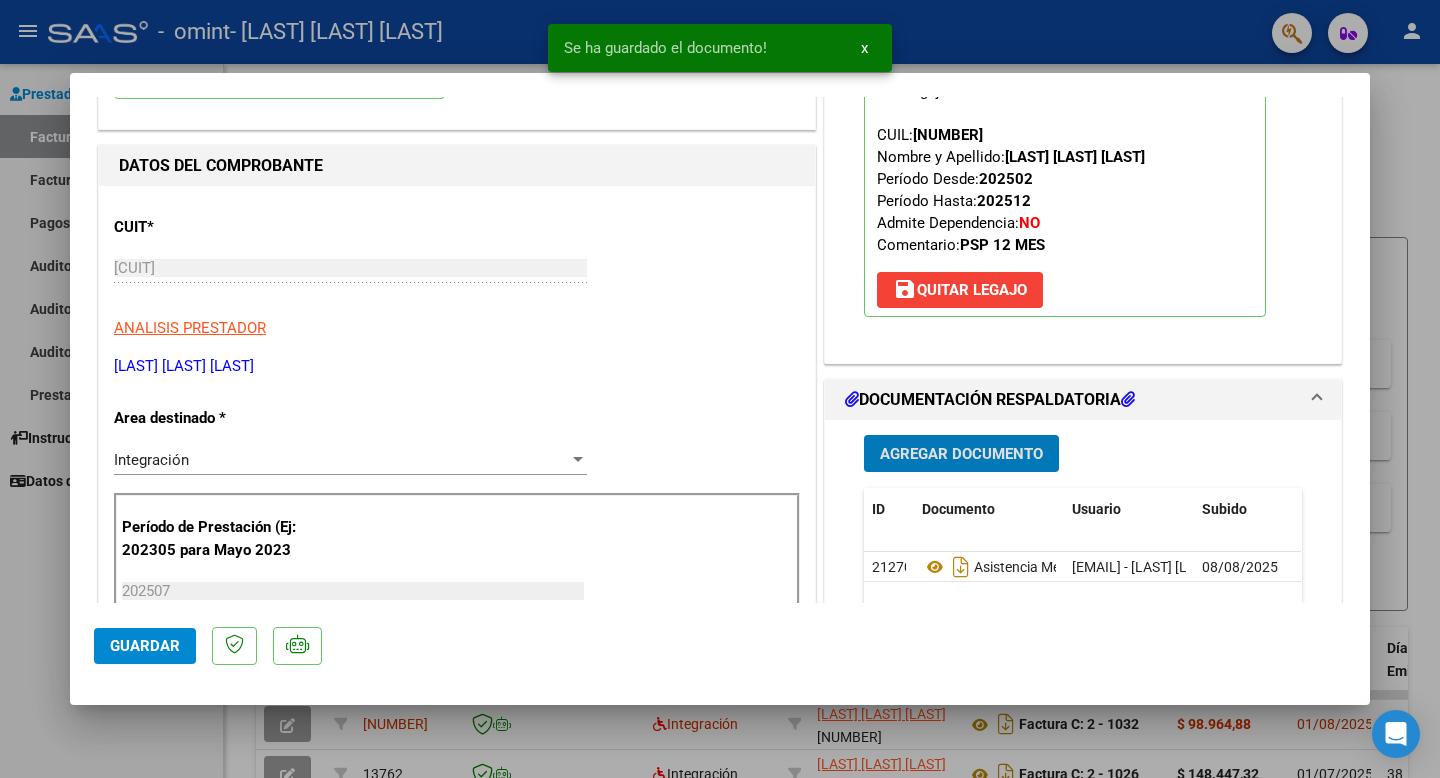 click on "Guardar" 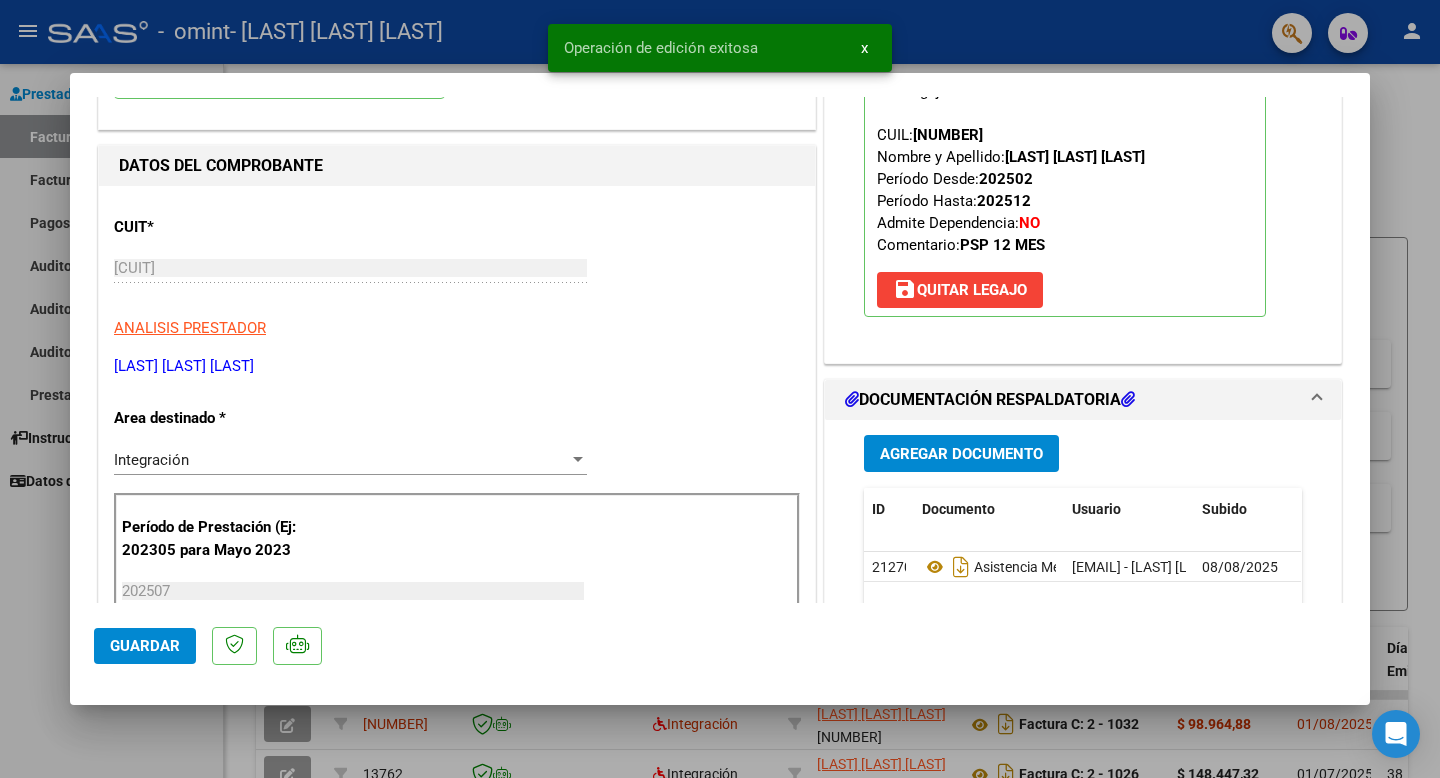 click at bounding box center (720, 389) 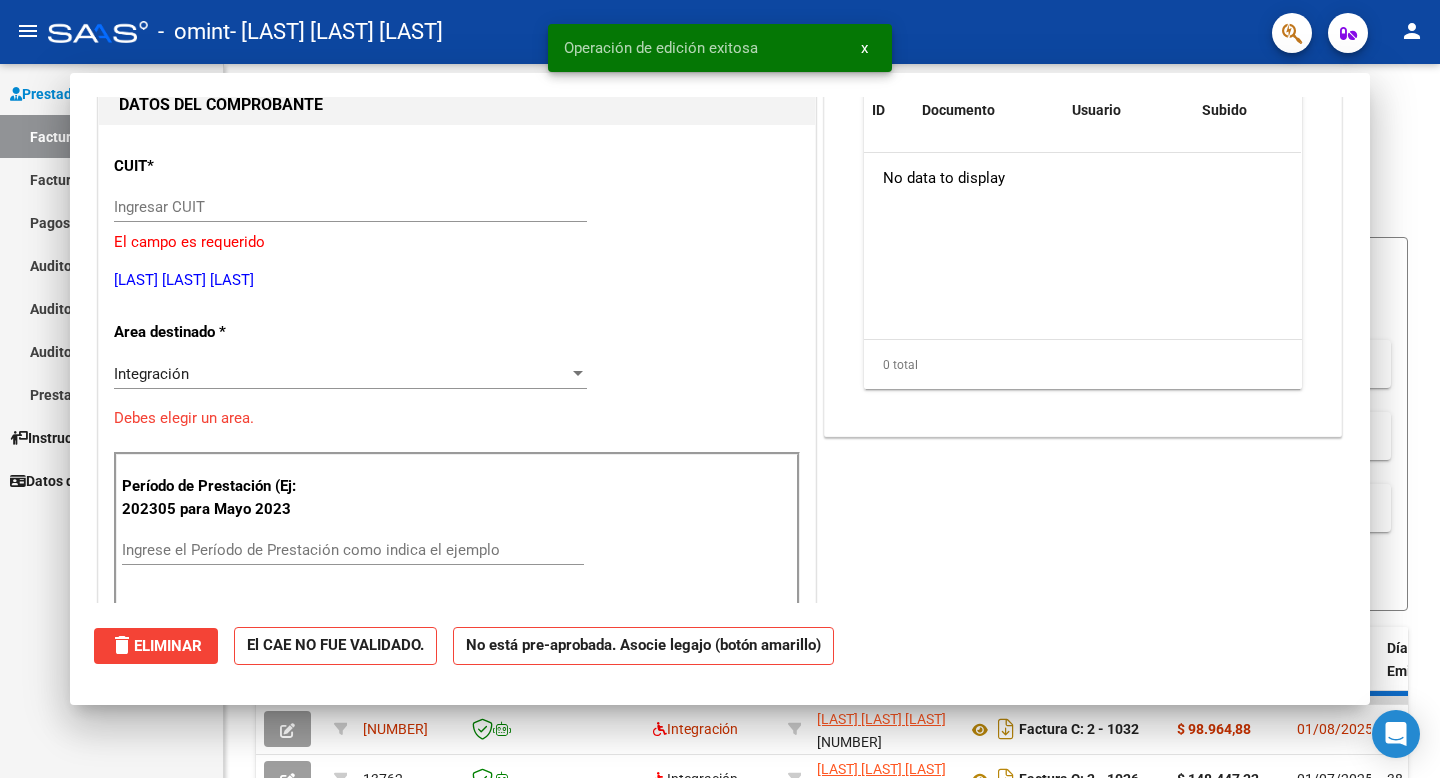 scroll, scrollTop: 212, scrollLeft: 0, axis: vertical 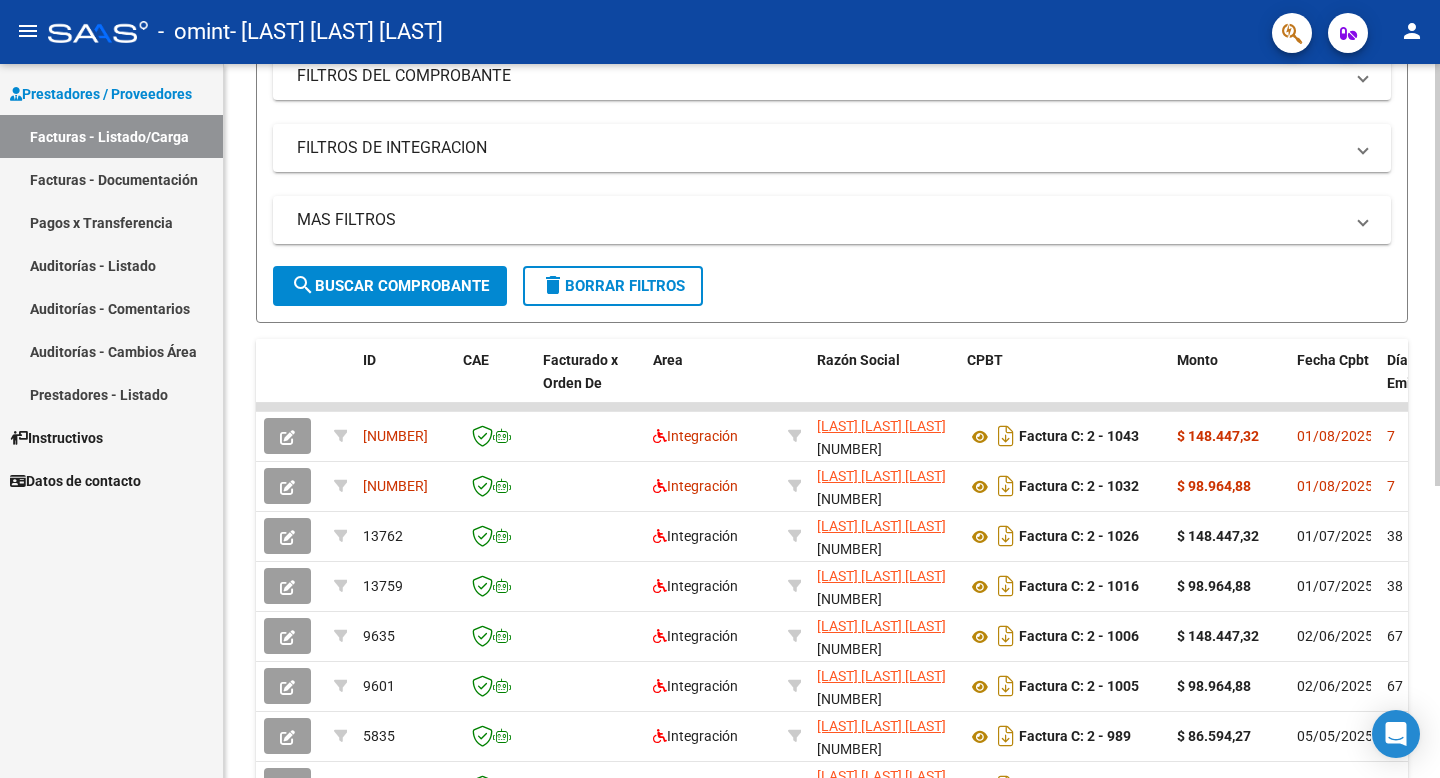 click 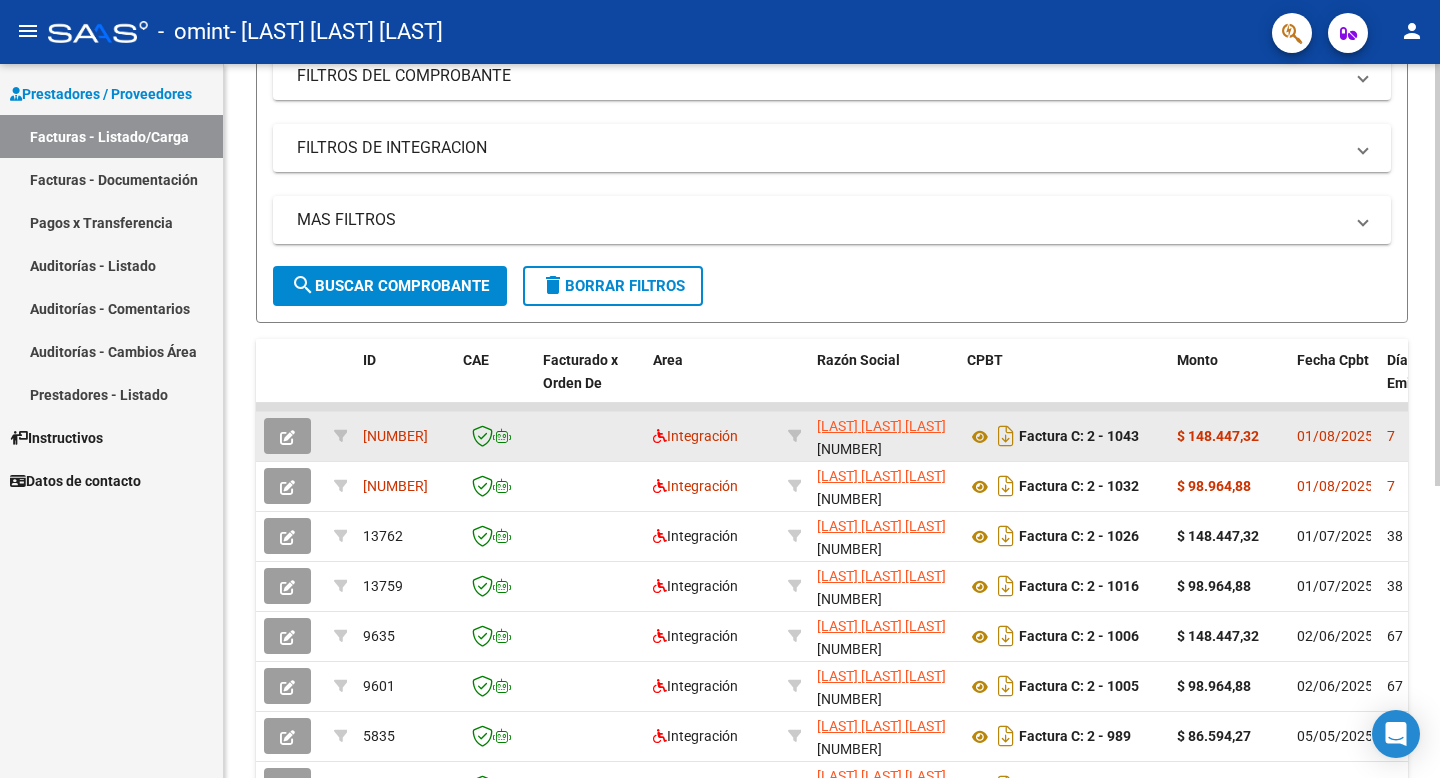 drag, startPoint x: 1011, startPoint y: 413, endPoint x: 1070, endPoint y: 414, distance: 59.008472 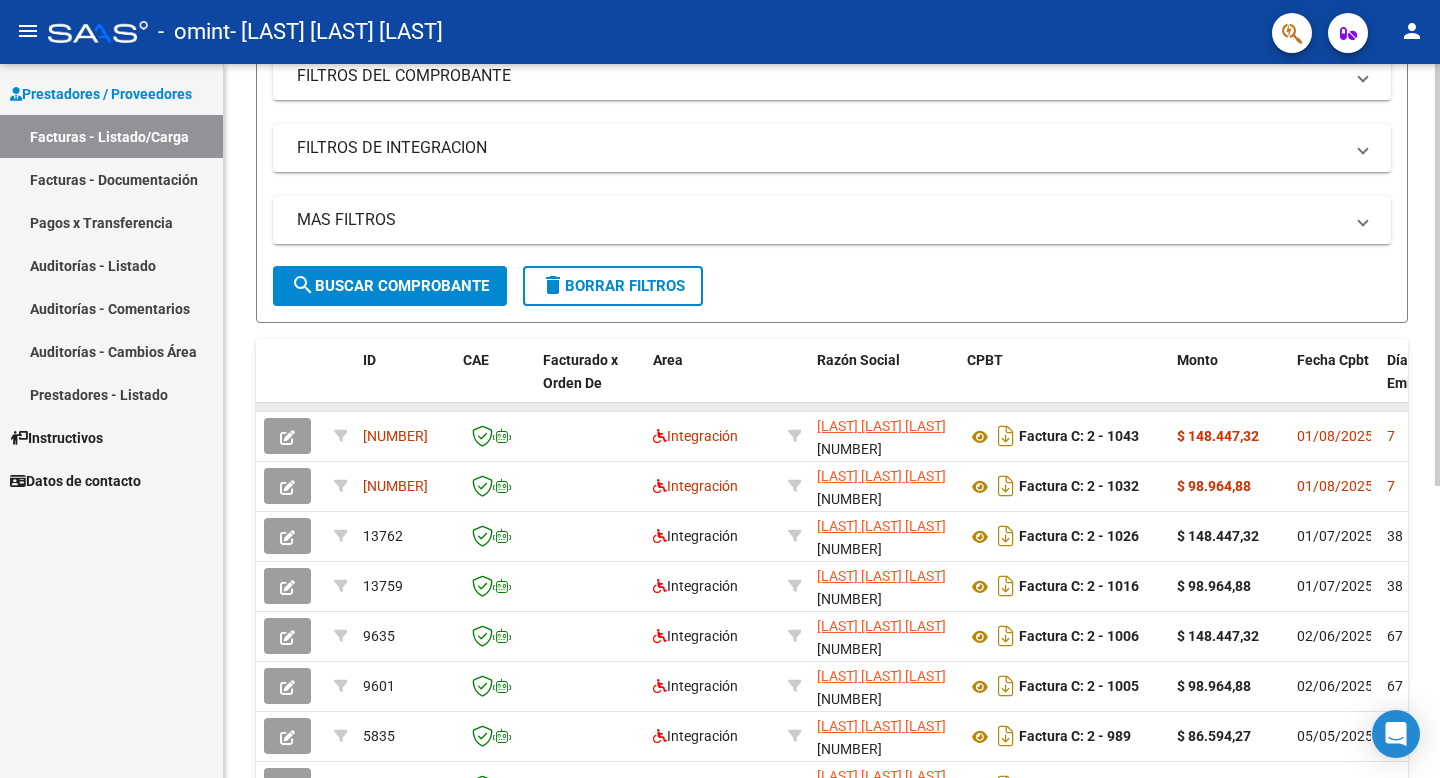 click 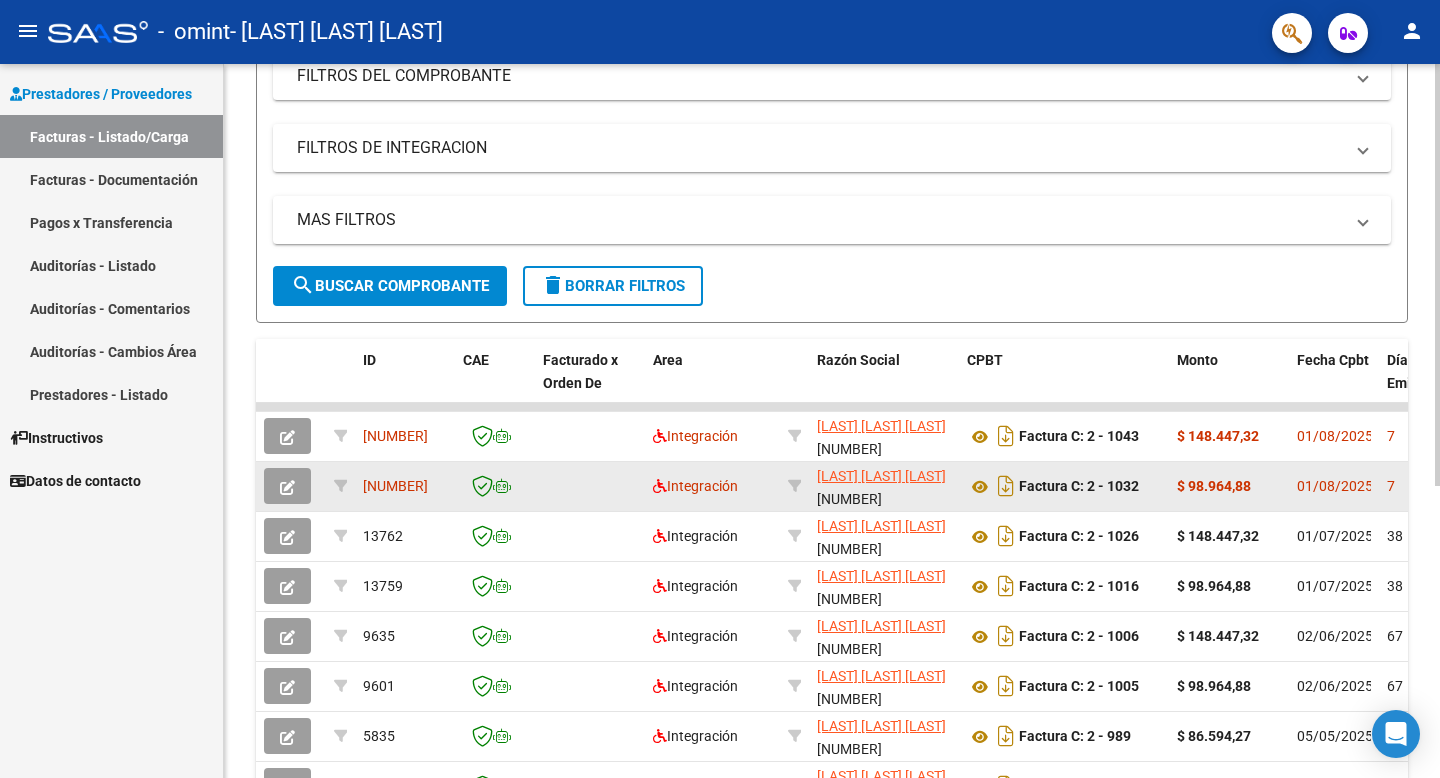 click on "$ 98.964,88" 